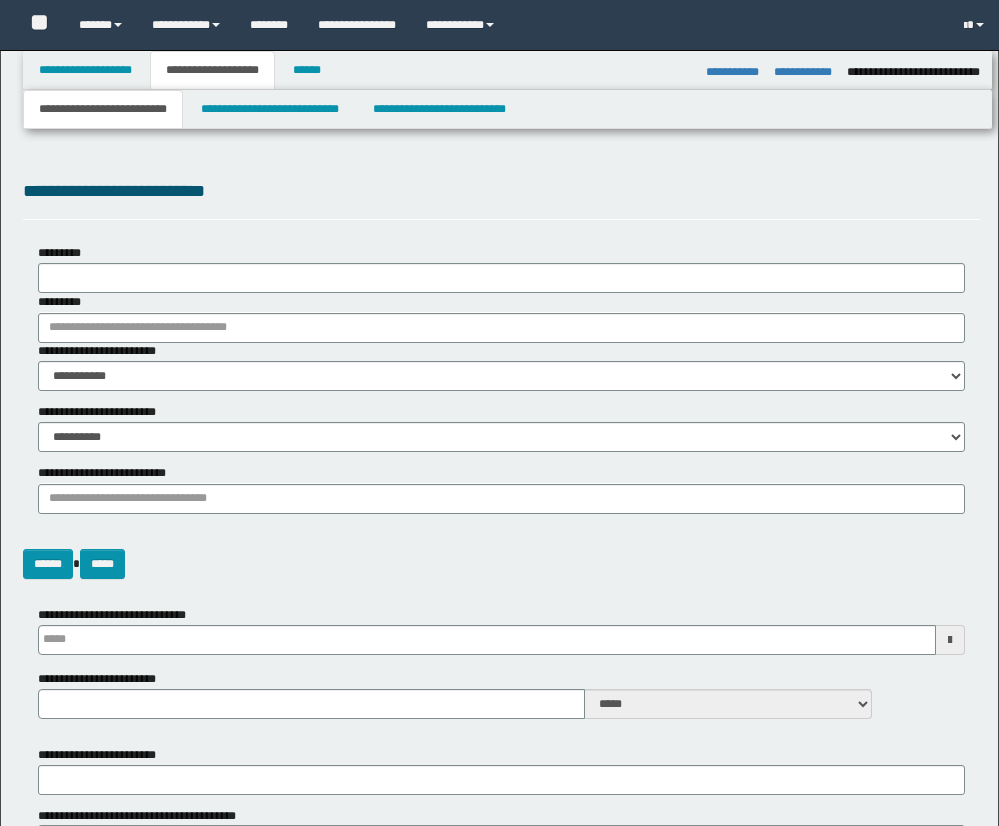 select on "*" 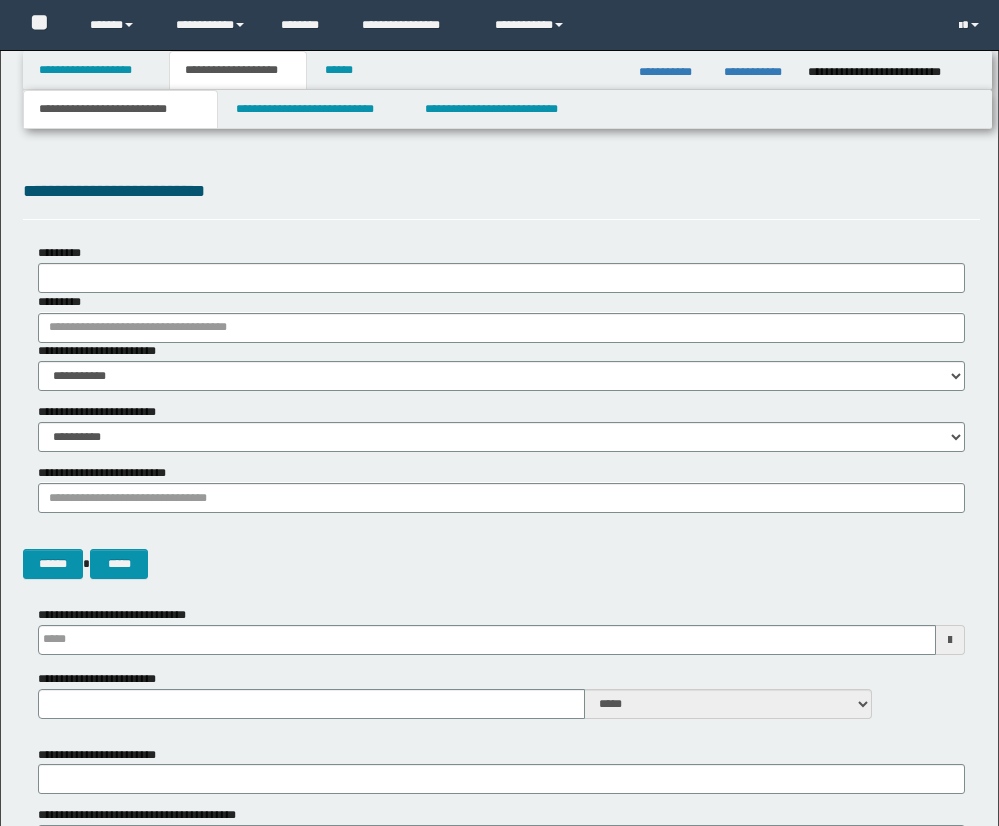 scroll, scrollTop: 2159, scrollLeft: 0, axis: vertical 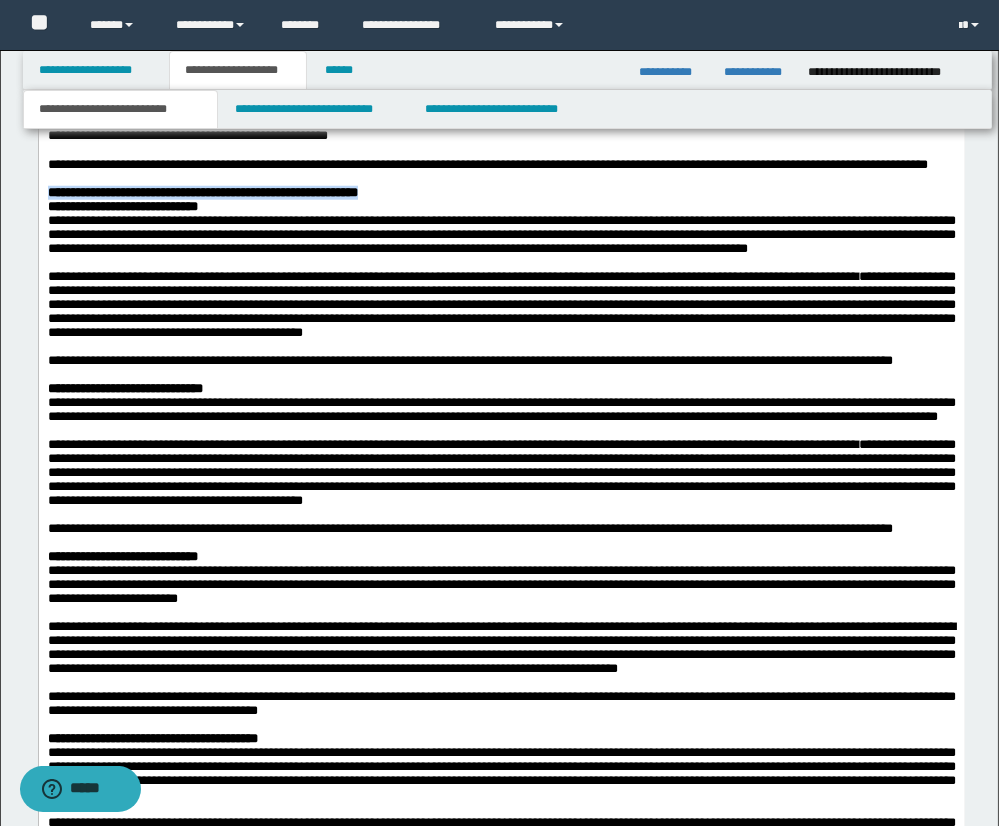 drag, startPoint x: 48, startPoint y: 284, endPoint x: 430, endPoint y: 287, distance: 382.01178 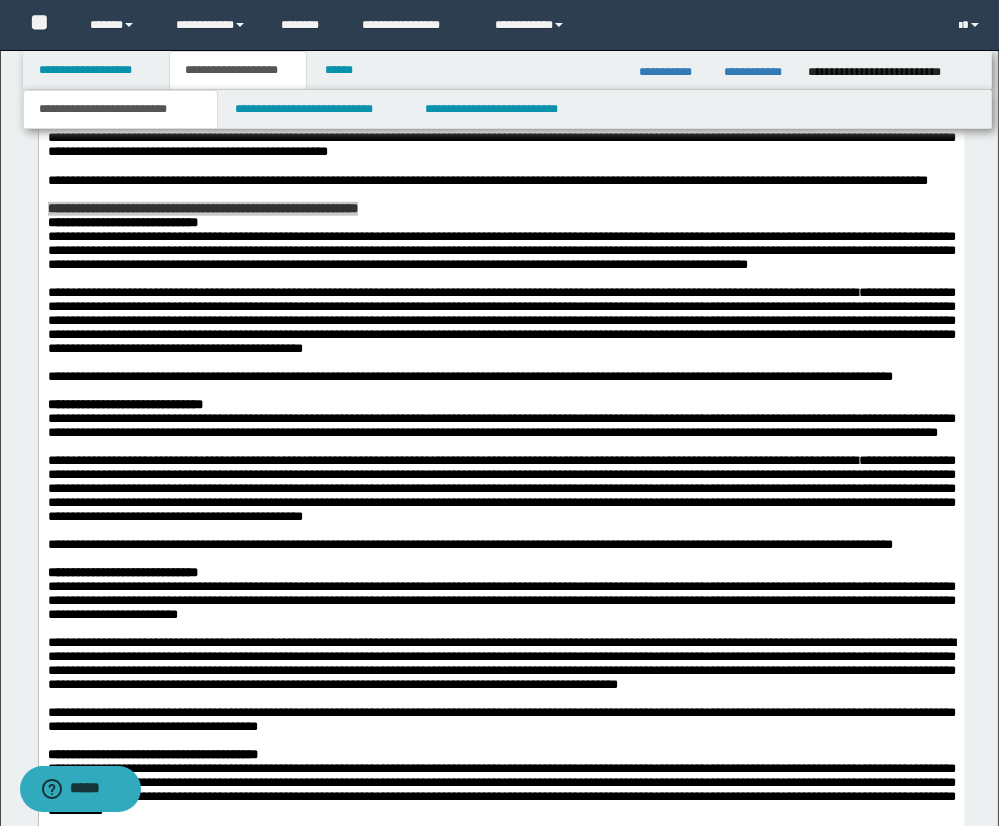 scroll, scrollTop: 2725, scrollLeft: 0, axis: vertical 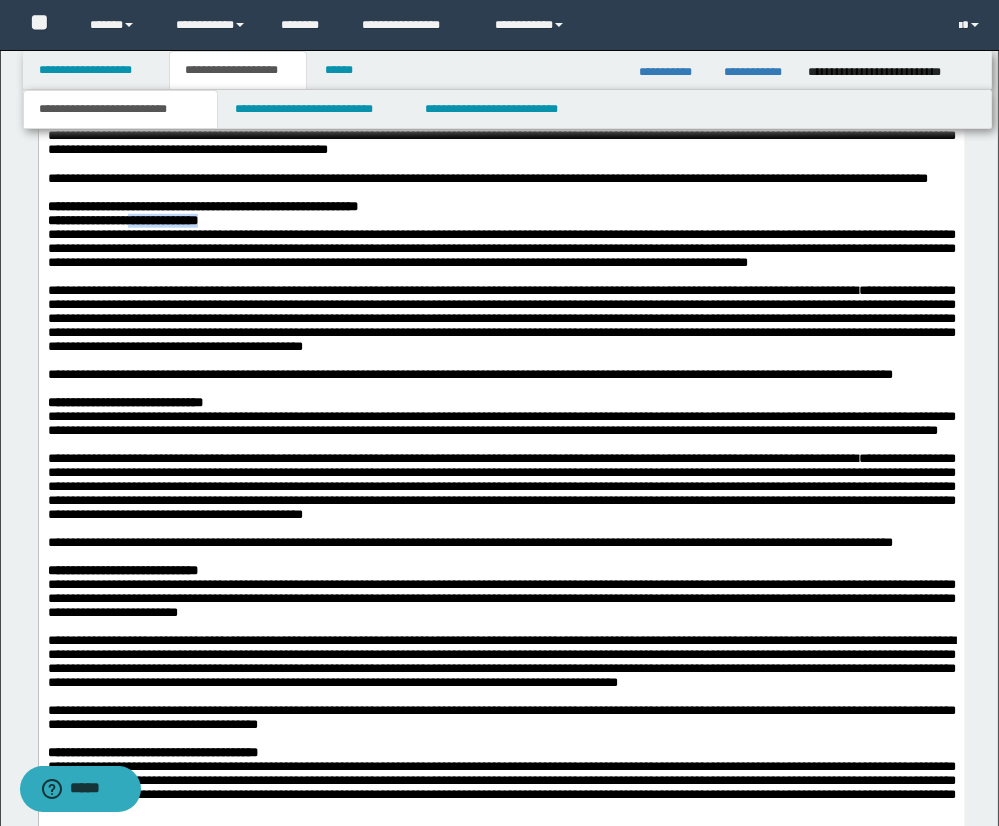 drag, startPoint x: 140, startPoint y: 308, endPoint x: 247, endPoint y: 303, distance: 107.11676 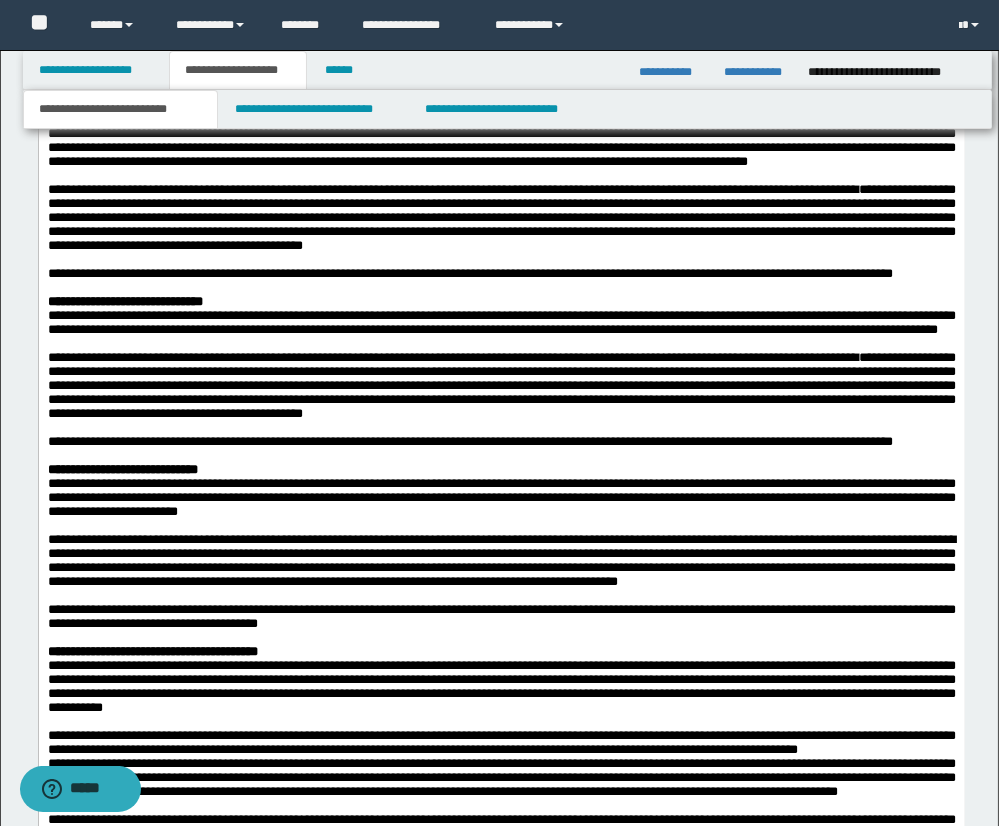 scroll, scrollTop: 2840, scrollLeft: 0, axis: vertical 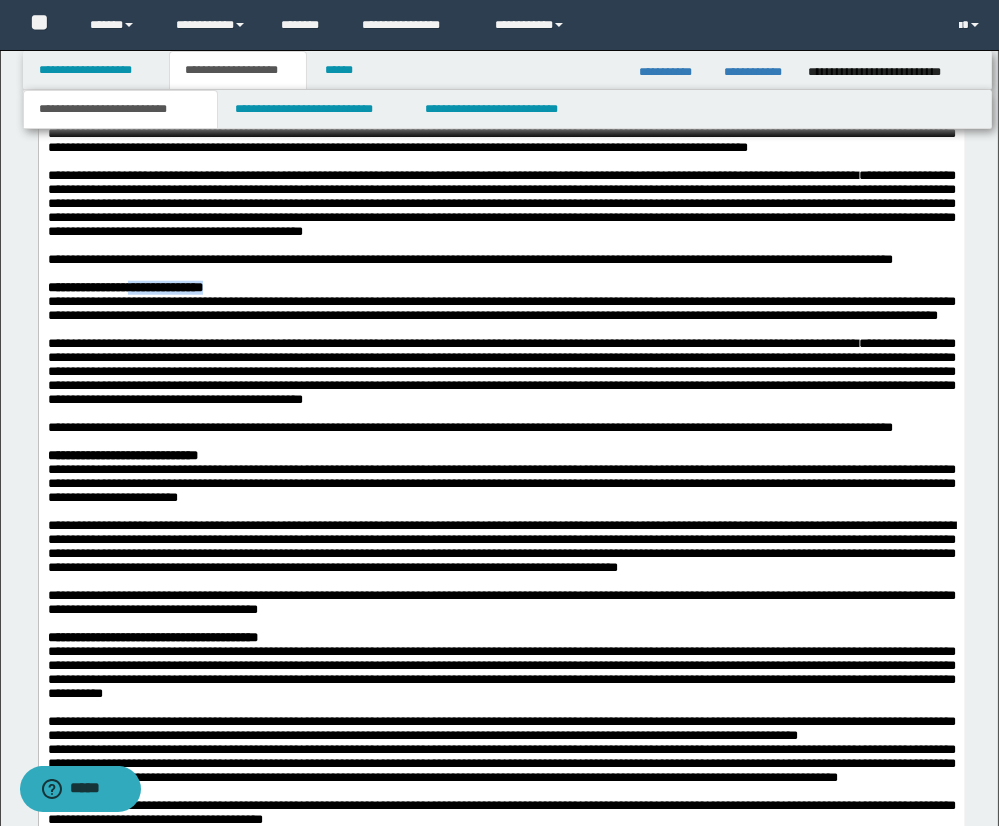drag, startPoint x: 140, startPoint y: 389, endPoint x: 271, endPoint y: 388, distance: 131.00381 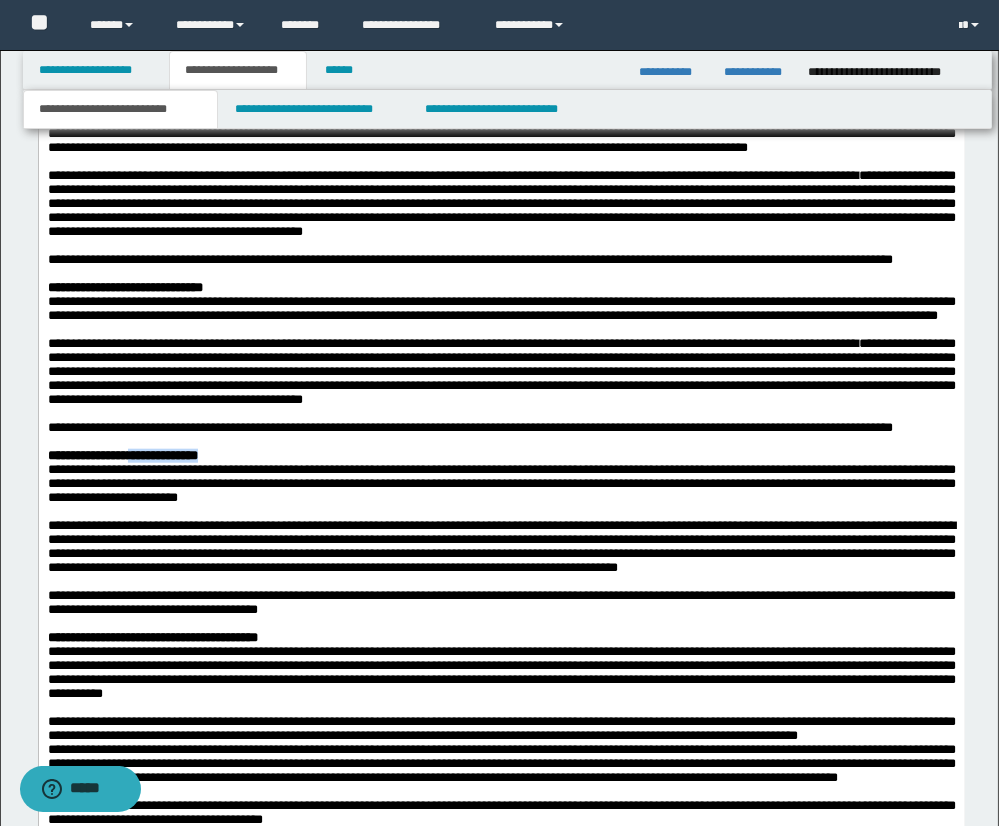 drag, startPoint x: 142, startPoint y: 583, endPoint x: 230, endPoint y: 583, distance: 88 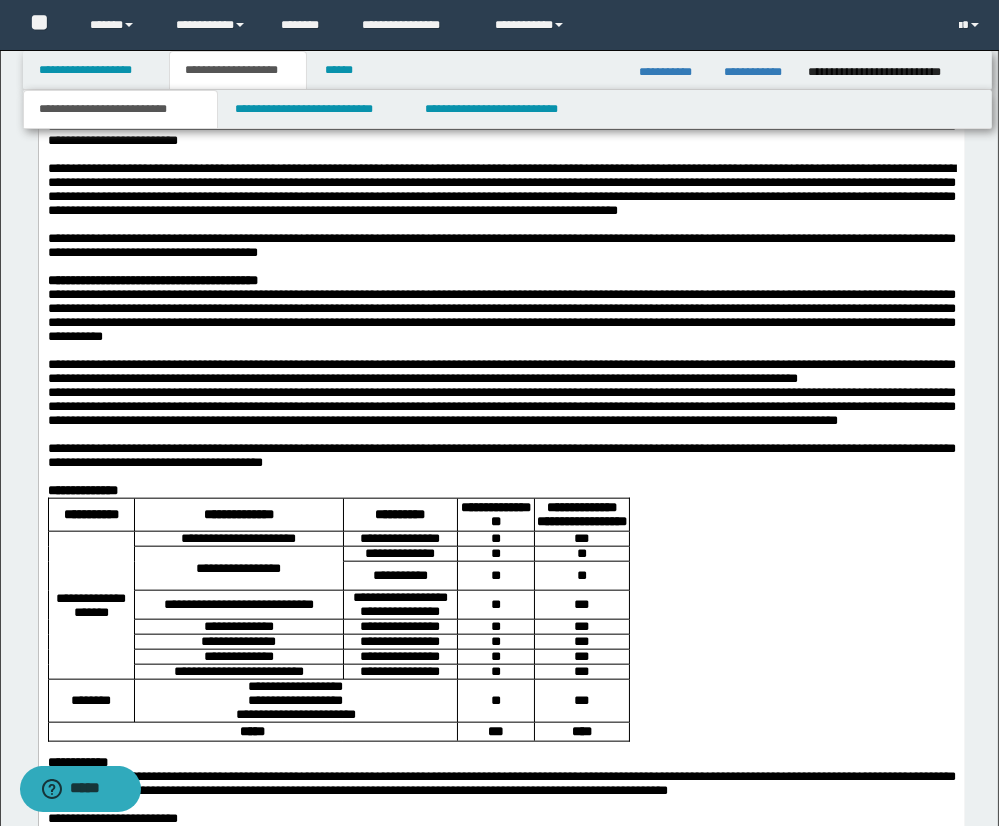 scroll, scrollTop: 3198, scrollLeft: 0, axis: vertical 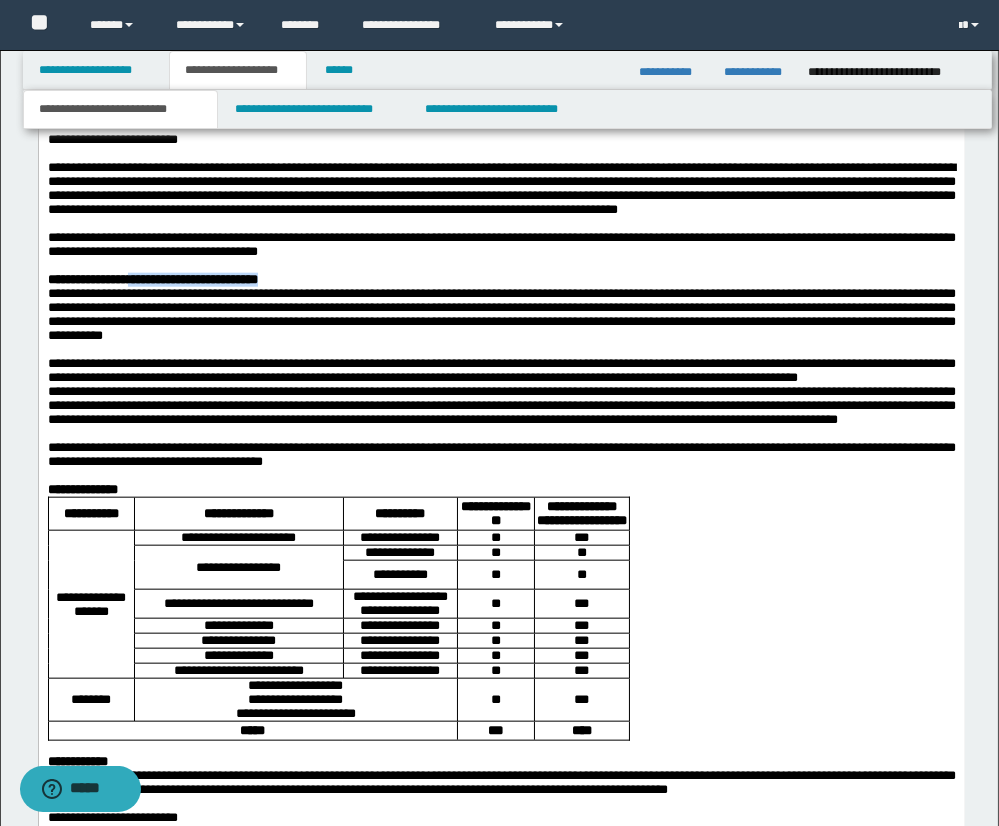 drag, startPoint x: 140, startPoint y: 421, endPoint x: 343, endPoint y: 424, distance: 203.02217 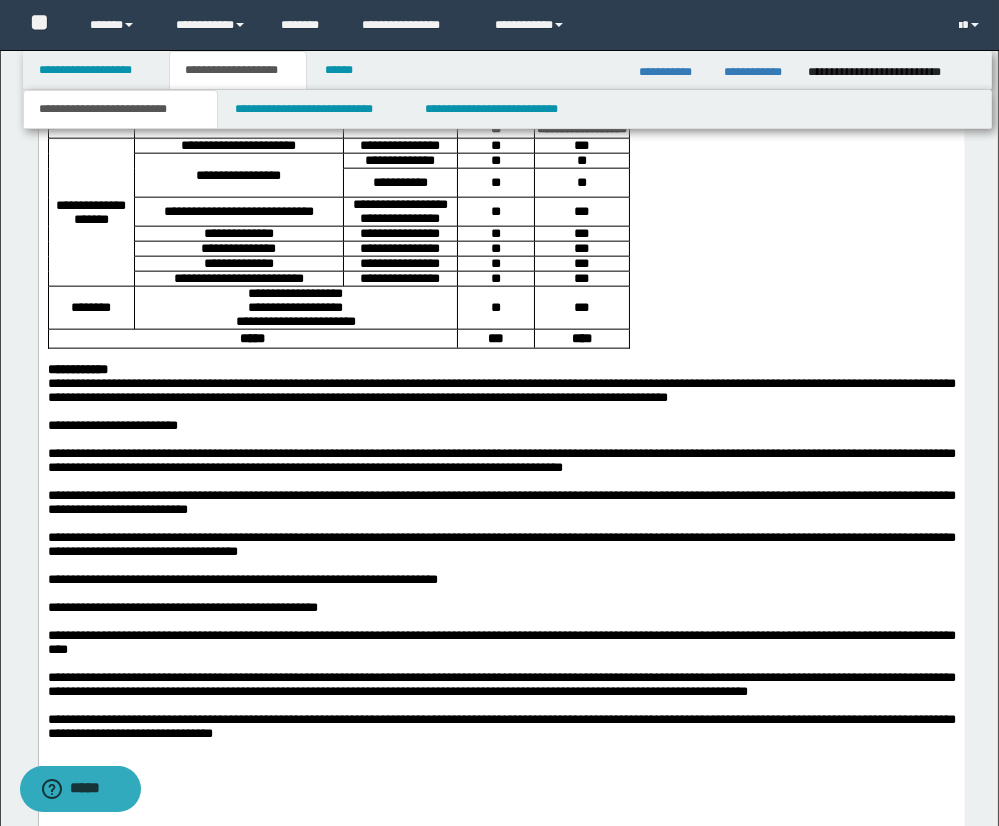scroll, scrollTop: 3598, scrollLeft: 0, axis: vertical 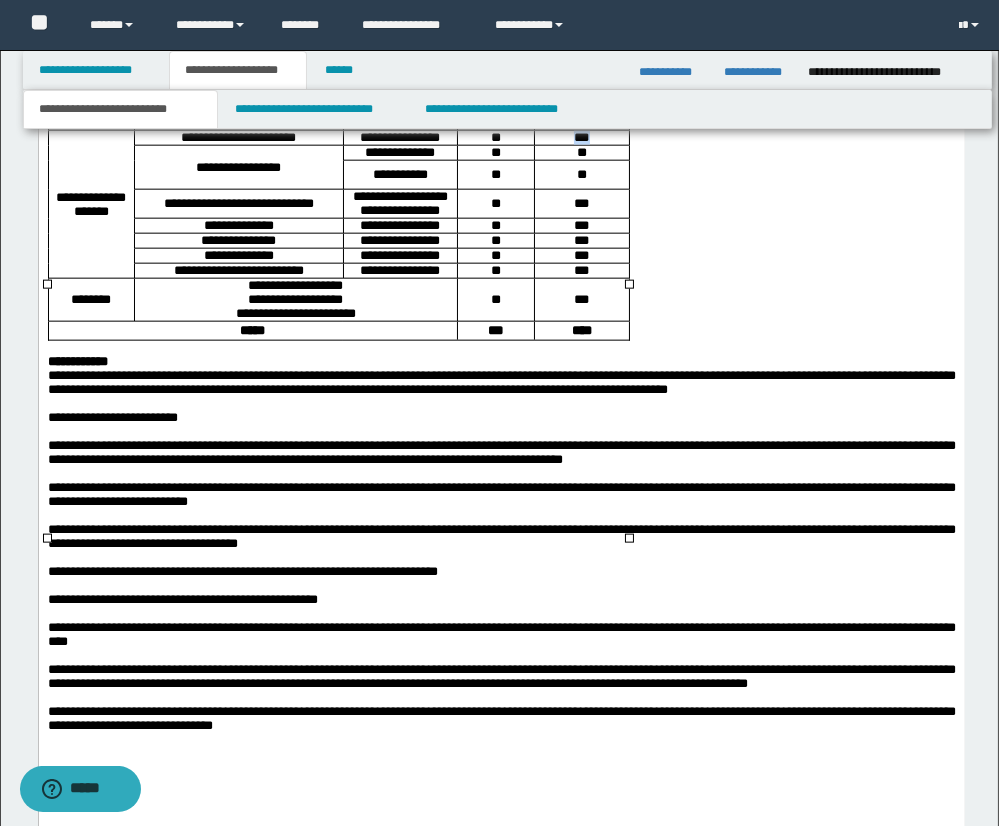 drag, startPoint x: 564, startPoint y: 329, endPoint x: 606, endPoint y: 329, distance: 42 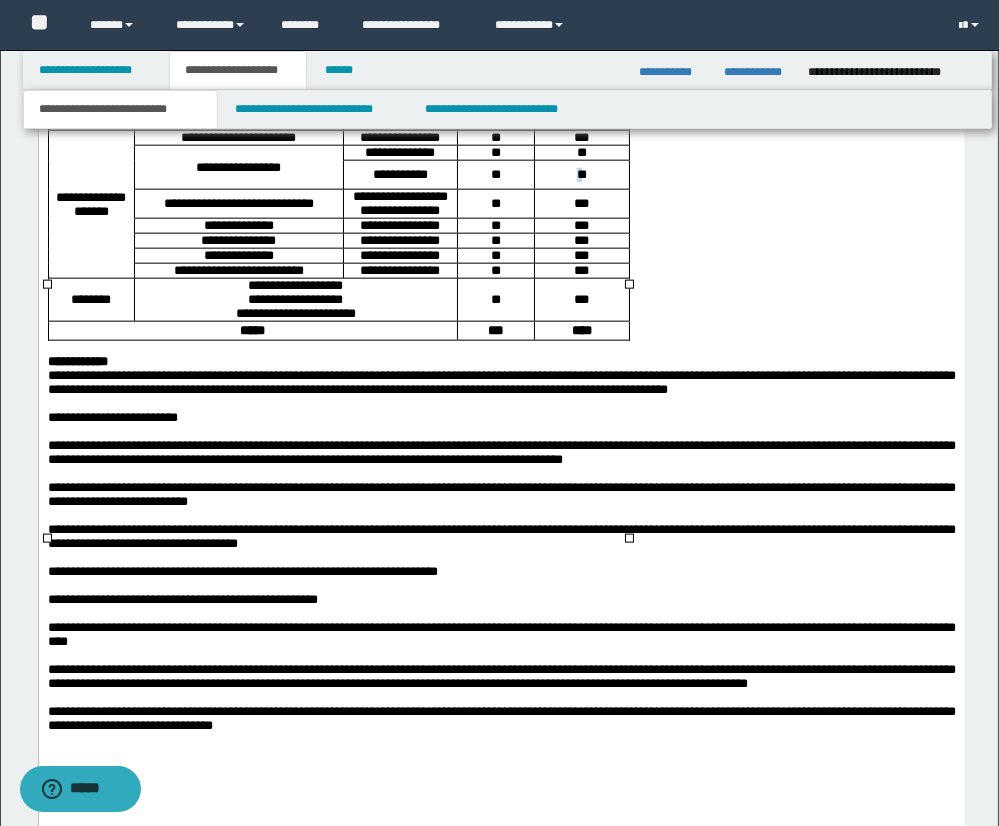 drag, startPoint x: 567, startPoint y: 365, endPoint x: 577, endPoint y: 364, distance: 10.049875 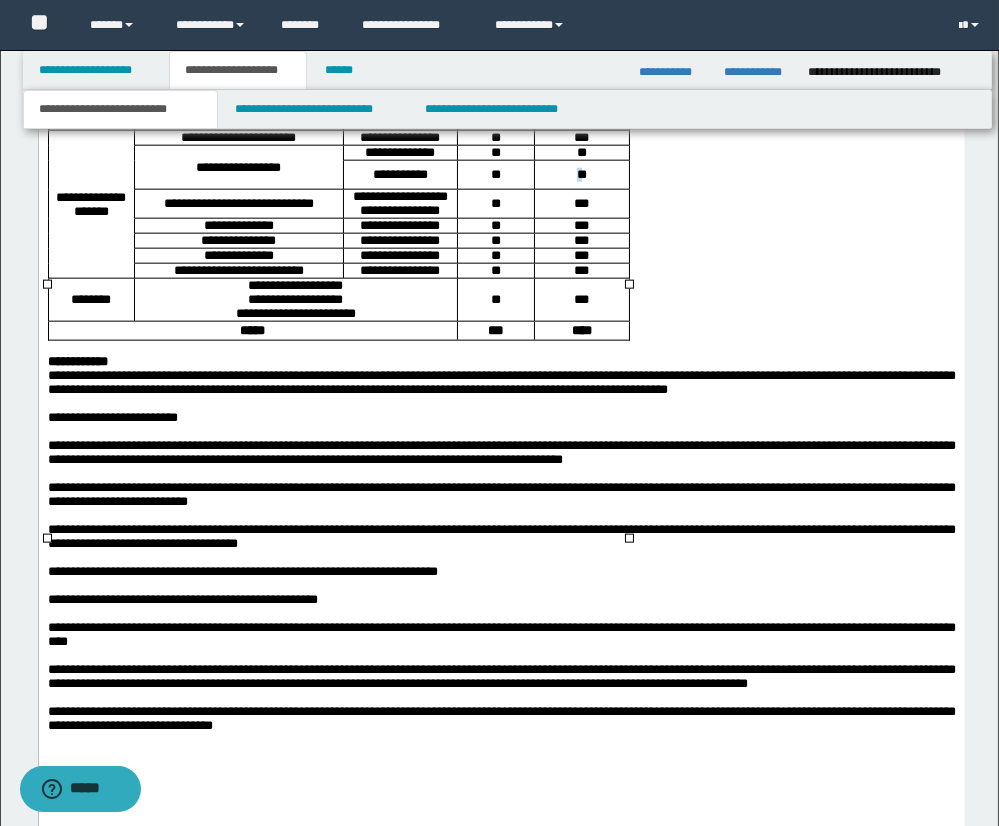 click on "**" at bounding box center [581, 175] 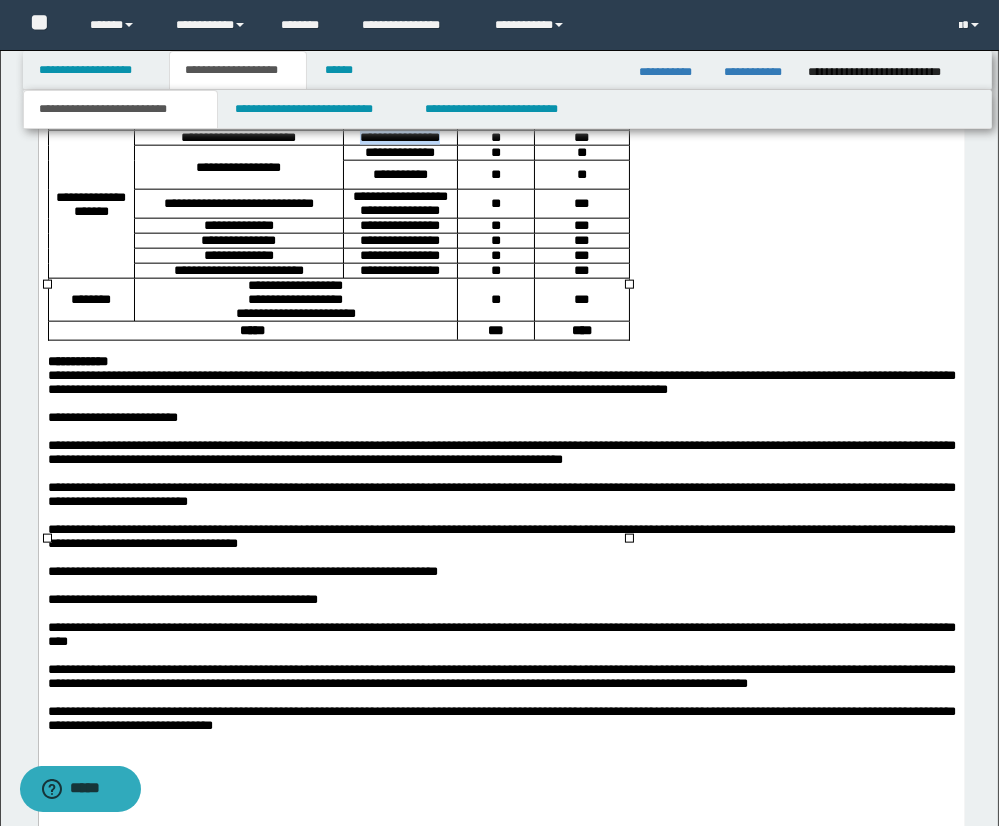 drag, startPoint x: 353, startPoint y: 325, endPoint x: 448, endPoint y: 325, distance: 95 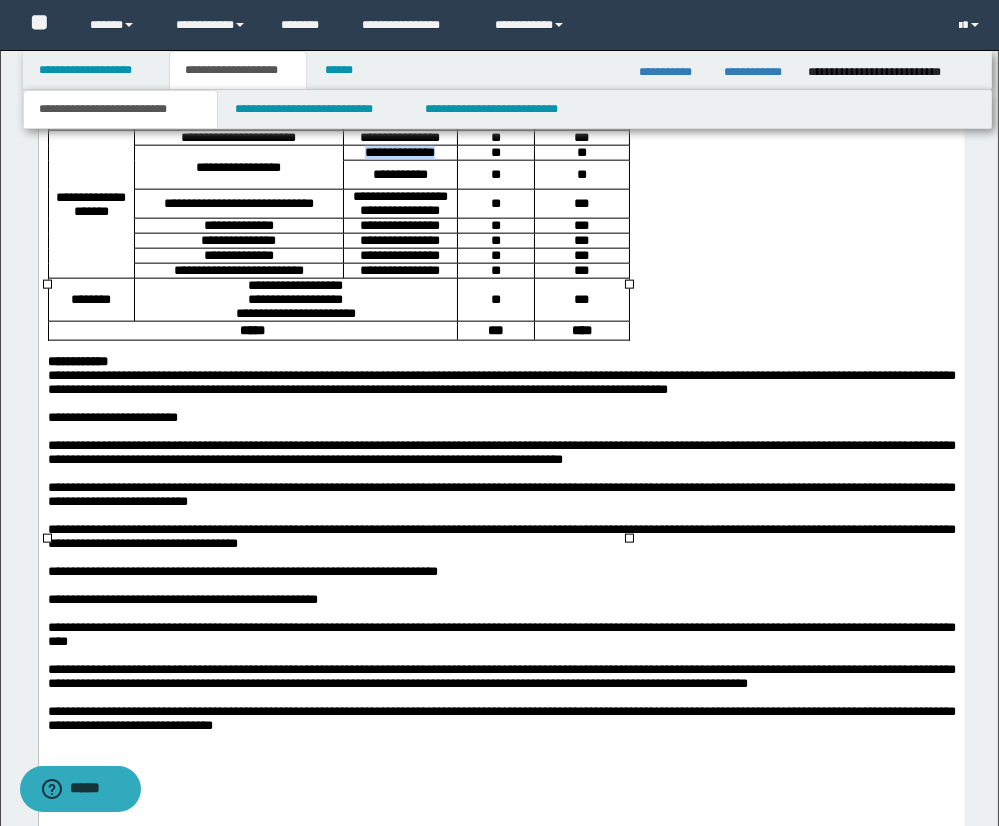 drag, startPoint x: 362, startPoint y: 344, endPoint x: 442, endPoint y: 344, distance: 80 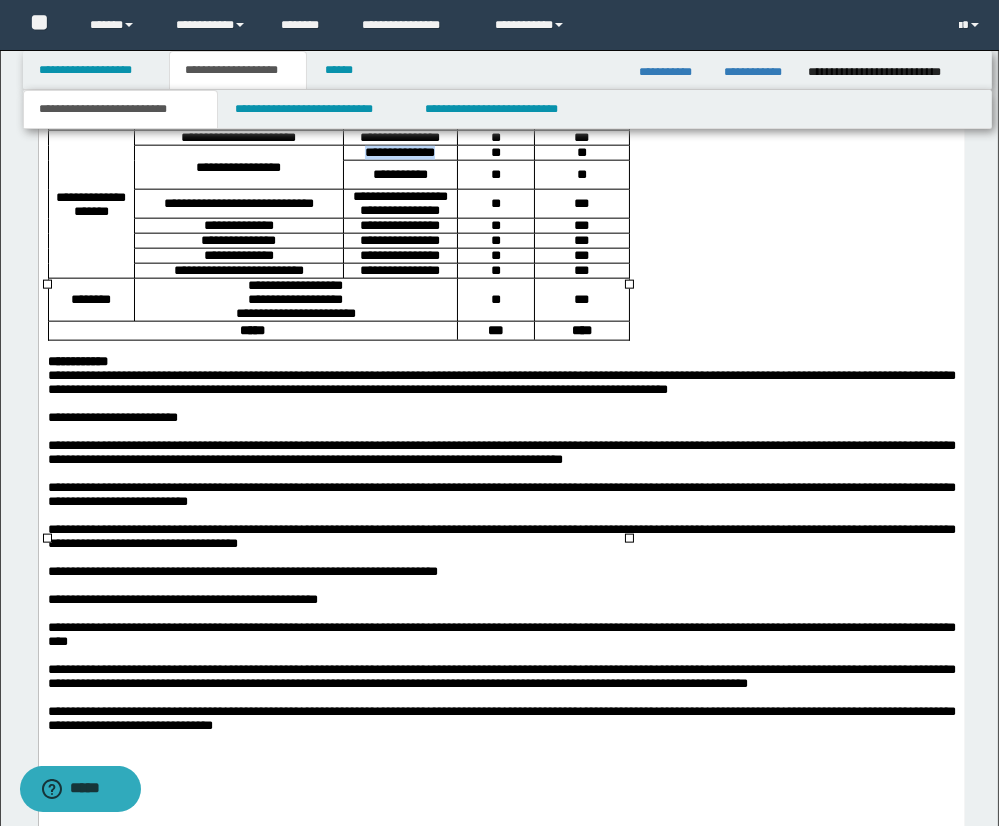 click on "**********" at bounding box center [399, 153] 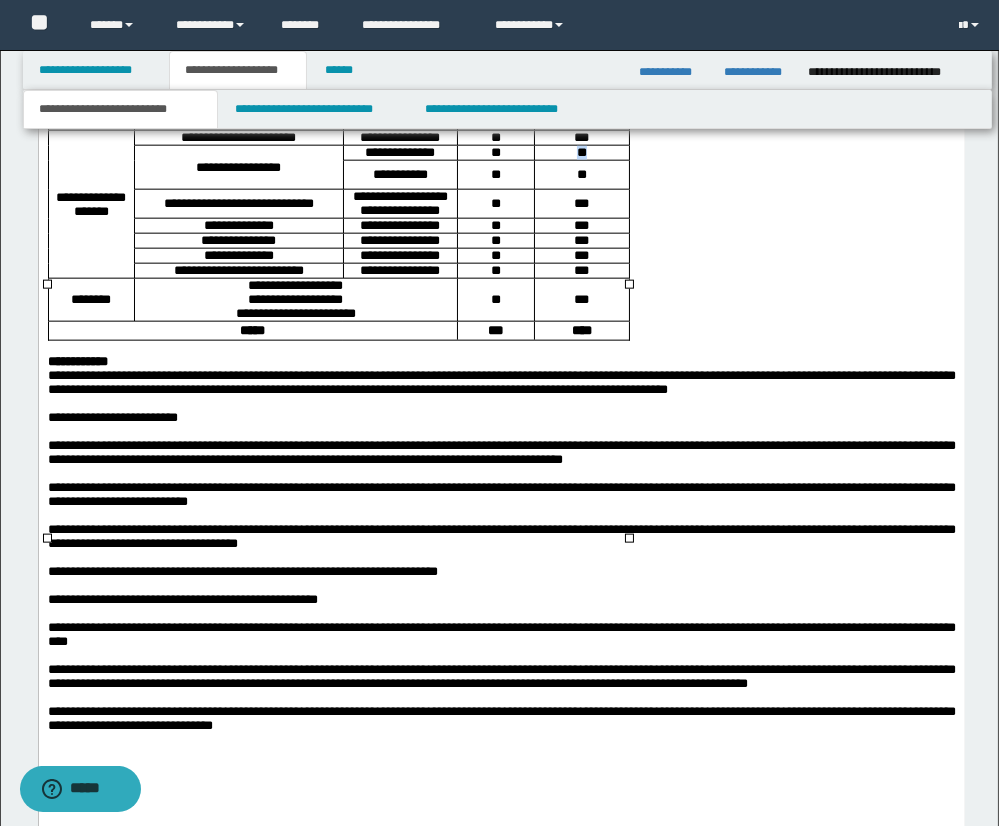 drag, startPoint x: 564, startPoint y: 340, endPoint x: 607, endPoint y: 340, distance: 43 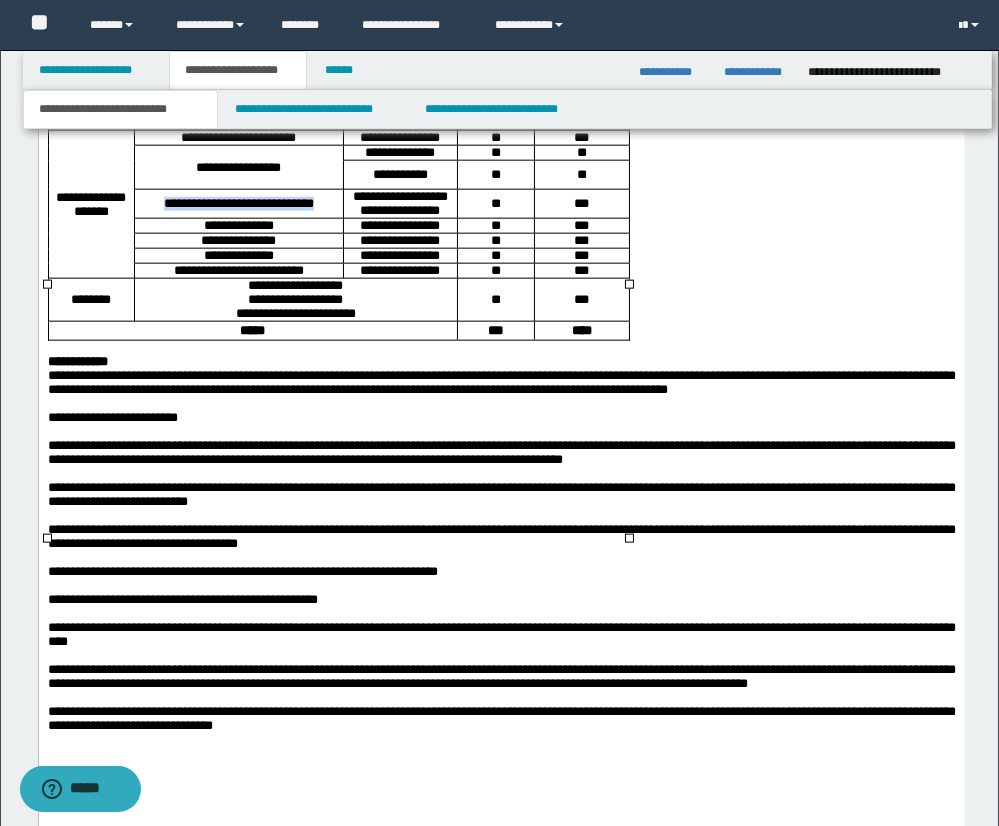 drag, startPoint x: 146, startPoint y: 399, endPoint x: 328, endPoint y: 393, distance: 182.09888 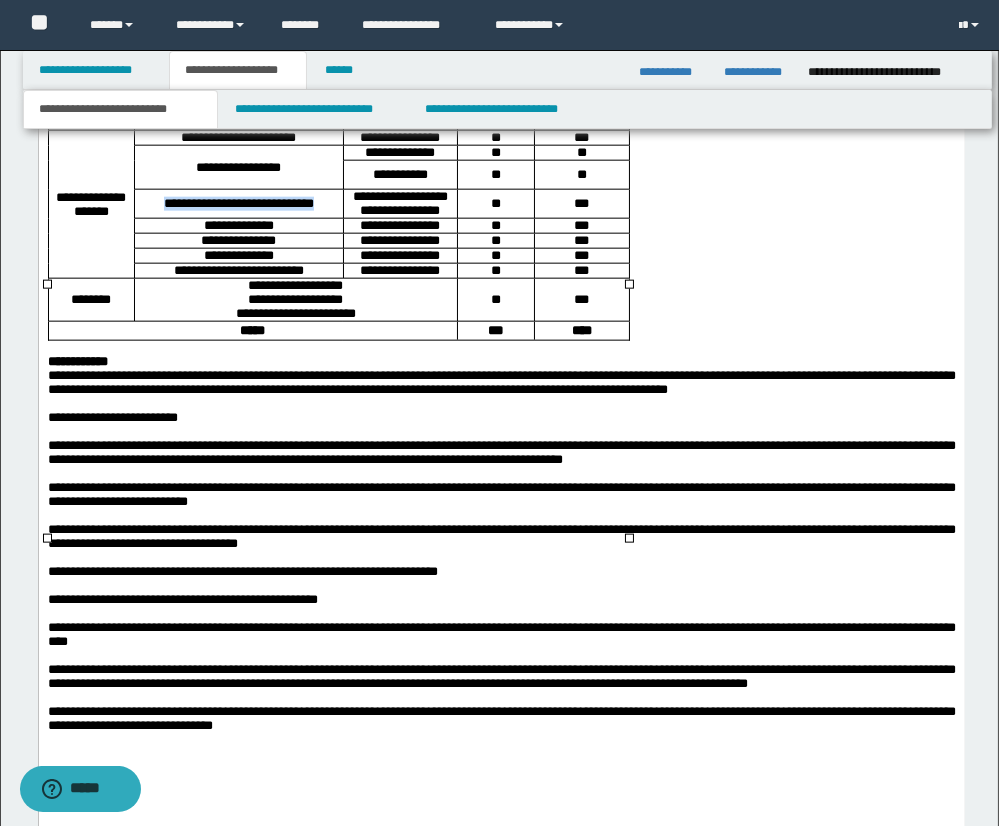 click on "**********" at bounding box center (238, 204) 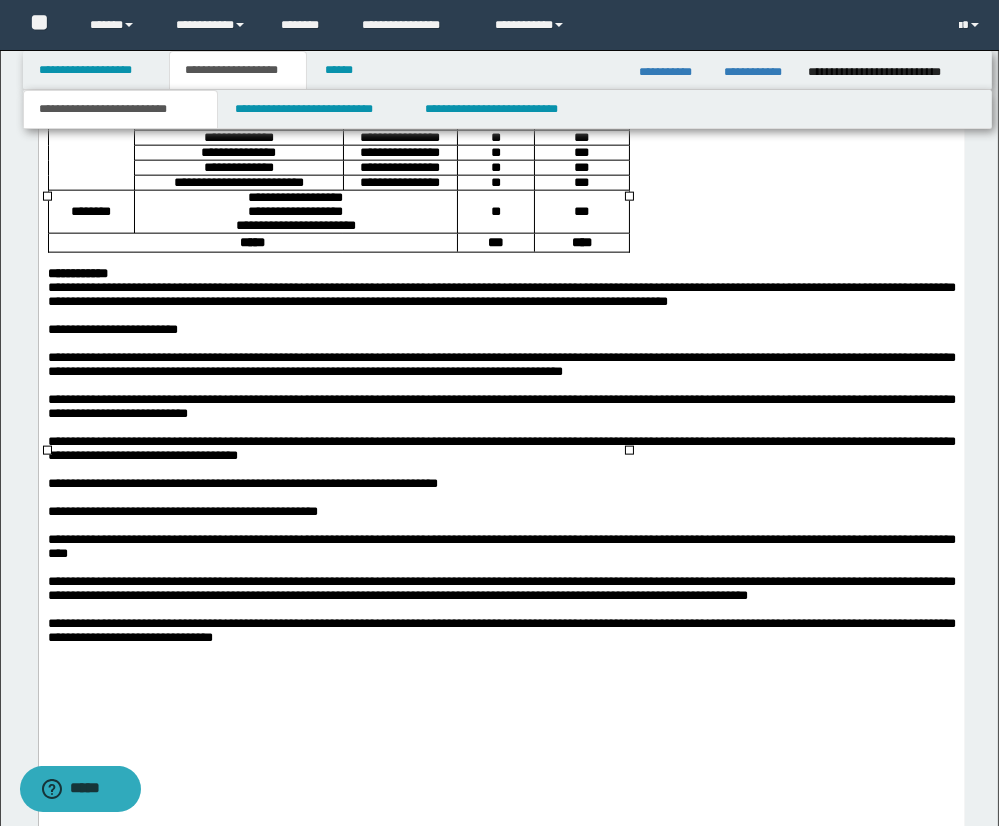 scroll, scrollTop: 3693, scrollLeft: 0, axis: vertical 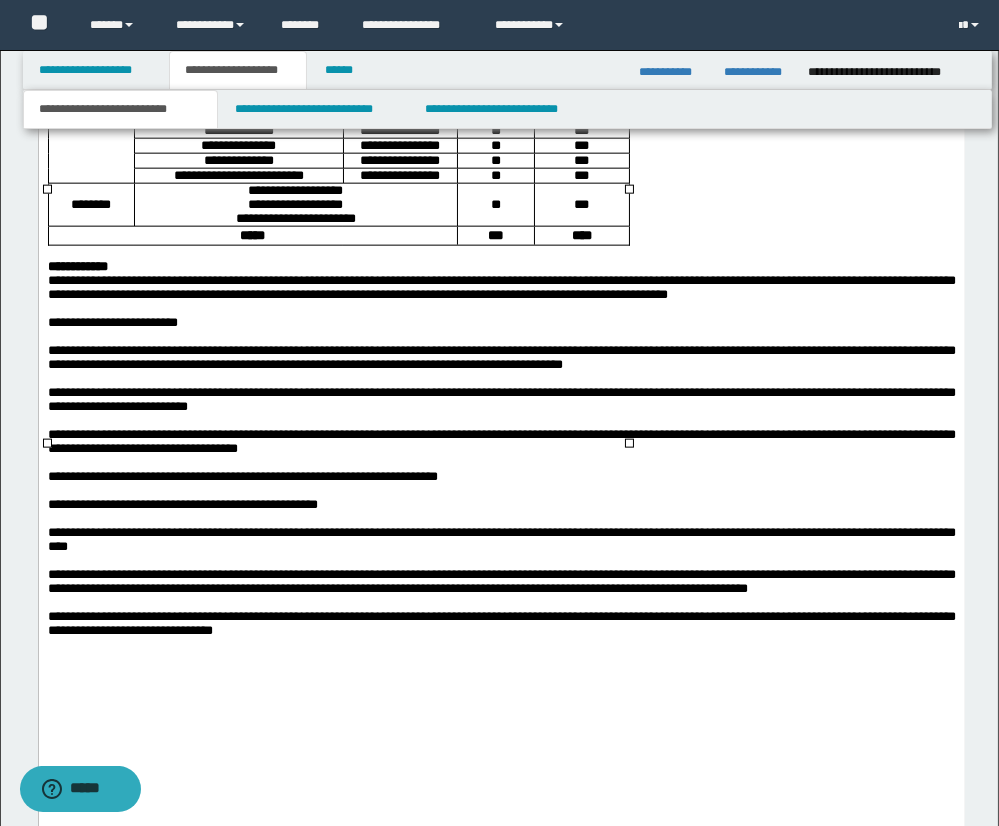 drag, startPoint x: 348, startPoint y: 297, endPoint x: 443, endPoint y: 307, distance: 95.524864 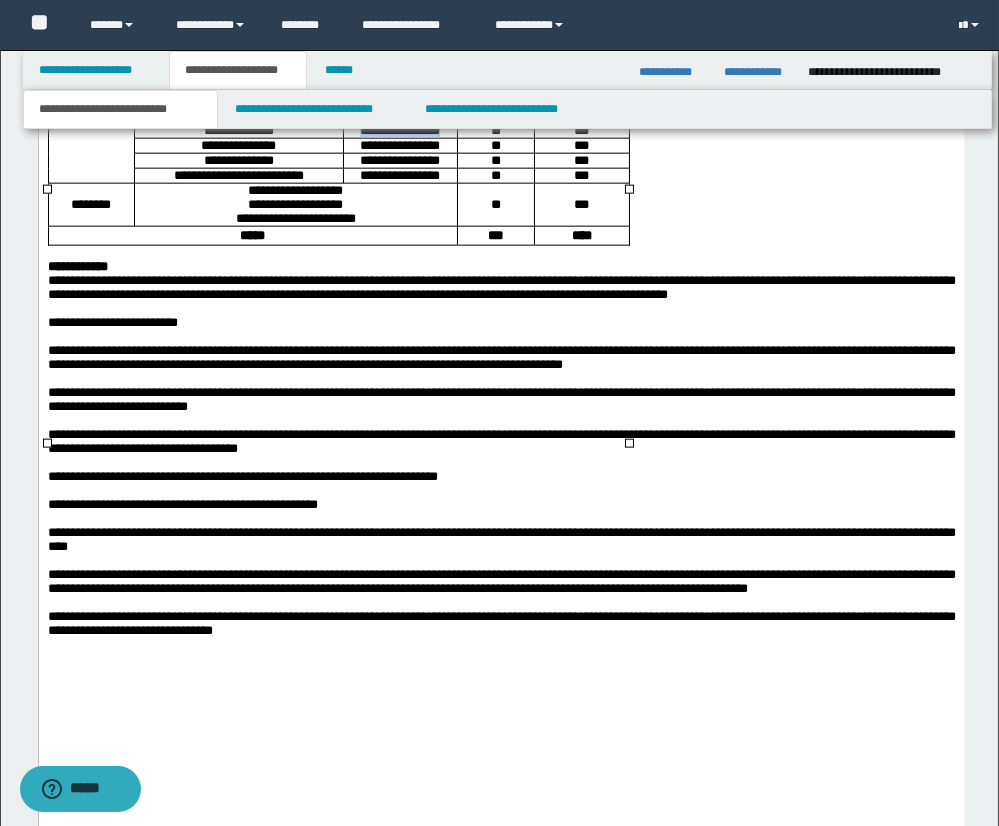 drag, startPoint x: 350, startPoint y: 323, endPoint x: 444, endPoint y: 324, distance: 94.00532 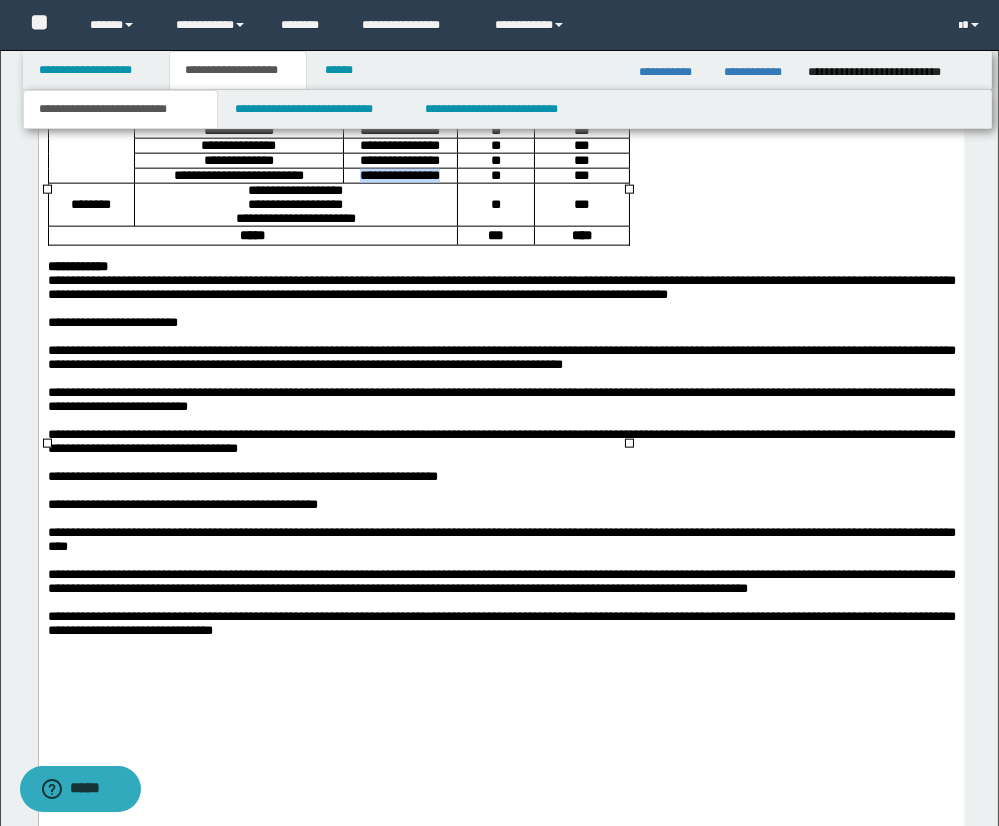 drag, startPoint x: 354, startPoint y: 374, endPoint x: 445, endPoint y: 371, distance: 91.04944 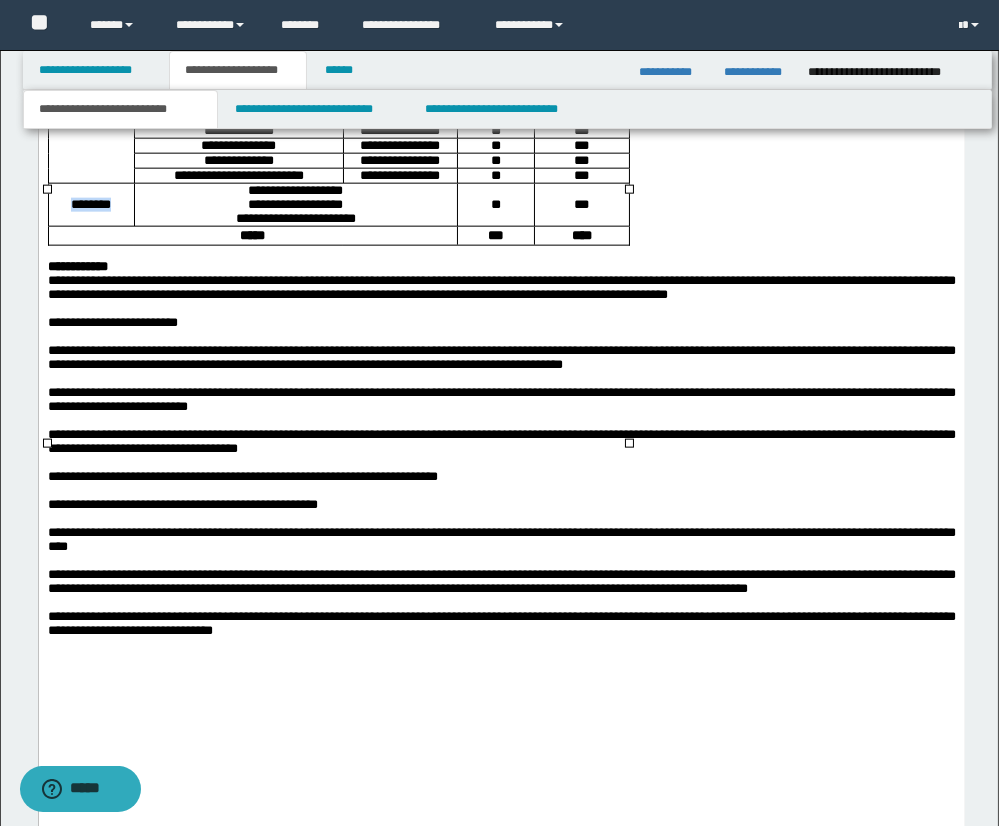 drag, startPoint x: 66, startPoint y: 406, endPoint x: 118, endPoint y: 403, distance: 52.086468 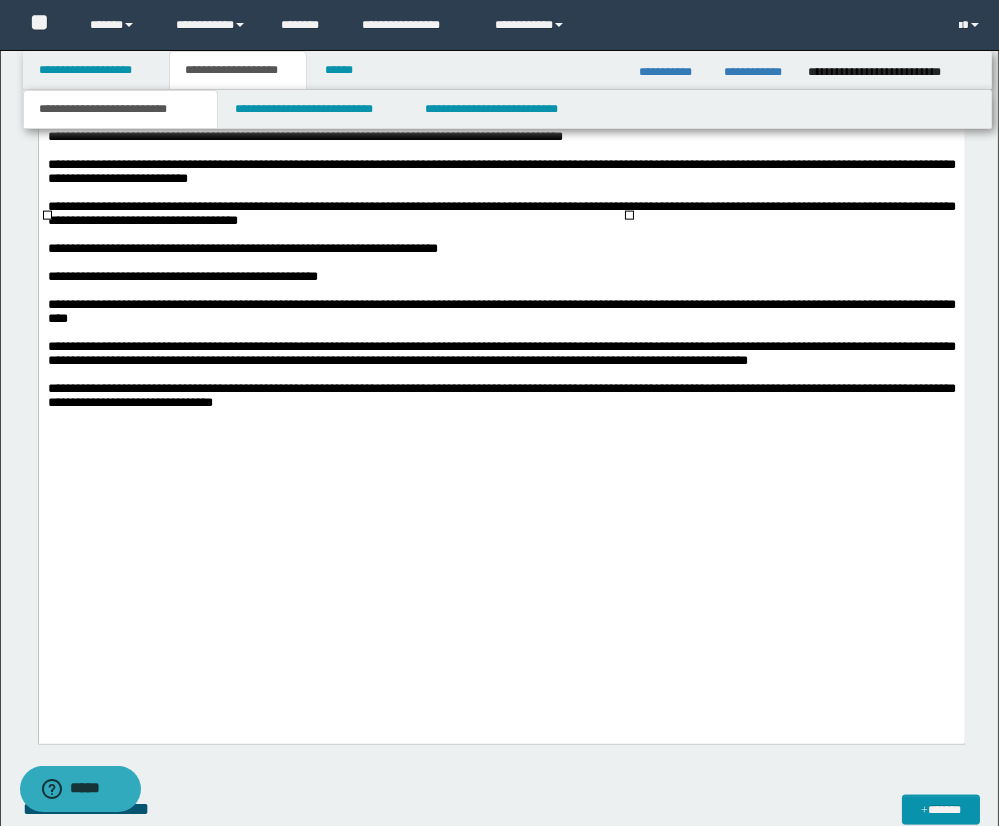 scroll, scrollTop: 3930, scrollLeft: 0, axis: vertical 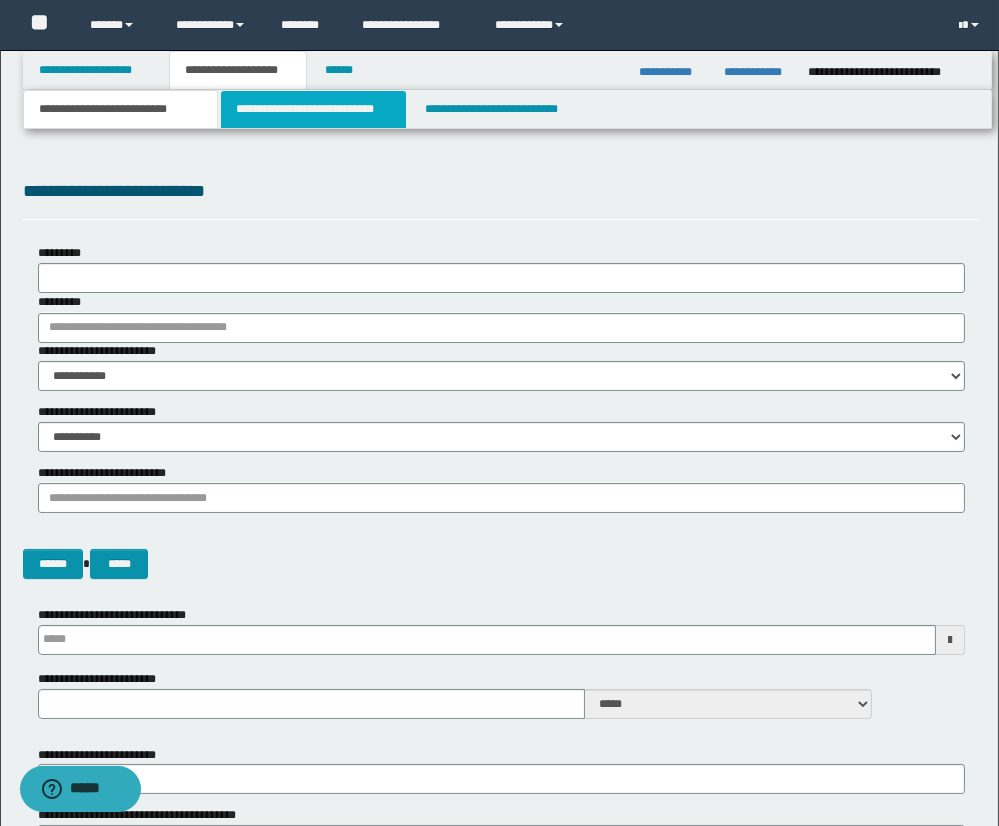 click on "**********" at bounding box center [313, 109] 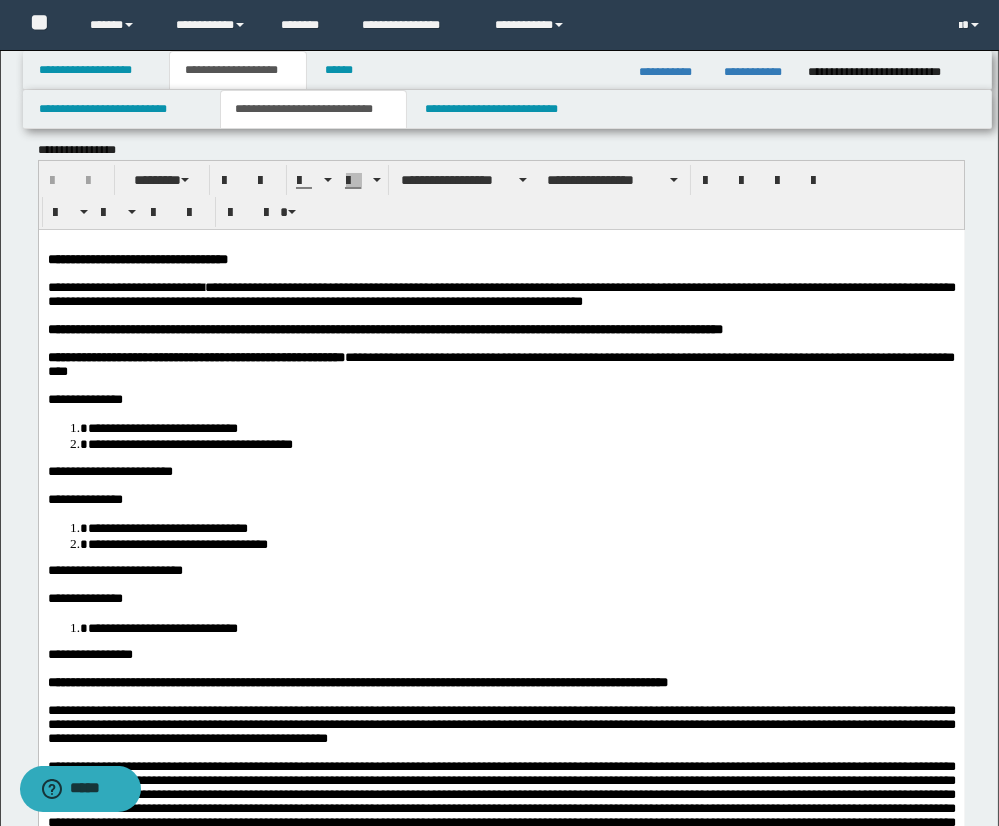 scroll, scrollTop: 19, scrollLeft: 0, axis: vertical 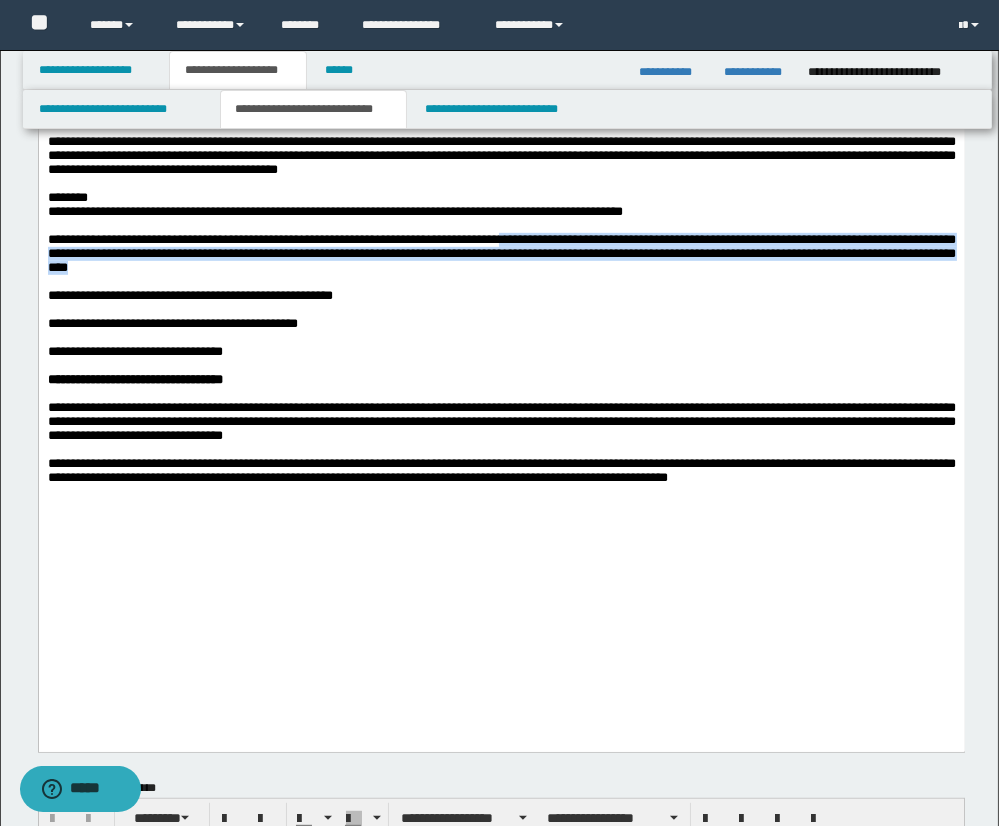 drag, startPoint x: 505, startPoint y: 383, endPoint x: 640, endPoint y: 407, distance: 137.11674 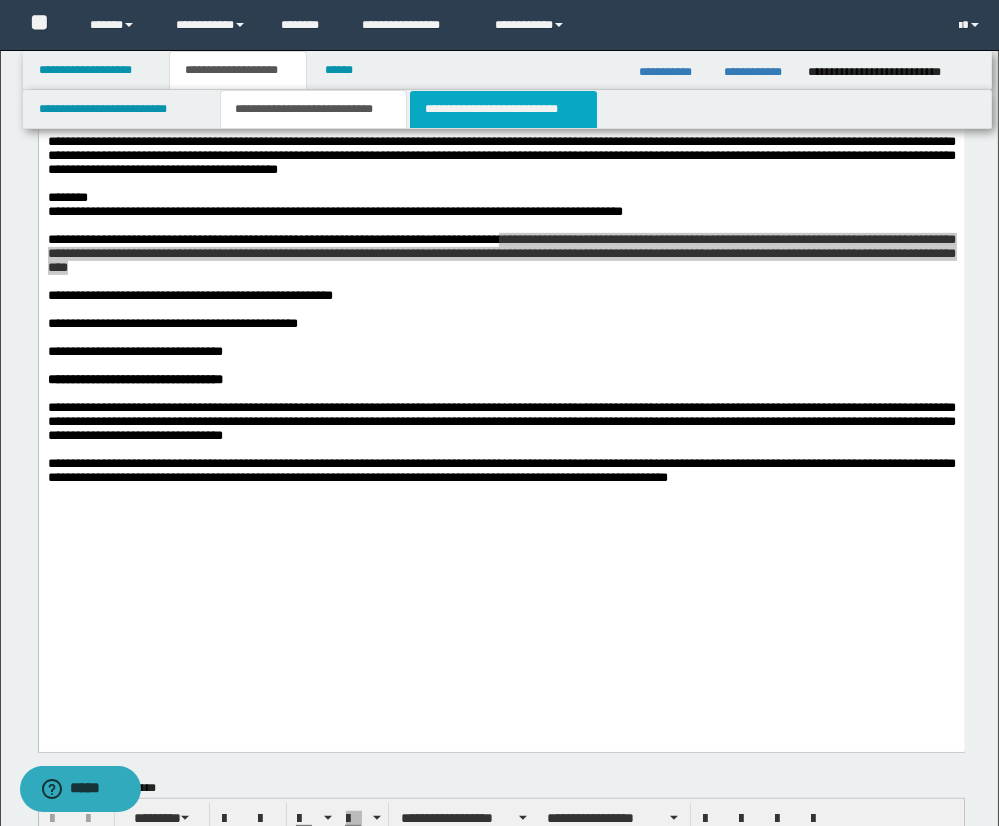 click on "**********" at bounding box center (503, 109) 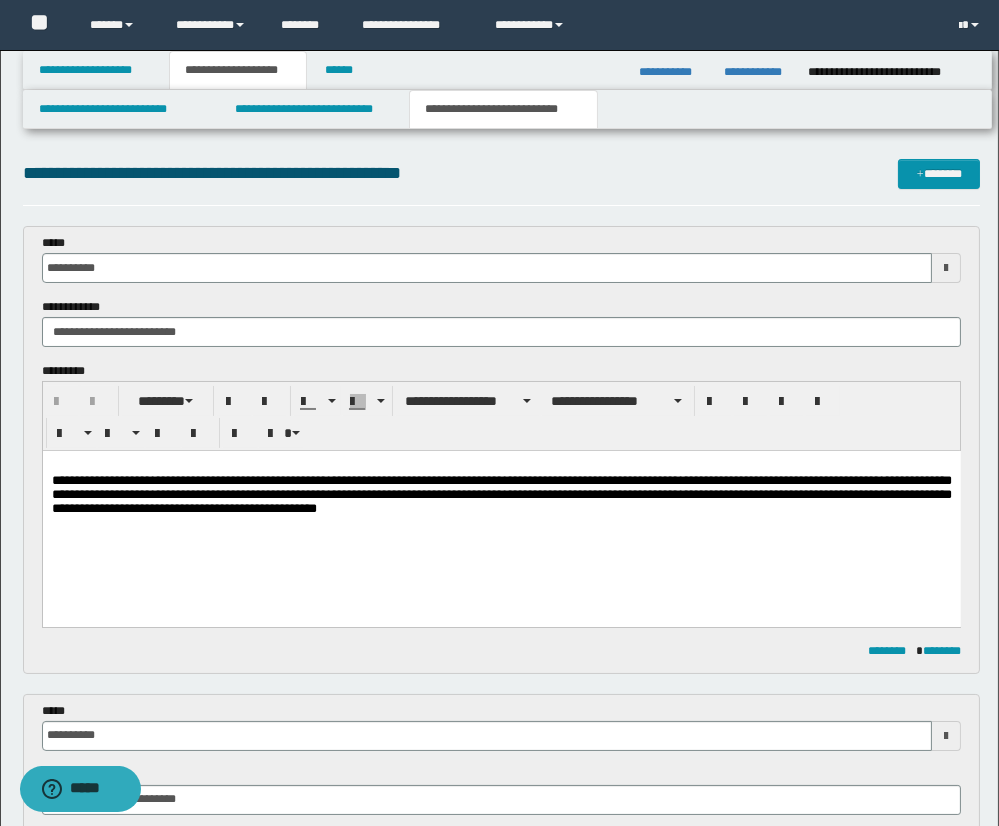 scroll, scrollTop: 0, scrollLeft: 0, axis: both 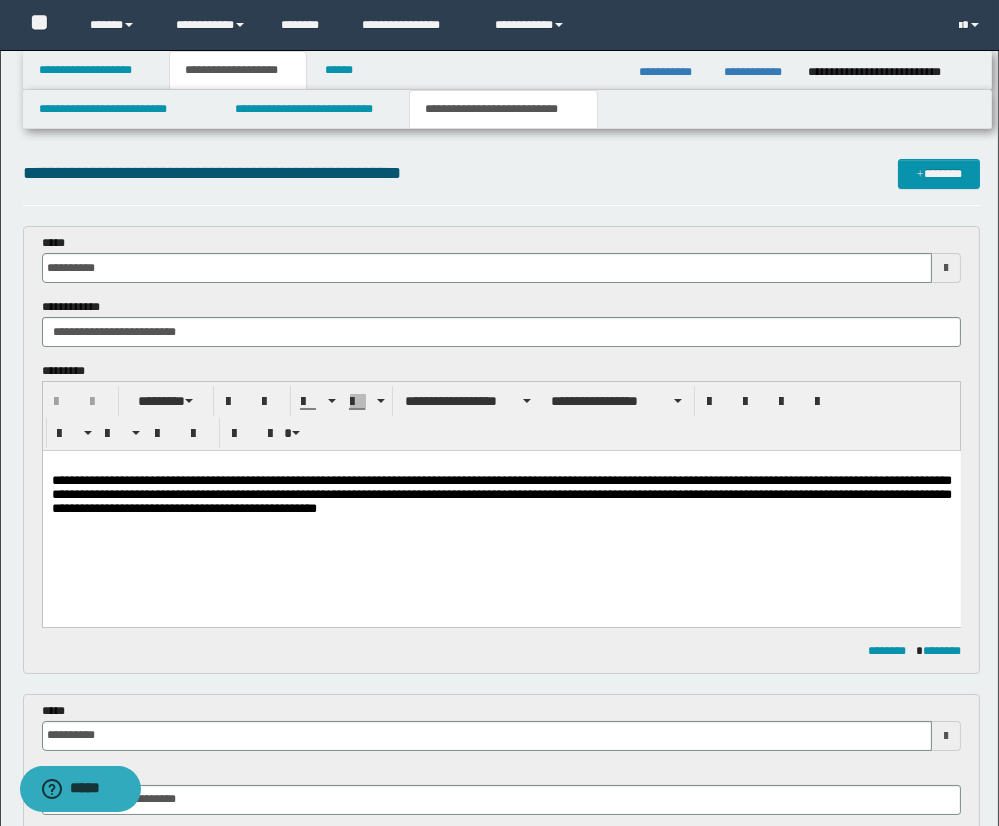 click on "**********" at bounding box center [501, 511] 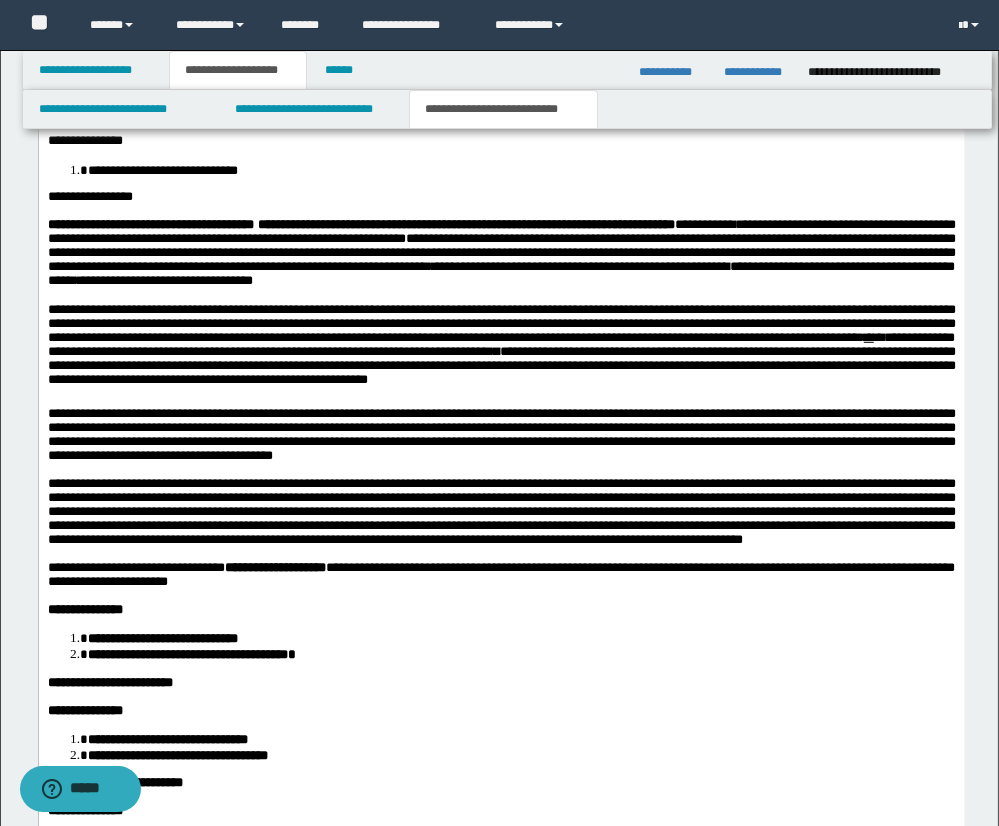 scroll, scrollTop: 1780, scrollLeft: 0, axis: vertical 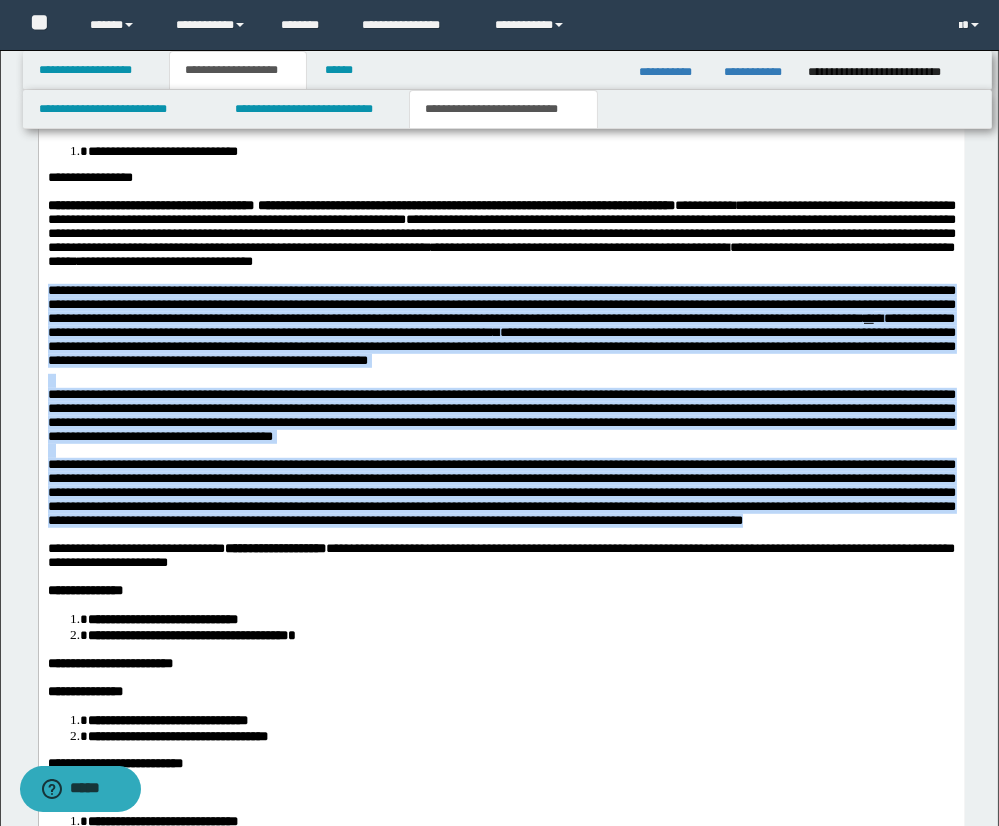 drag, startPoint x: 47, startPoint y: 314, endPoint x: 854, endPoint y: 574, distance: 847.8496 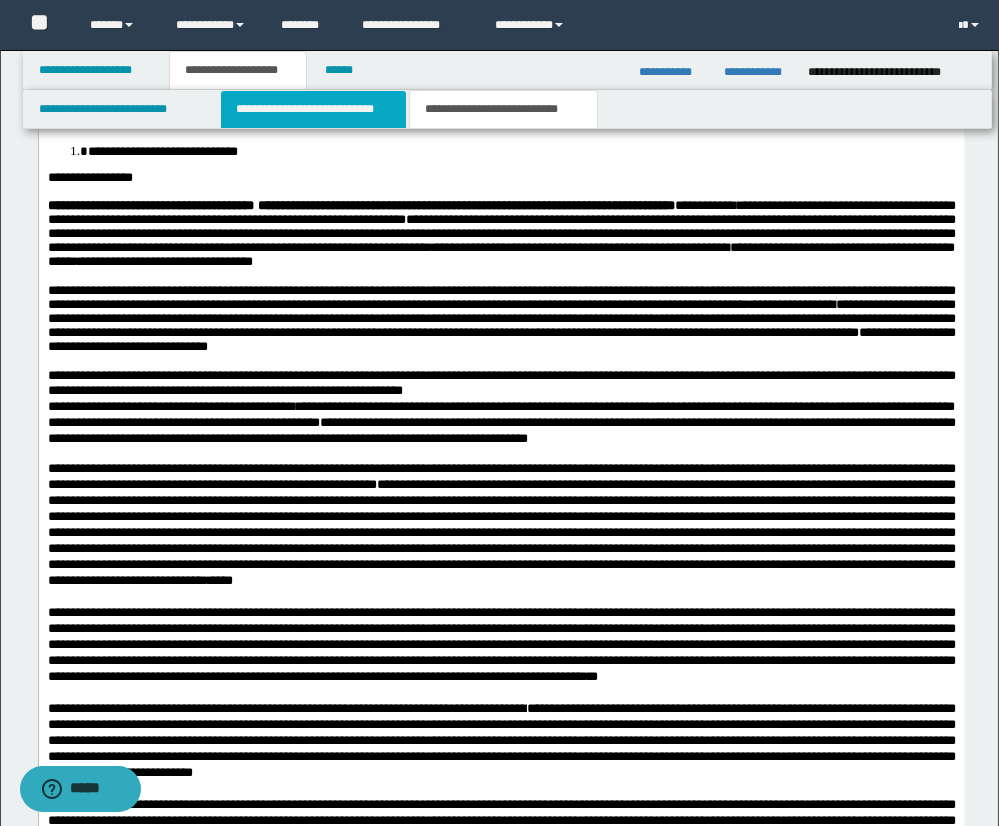 click on "**********" at bounding box center (313, 109) 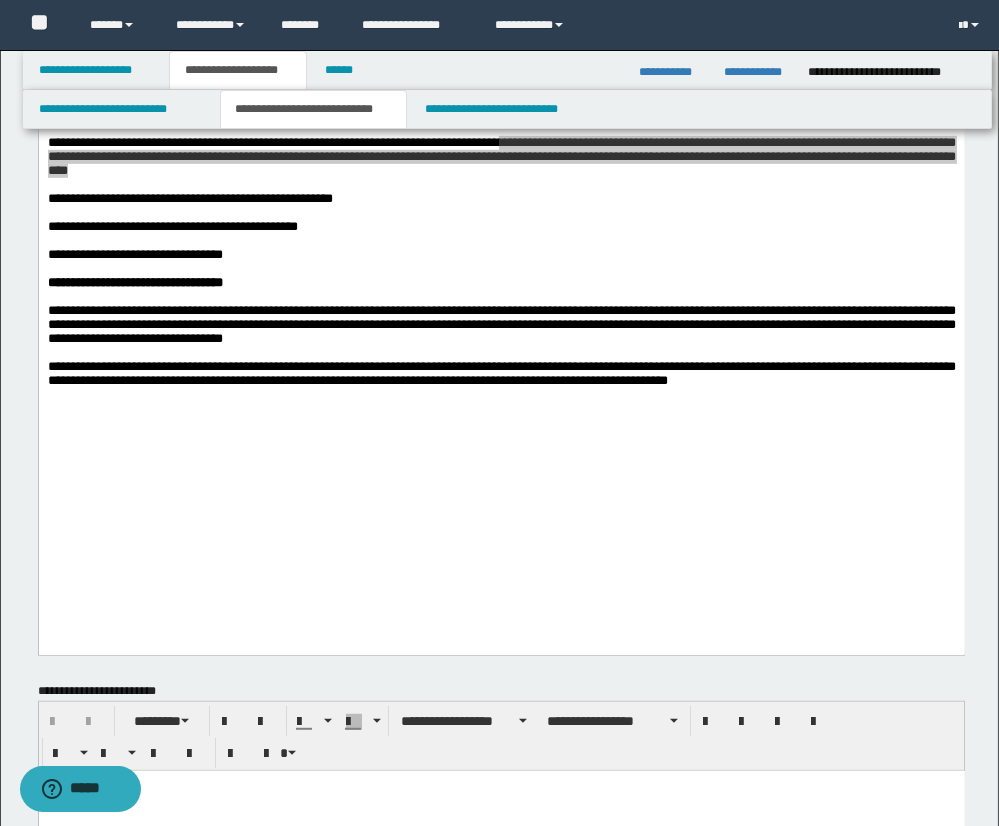 scroll, scrollTop: 1667, scrollLeft: 0, axis: vertical 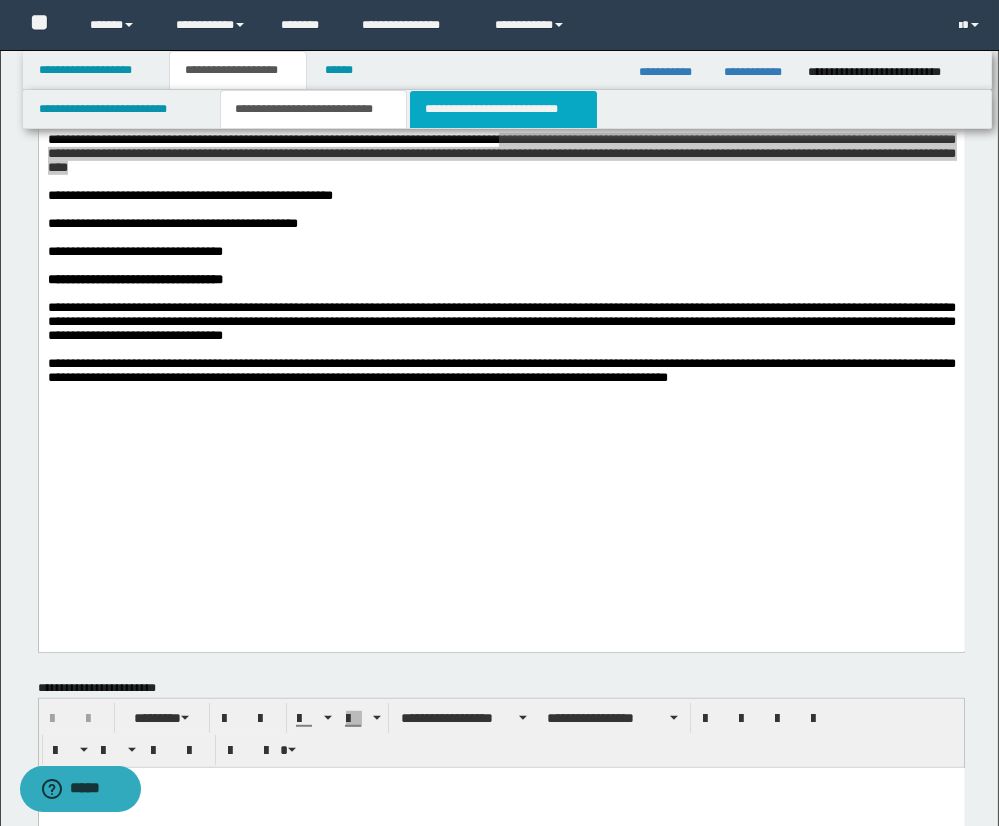 click on "**********" at bounding box center (503, 109) 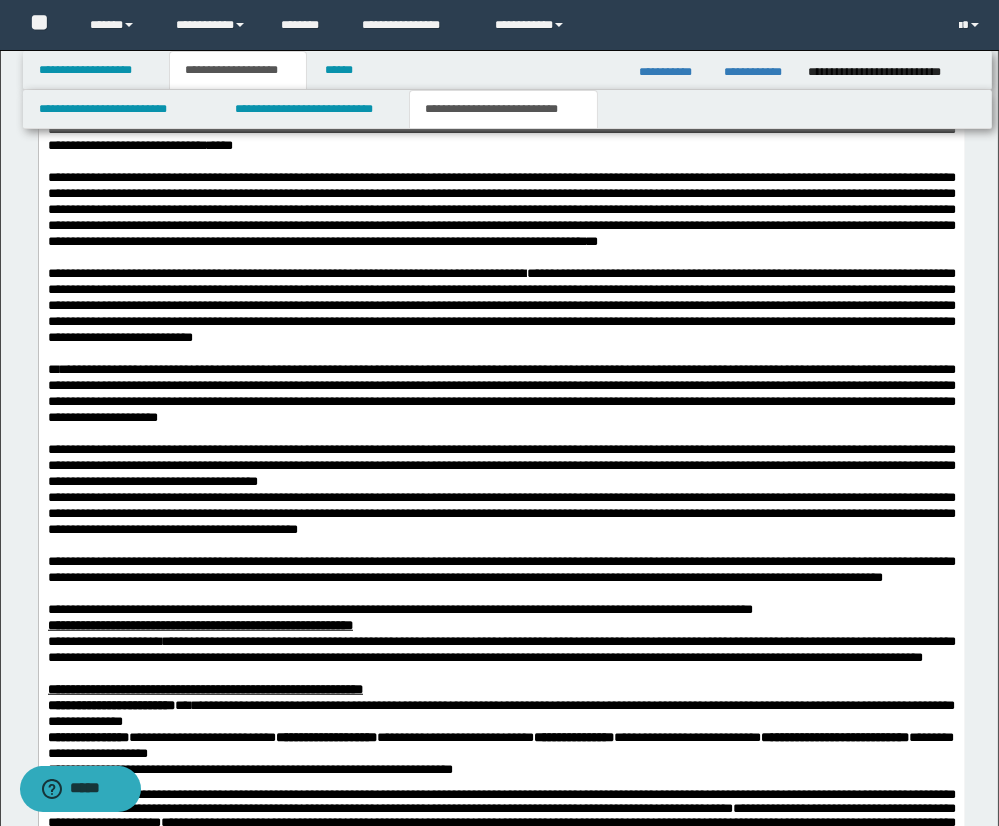 scroll, scrollTop: 2220, scrollLeft: 0, axis: vertical 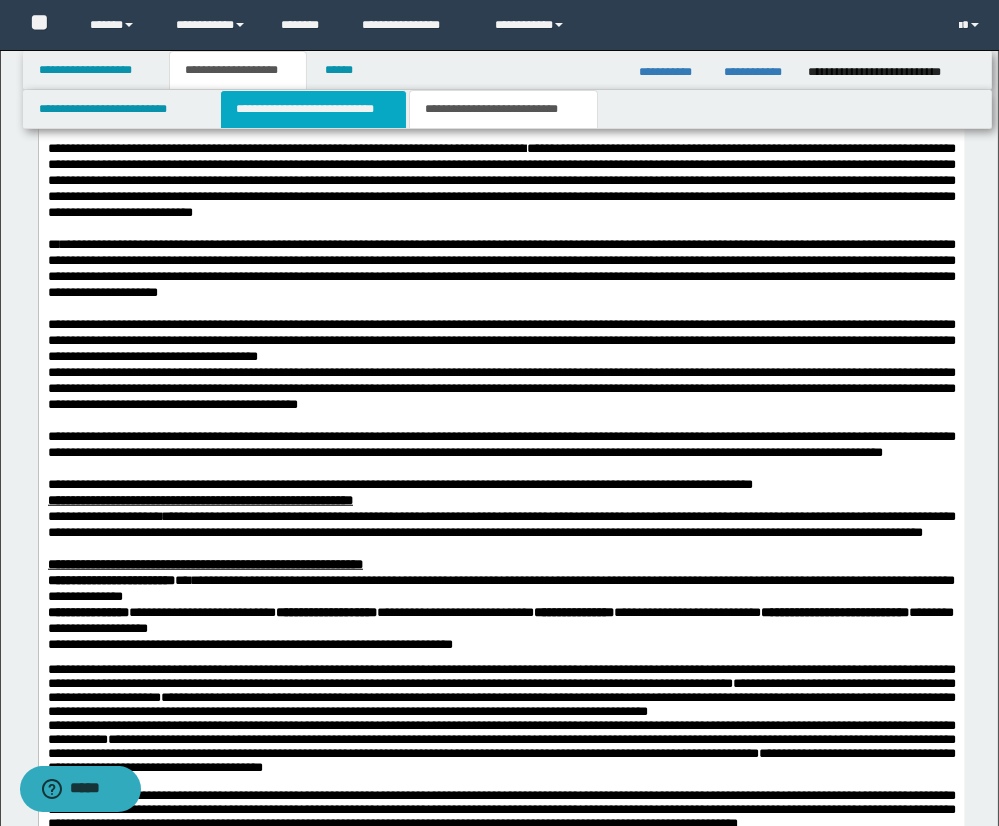 click on "**********" at bounding box center (313, 109) 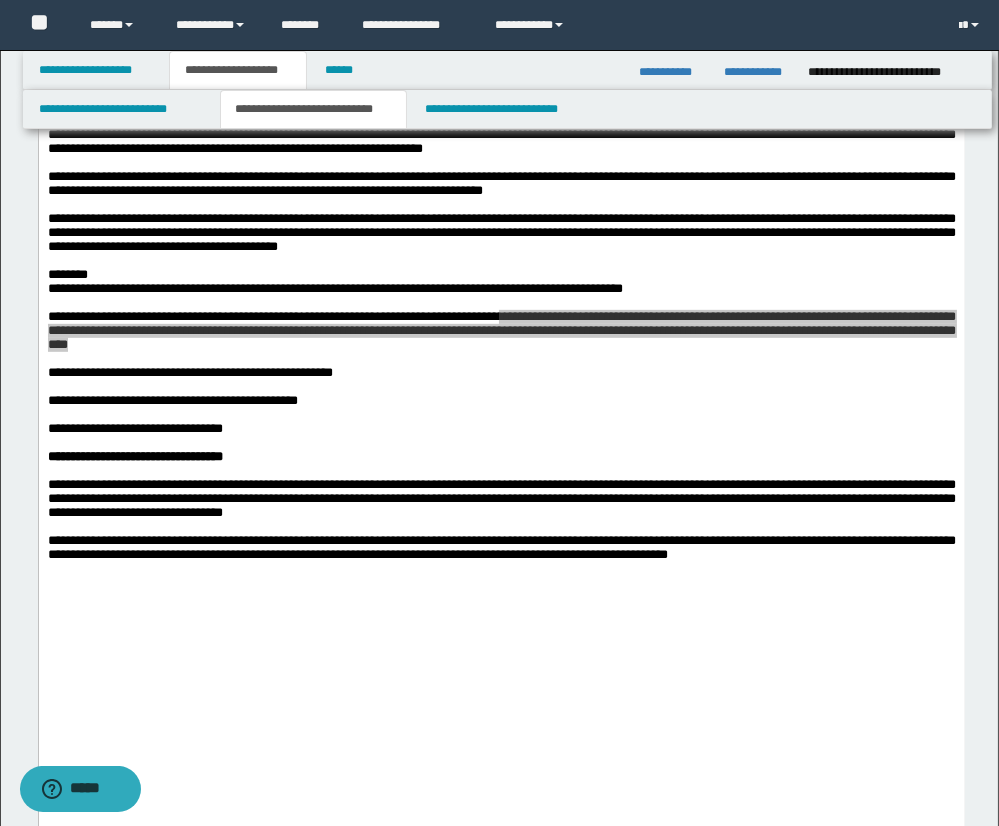 scroll, scrollTop: 1485, scrollLeft: 0, axis: vertical 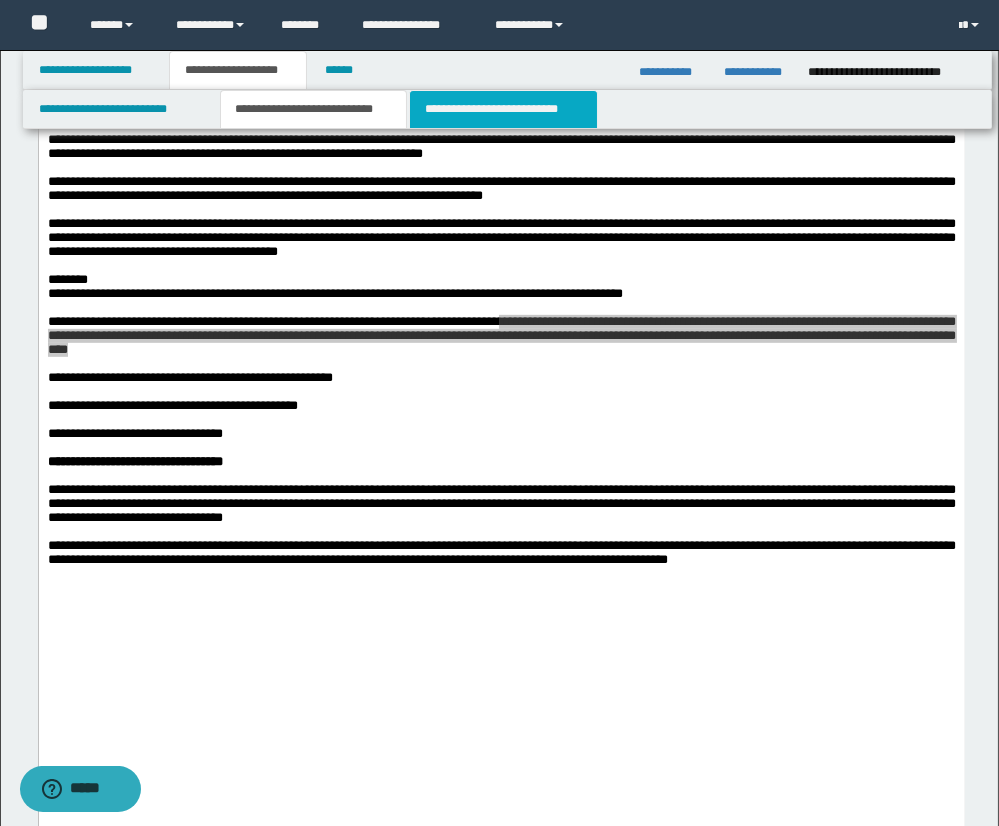 click on "**********" at bounding box center [503, 109] 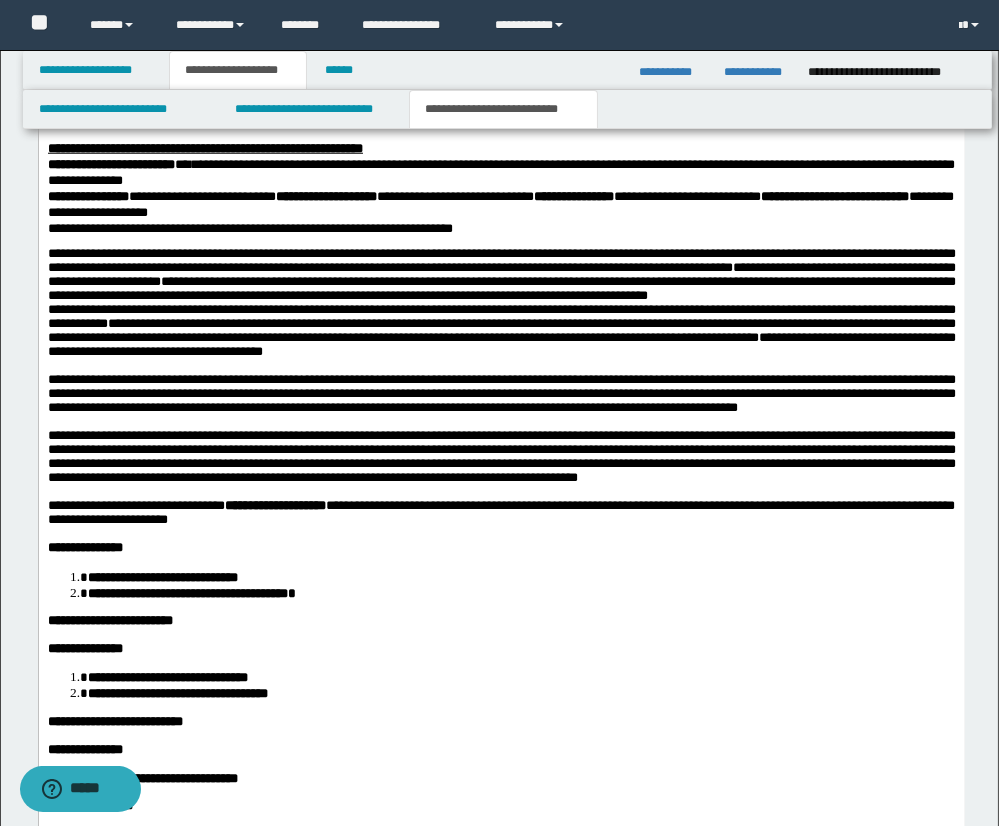 scroll, scrollTop: 2765, scrollLeft: 0, axis: vertical 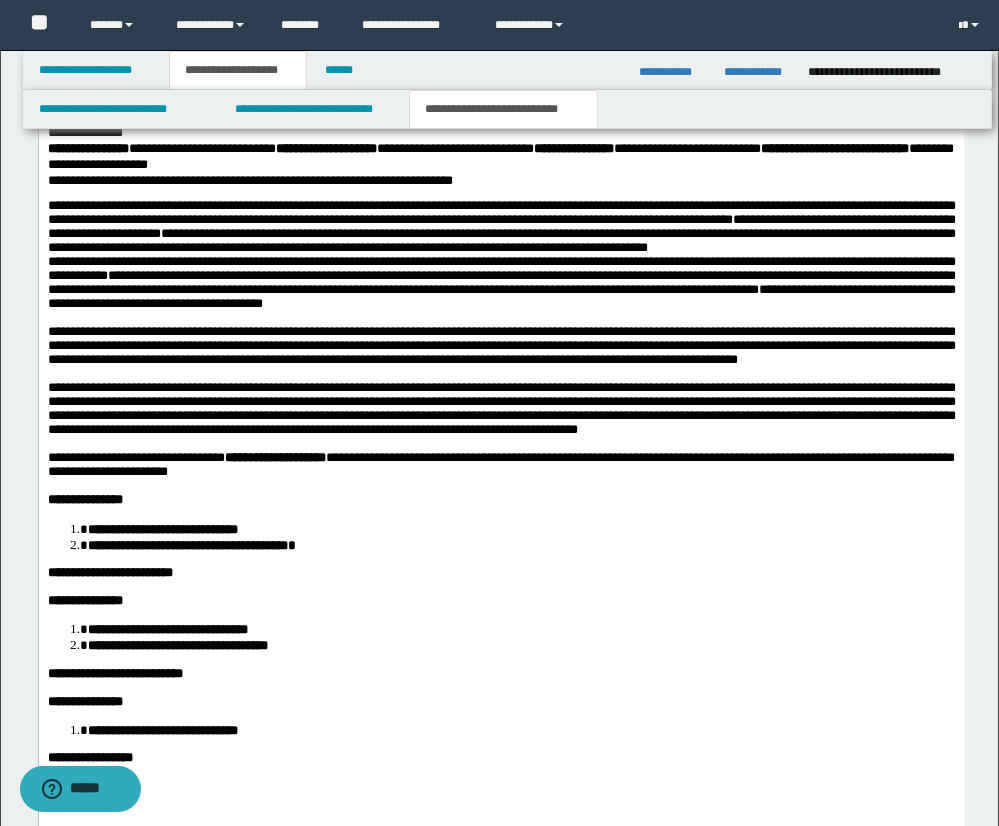 click on "**********" at bounding box center (501, 346) 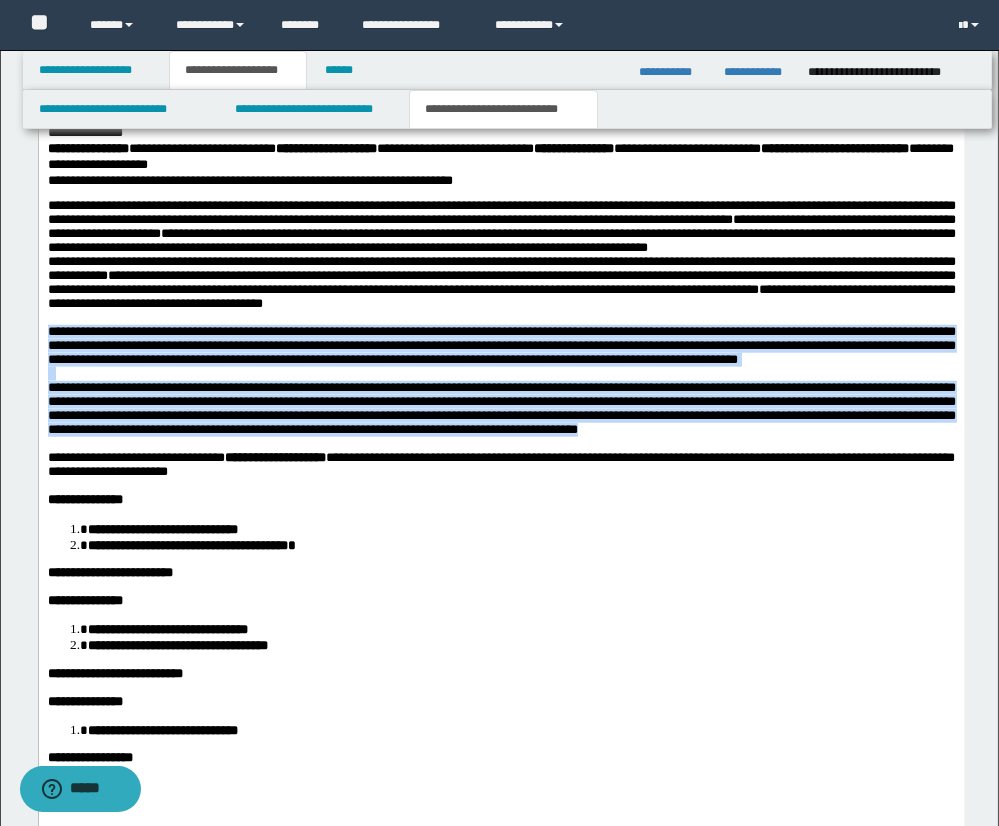 drag, startPoint x: 46, startPoint y: 402, endPoint x: 885, endPoint y: 504, distance: 845.1775 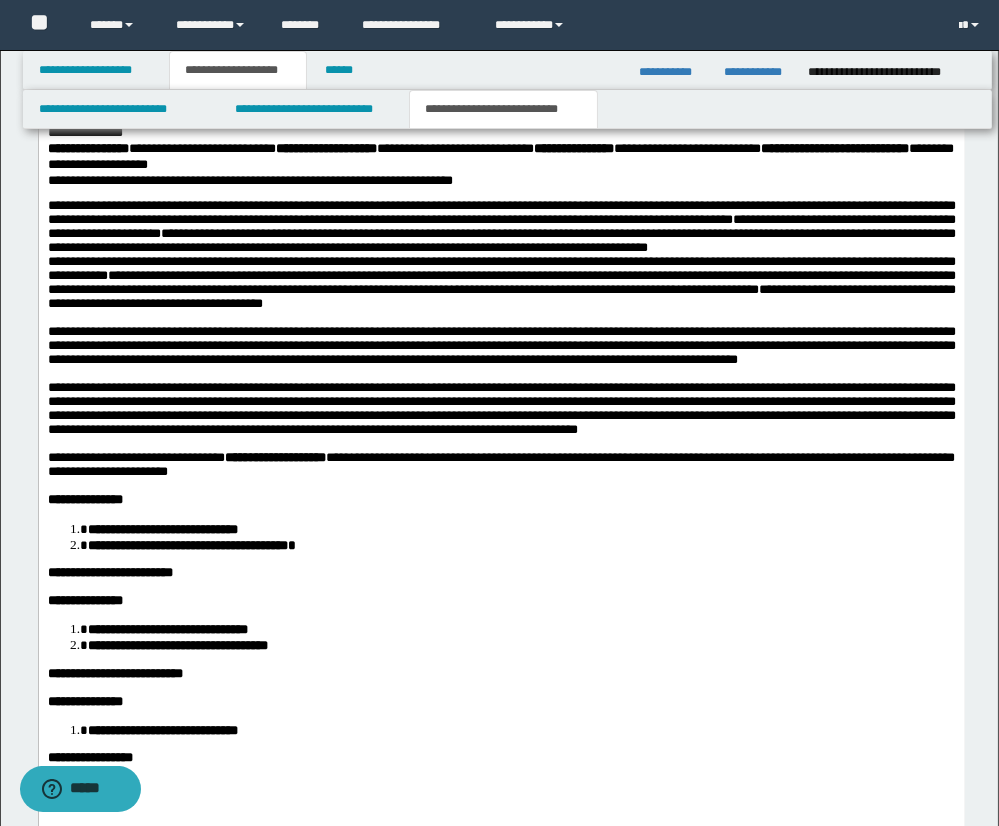 click on "**********" at bounding box center (501, 346) 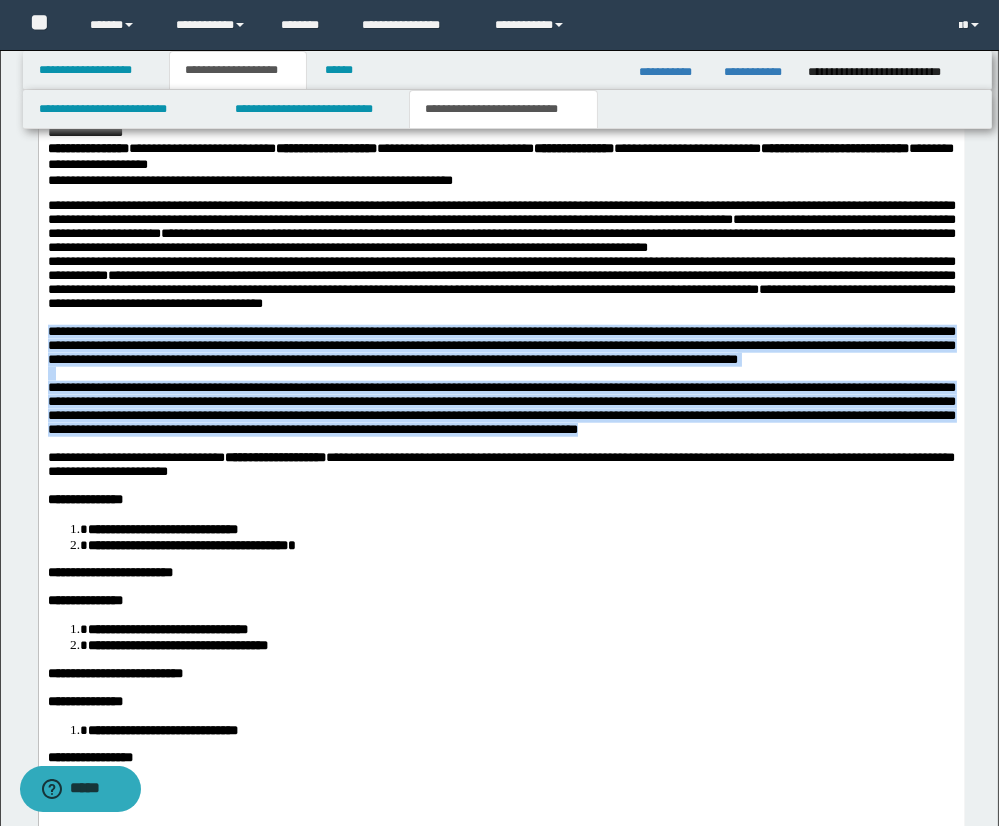 drag, startPoint x: 46, startPoint y: 404, endPoint x: 917, endPoint y: 513, distance: 877.7938 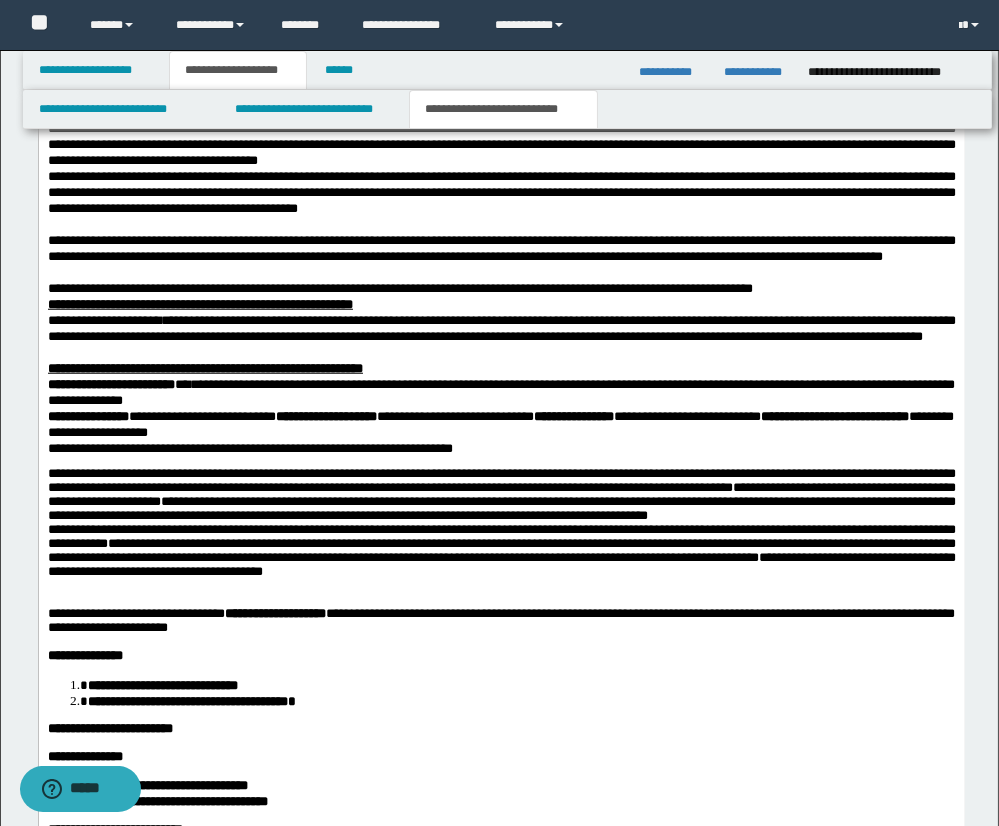 scroll, scrollTop: 2539, scrollLeft: 0, axis: vertical 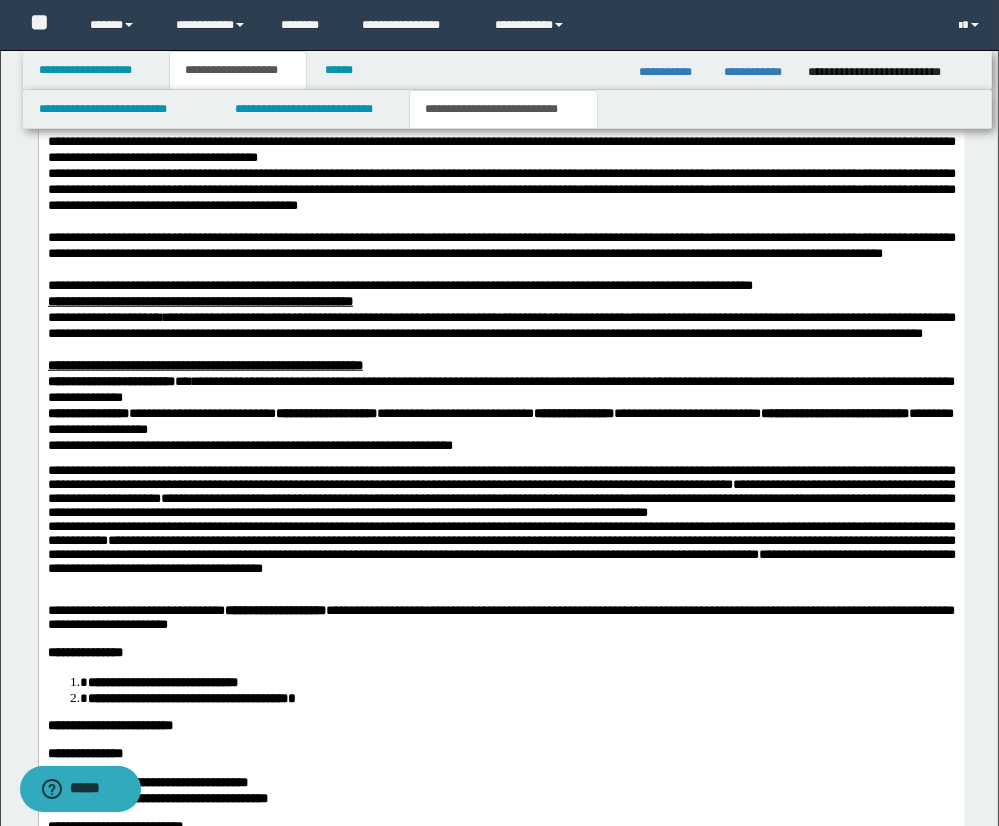 click at bounding box center (501, 584) 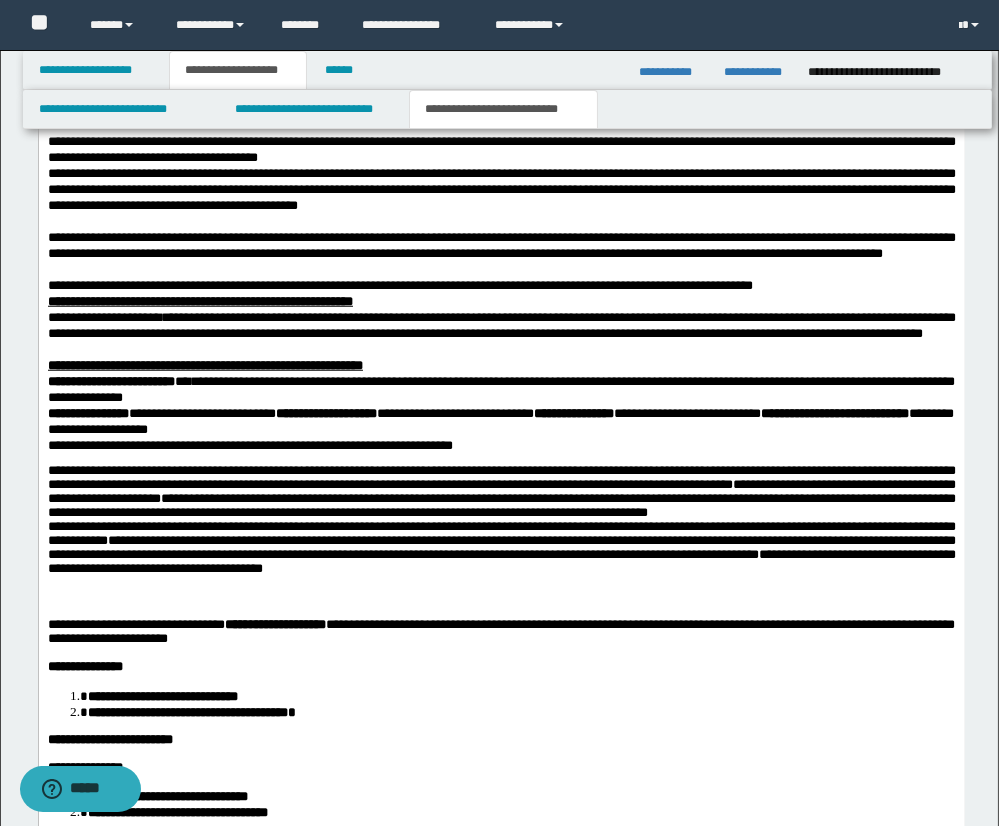 click on "**********" at bounding box center (501, 21) 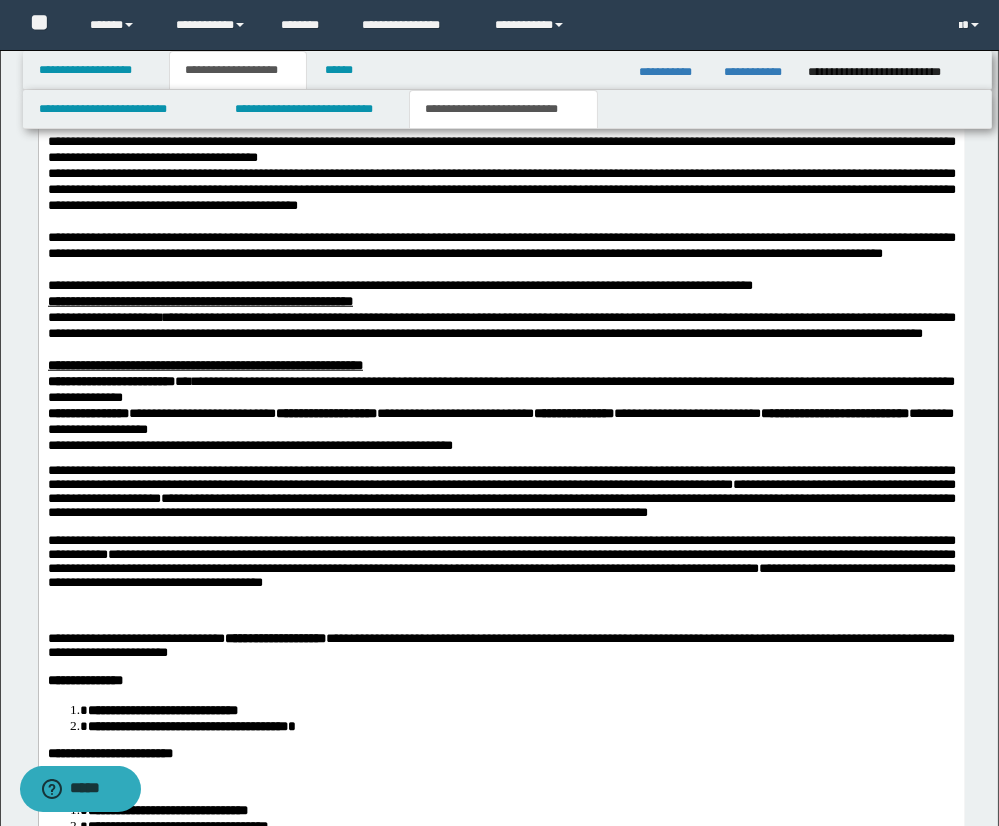 click at bounding box center (501, 612) 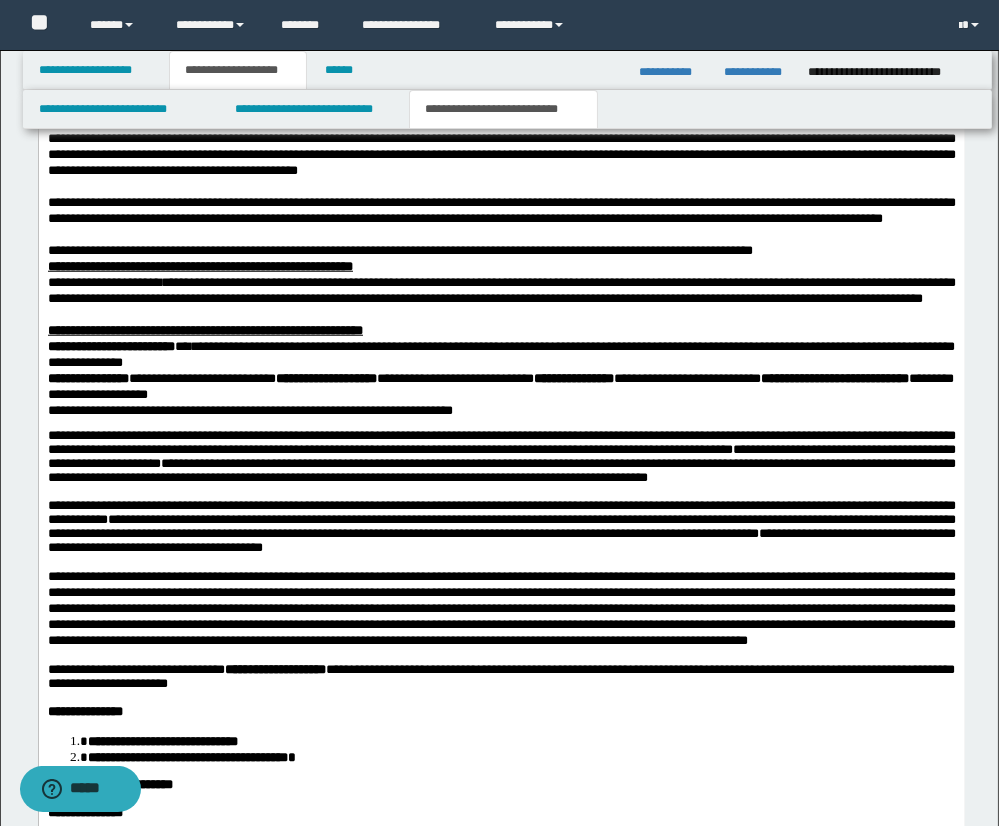 scroll, scrollTop: 2578, scrollLeft: 0, axis: vertical 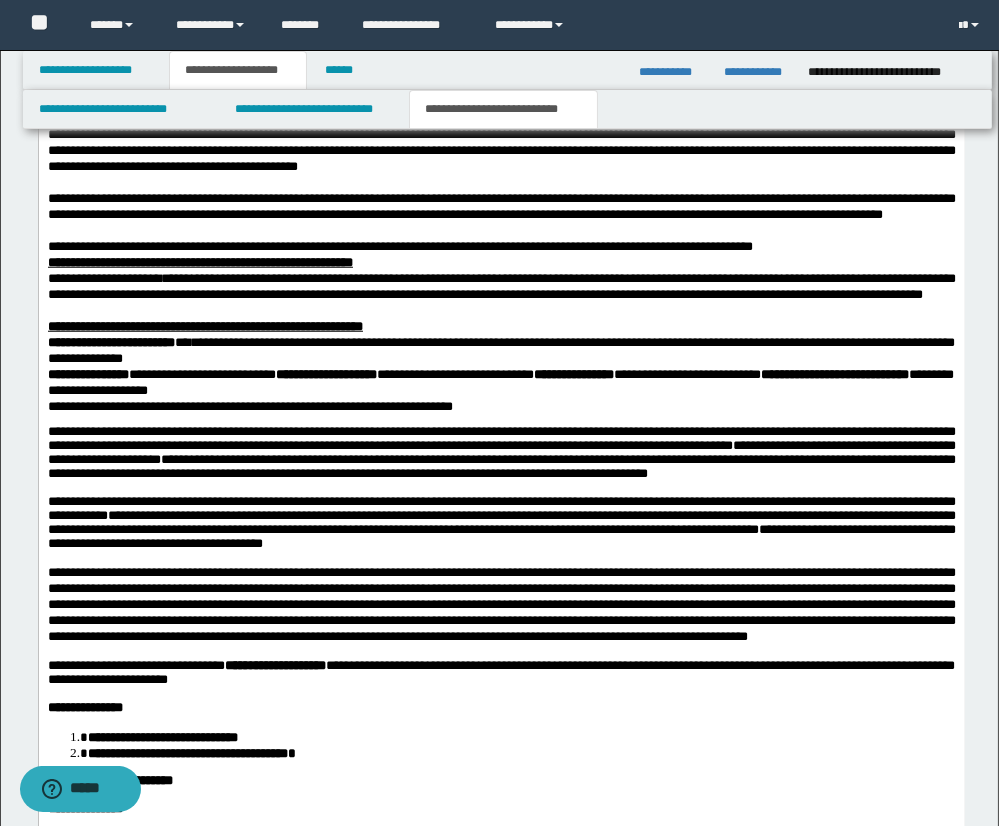 drag, startPoint x: 324, startPoint y: 754, endPoint x: 403, endPoint y: 754, distance: 79 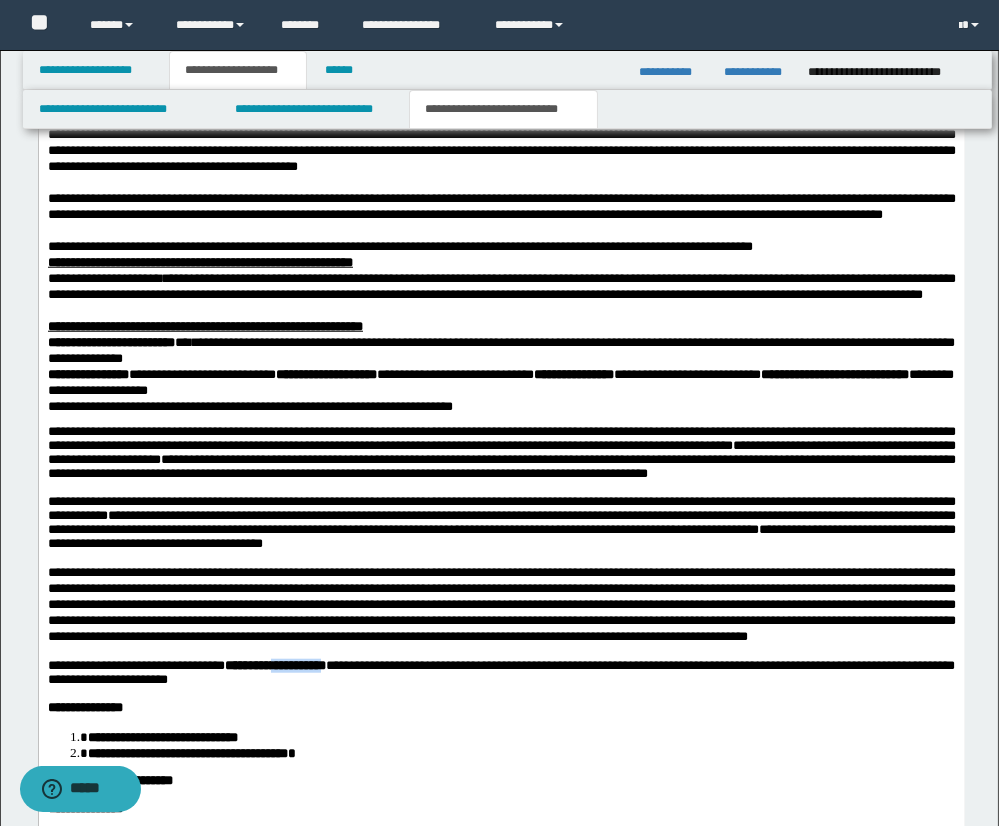 drag, startPoint x: 405, startPoint y: 754, endPoint x: 320, endPoint y: 756, distance: 85.02353 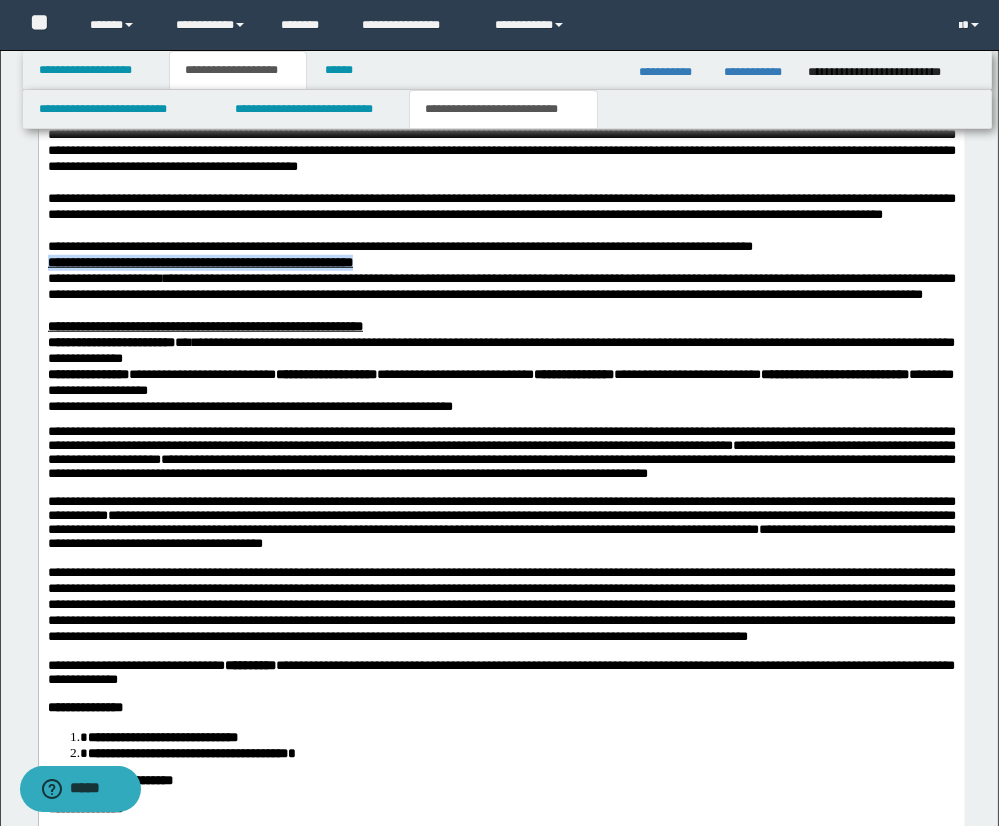 drag, startPoint x: 47, startPoint y: 324, endPoint x: 441, endPoint y: 331, distance: 394.06216 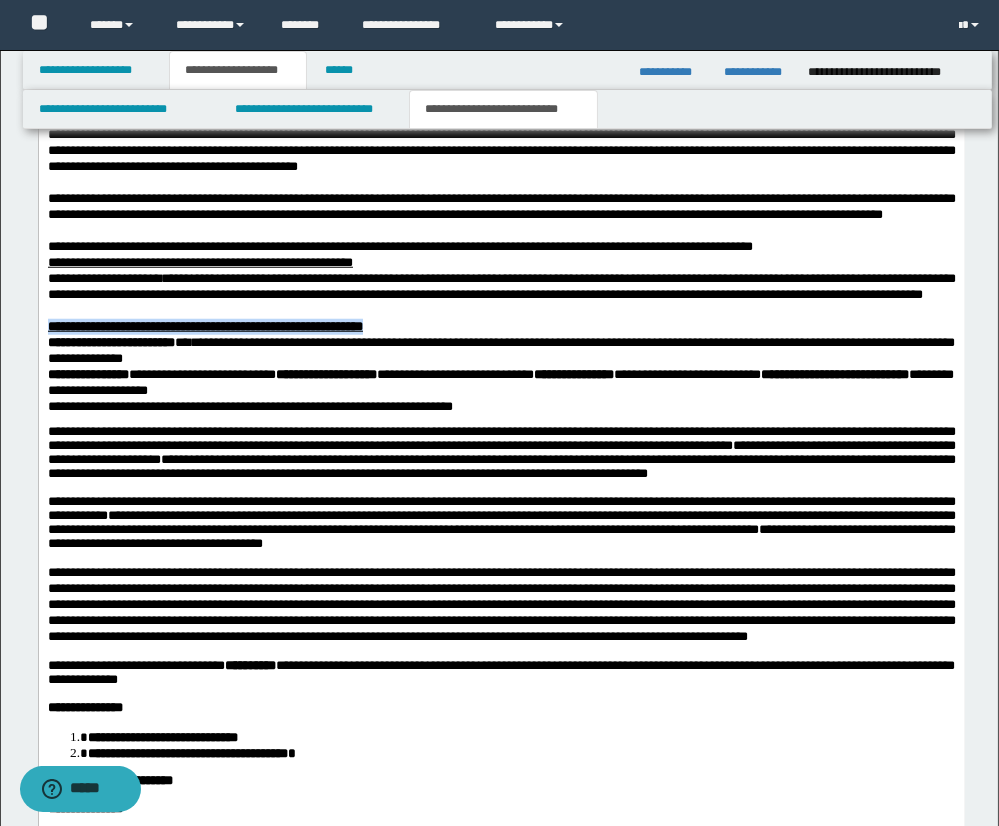 drag, startPoint x: 47, startPoint y: 389, endPoint x: 462, endPoint y: 387, distance: 415.00482 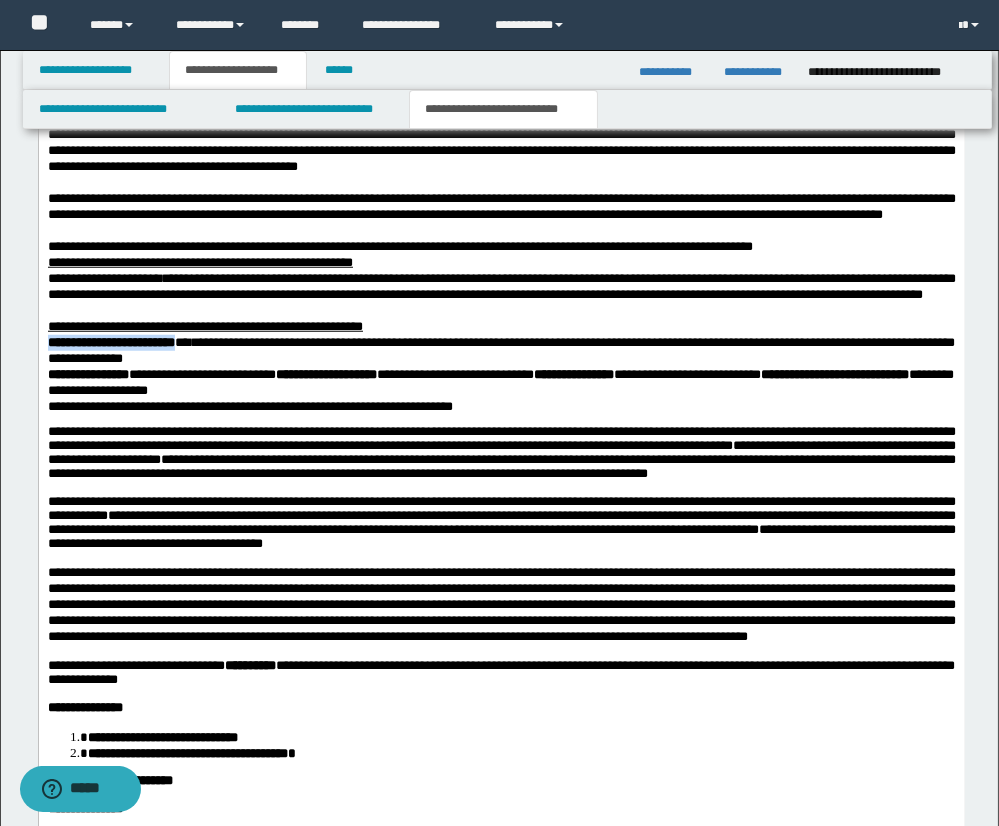 drag, startPoint x: 46, startPoint y: 400, endPoint x: 189, endPoint y: 402, distance: 143.01399 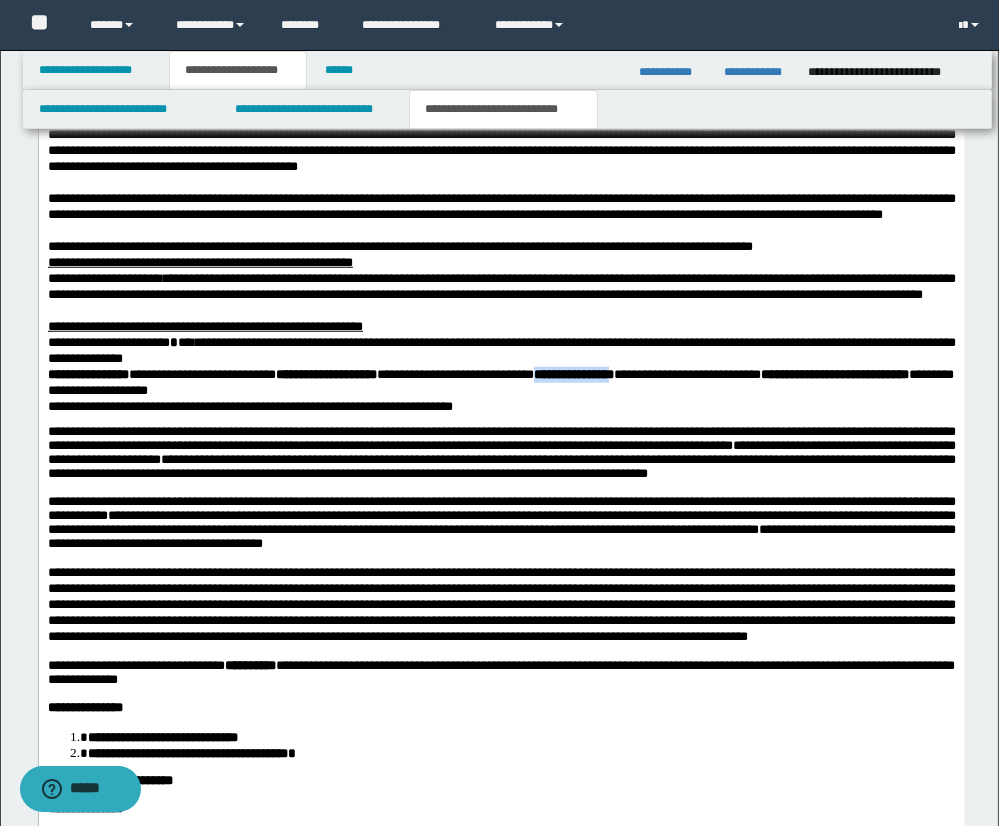 drag, startPoint x: 624, startPoint y: 438, endPoint x: 719, endPoint y: 436, distance: 95.02105 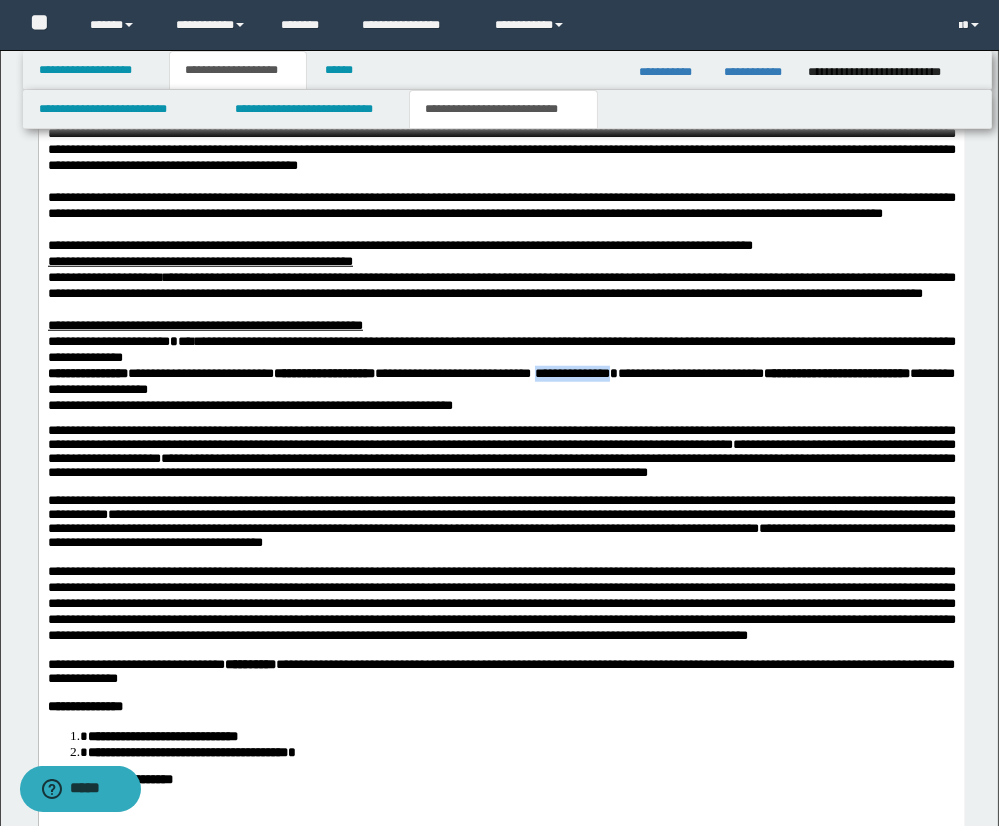 scroll, scrollTop: 2580, scrollLeft: 0, axis: vertical 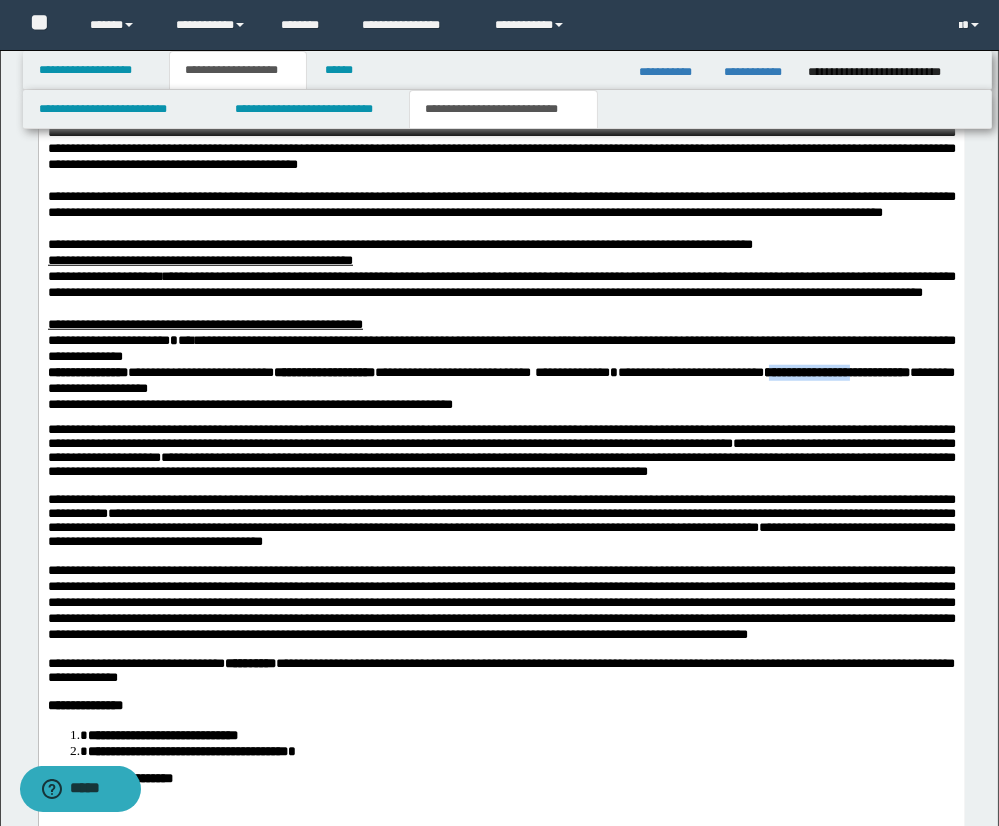 drag, startPoint x: 850, startPoint y: 436, endPoint x: 959, endPoint y: 433, distance: 109.041275 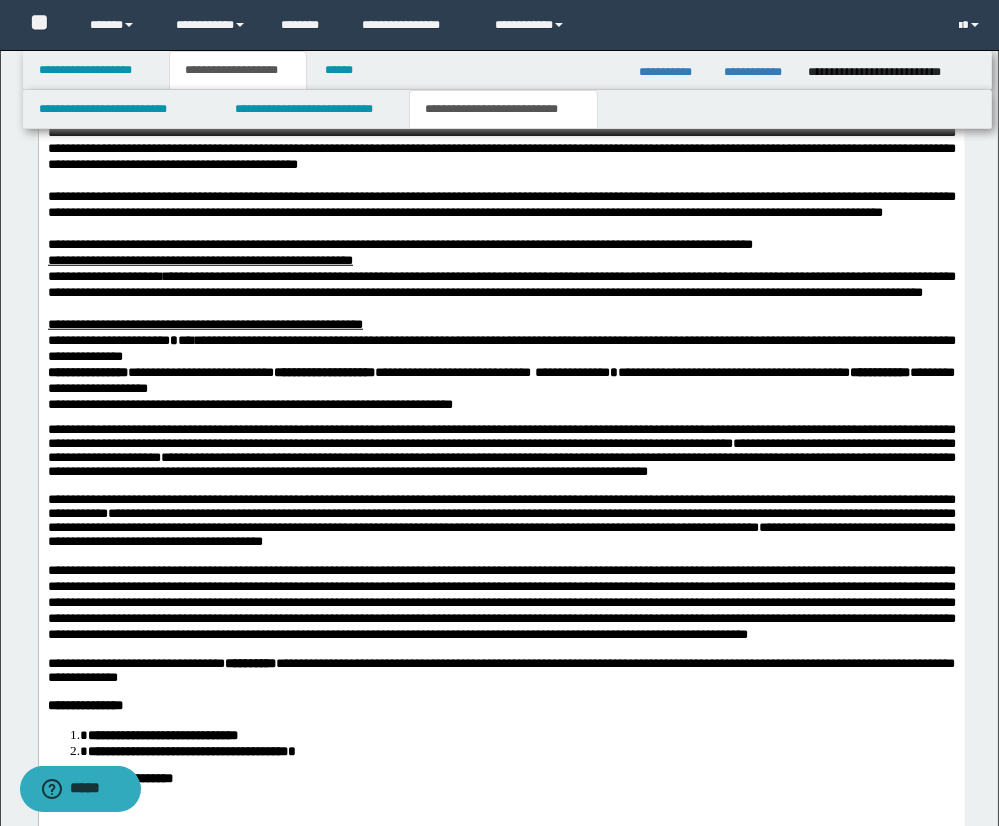 scroll, scrollTop: 2579, scrollLeft: 0, axis: vertical 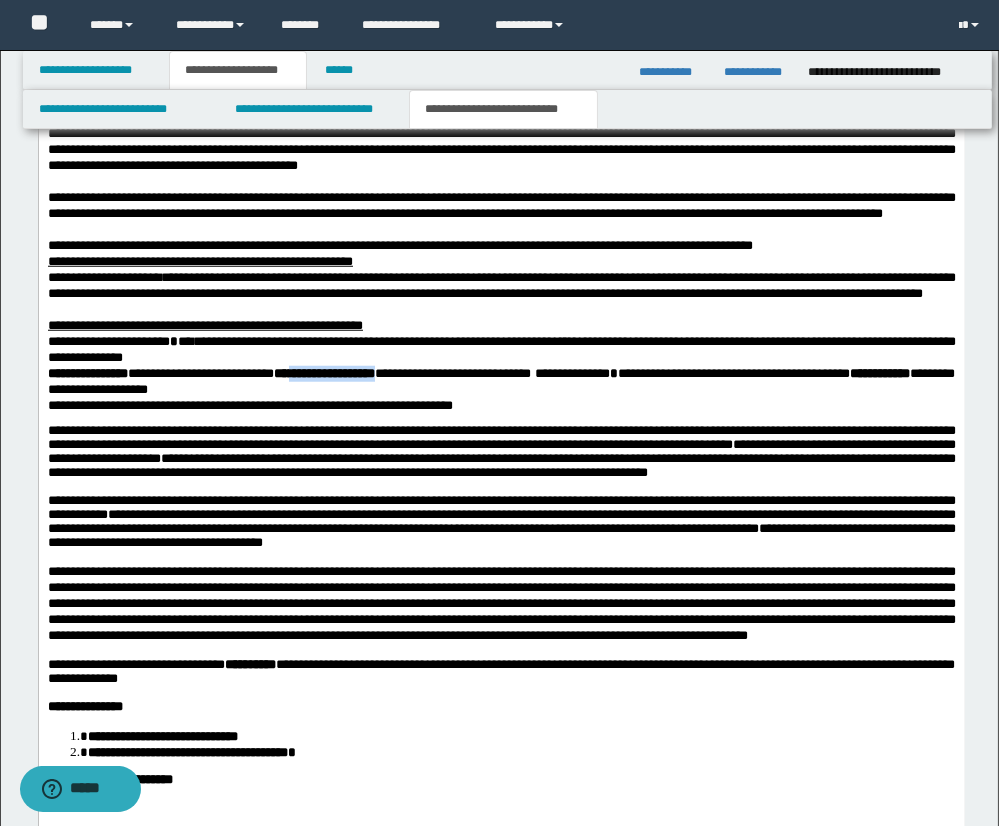 drag, startPoint x: 321, startPoint y: 434, endPoint x: 417, endPoint y: 432, distance: 96.02083 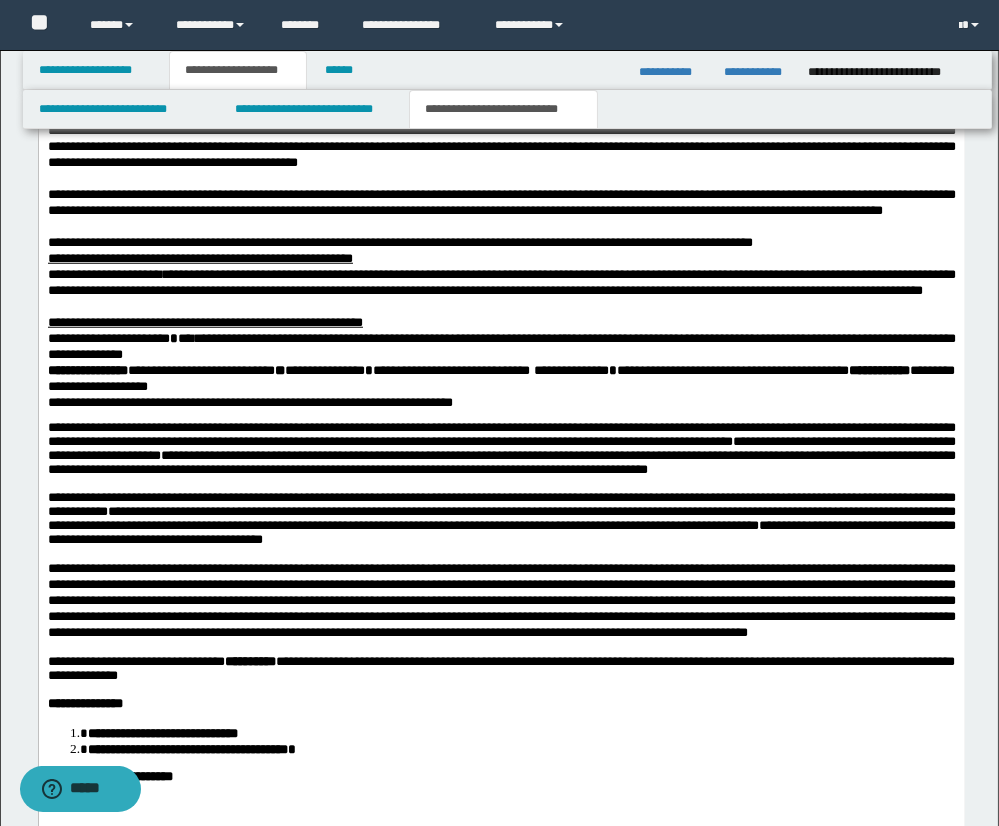 drag, startPoint x: 44, startPoint y: 430, endPoint x: 116, endPoint y: 440, distance: 72.691124 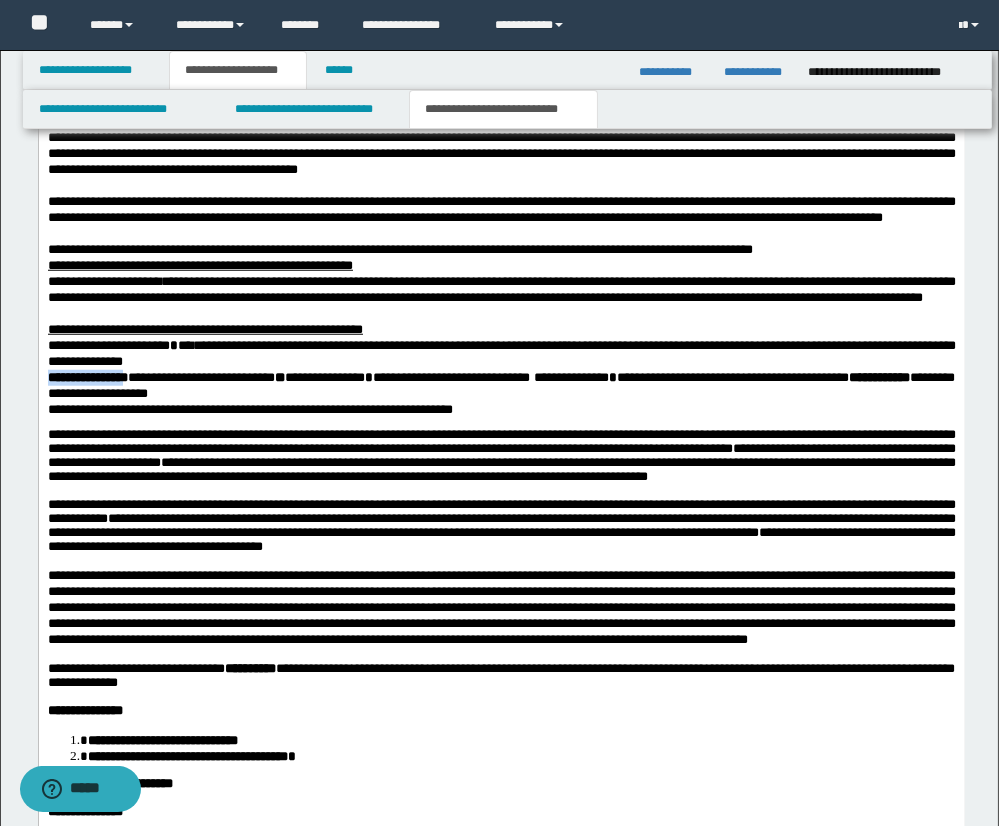 drag, startPoint x: 136, startPoint y: 443, endPoint x: 40, endPoint y: -589, distance: 1036.4554 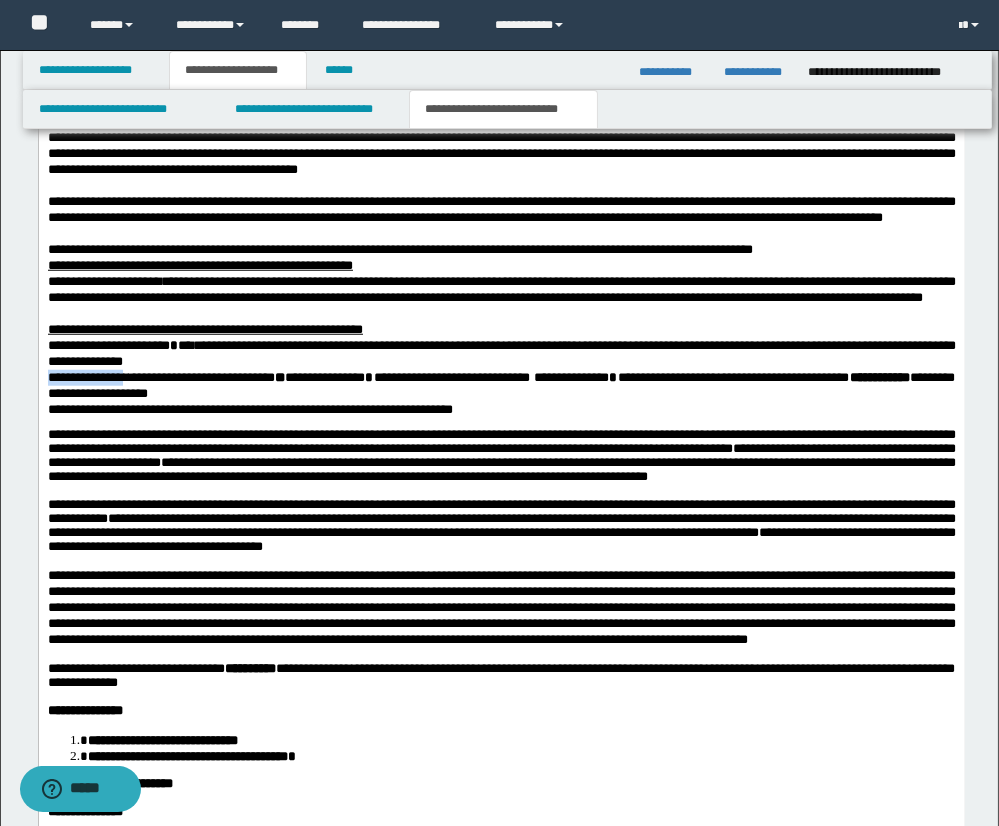 scroll, scrollTop: 2574, scrollLeft: 0, axis: vertical 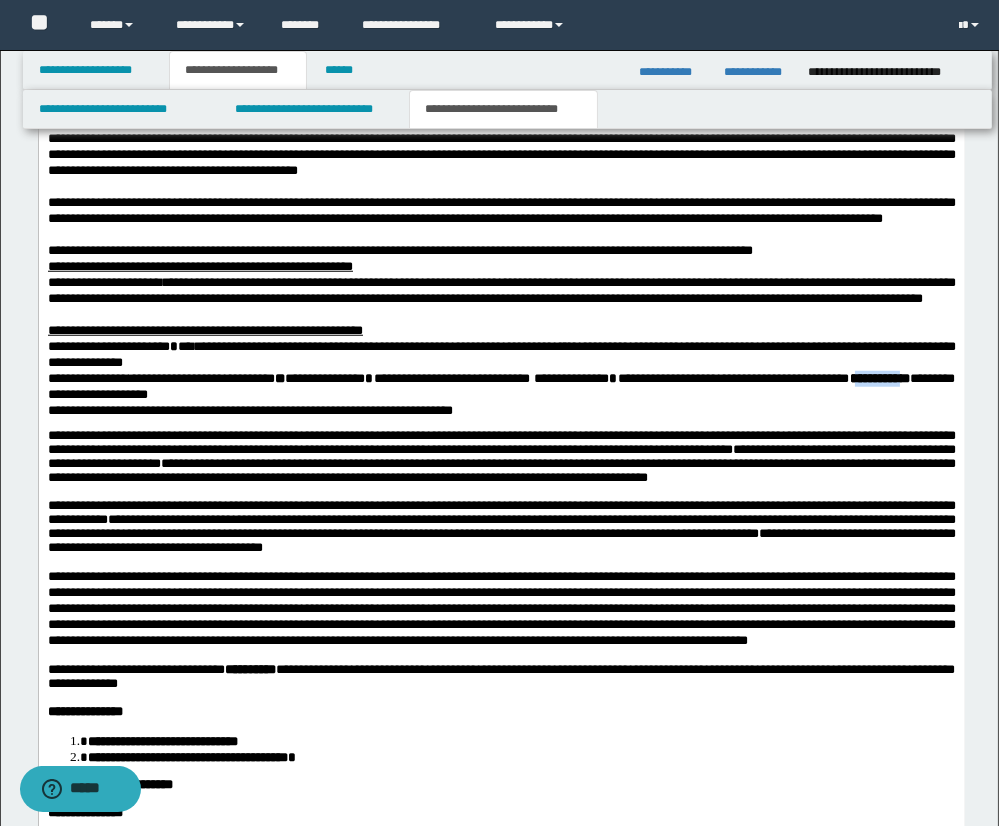 drag, startPoint x: 47, startPoint y: 455, endPoint x: 107, endPoint y: 455, distance: 60 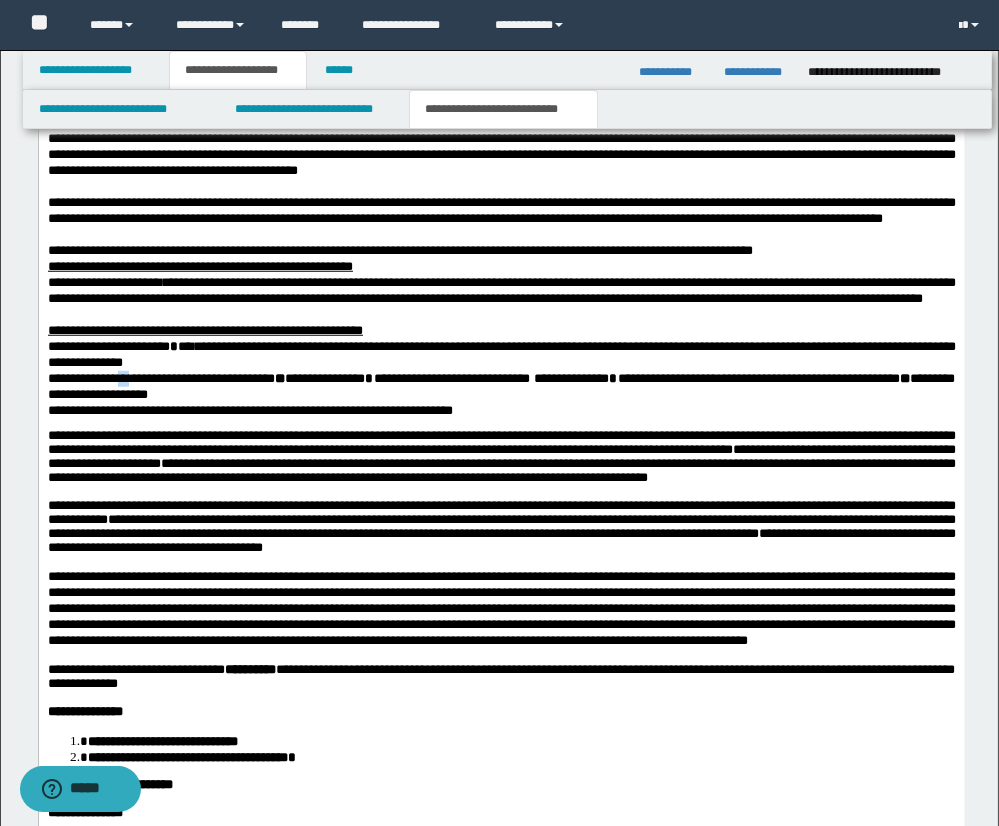 click on "**********" at bounding box center [501, 388] 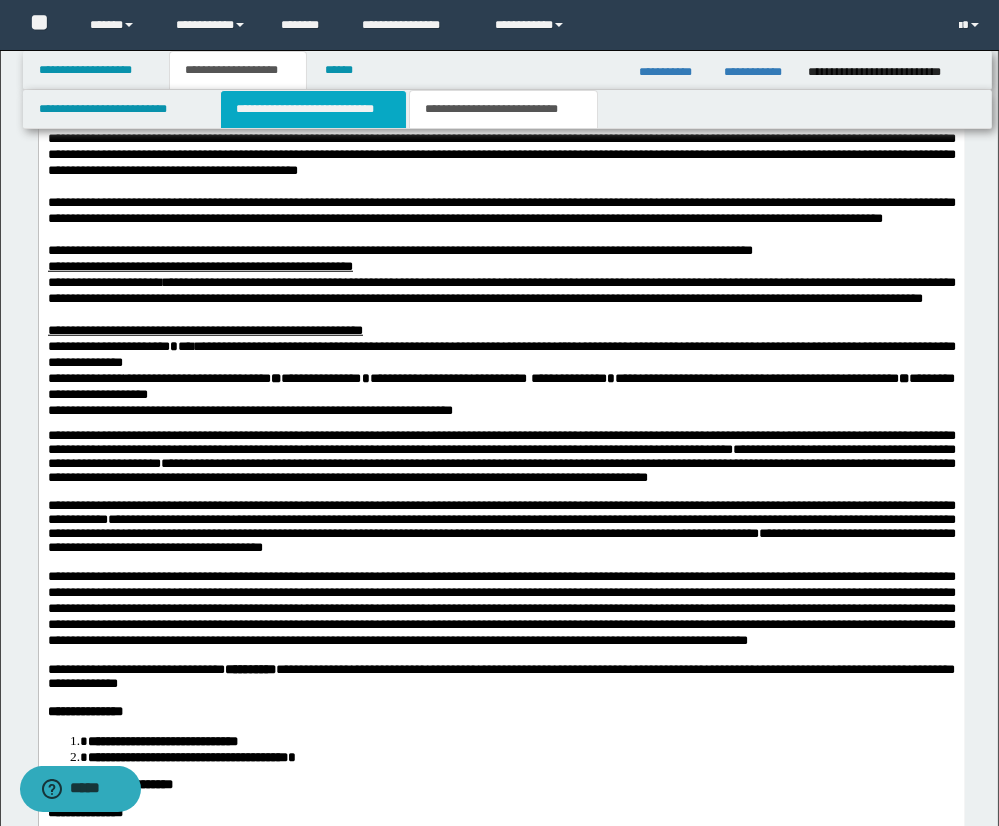 click on "**********" at bounding box center [313, 109] 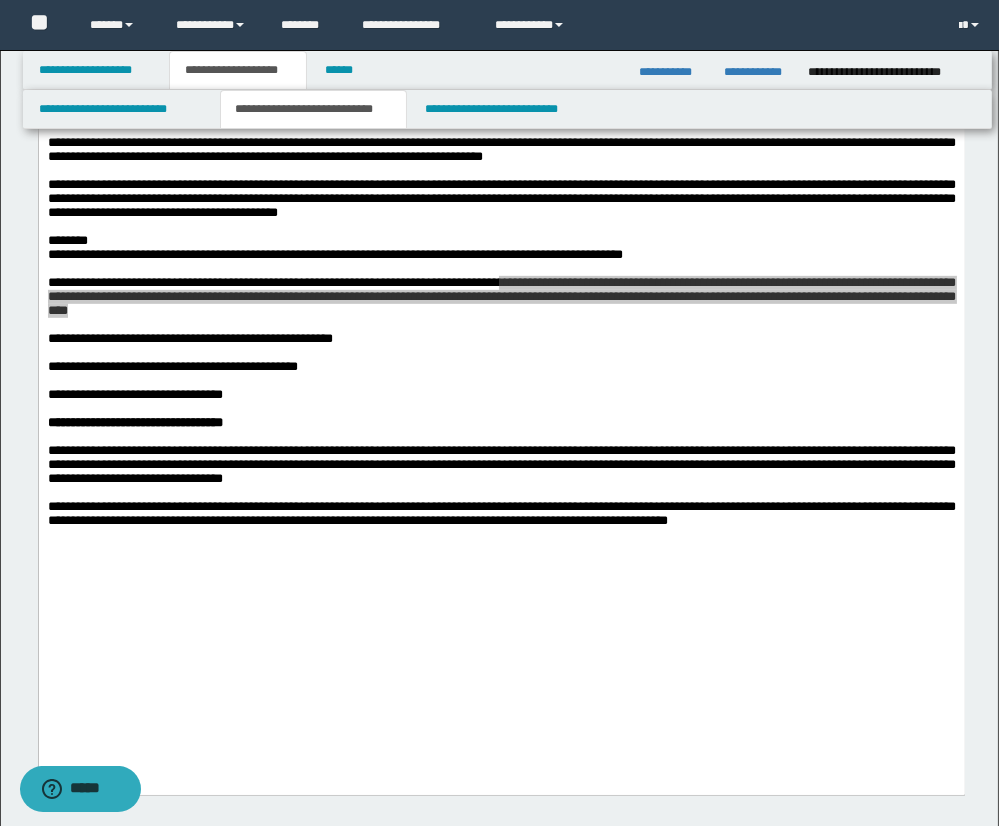 scroll, scrollTop: 1630, scrollLeft: 0, axis: vertical 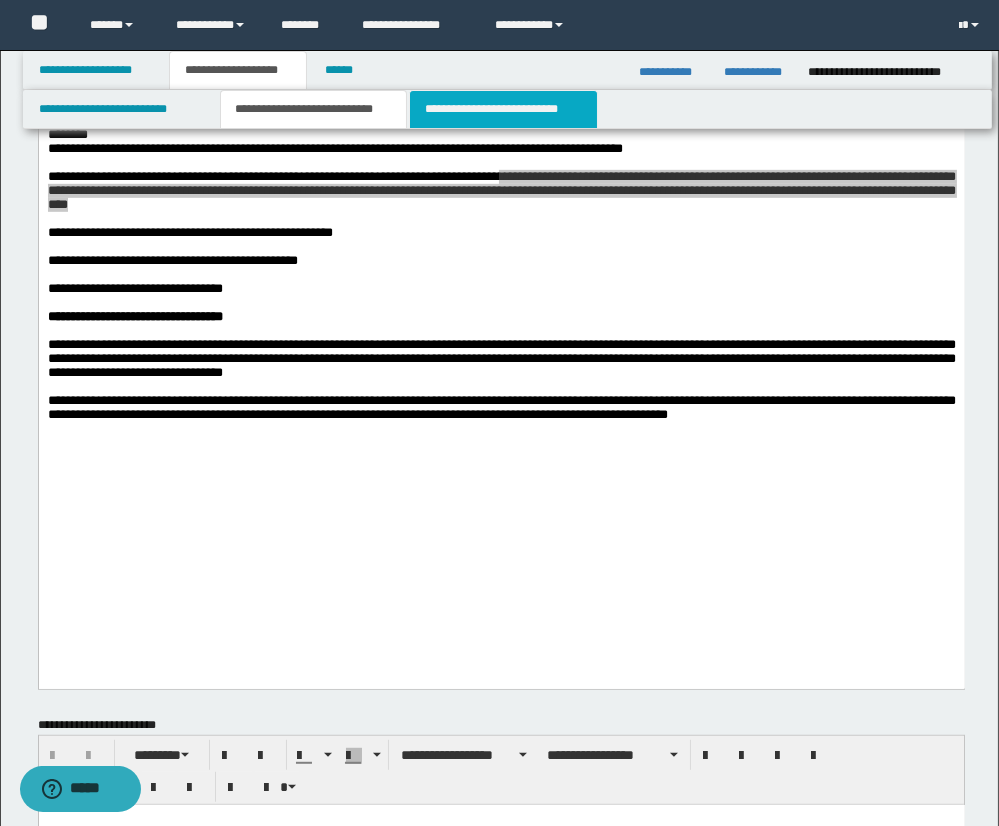 click on "**********" at bounding box center (503, 109) 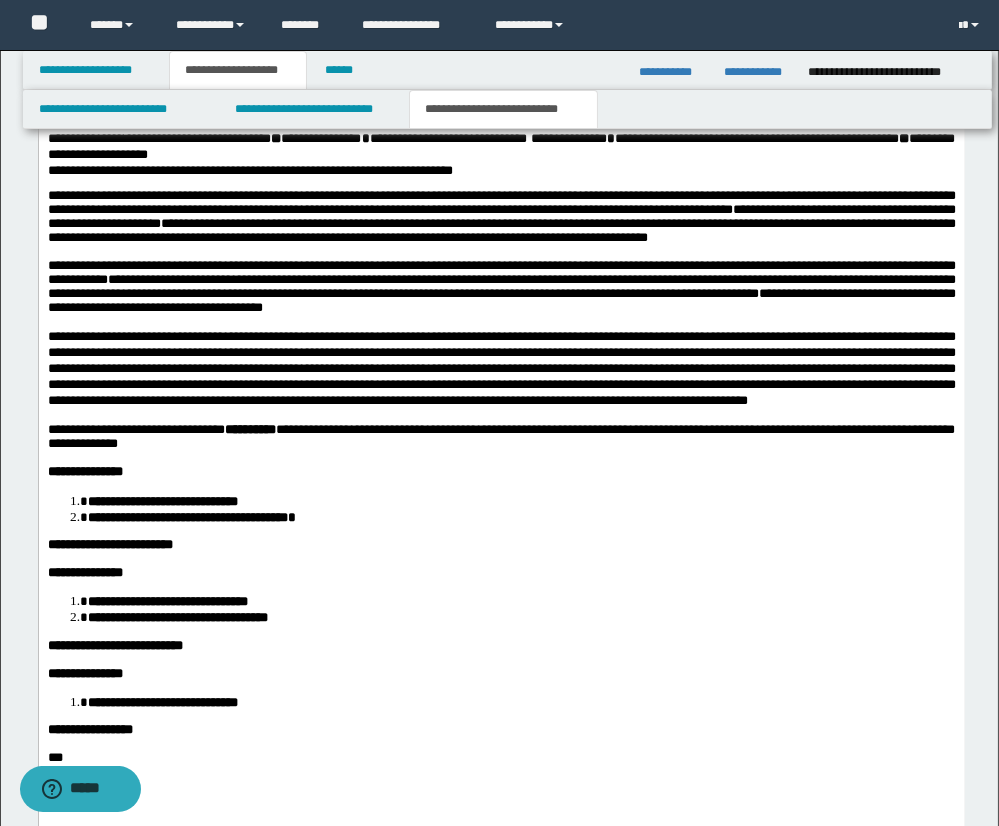 scroll, scrollTop: 2813, scrollLeft: 0, axis: vertical 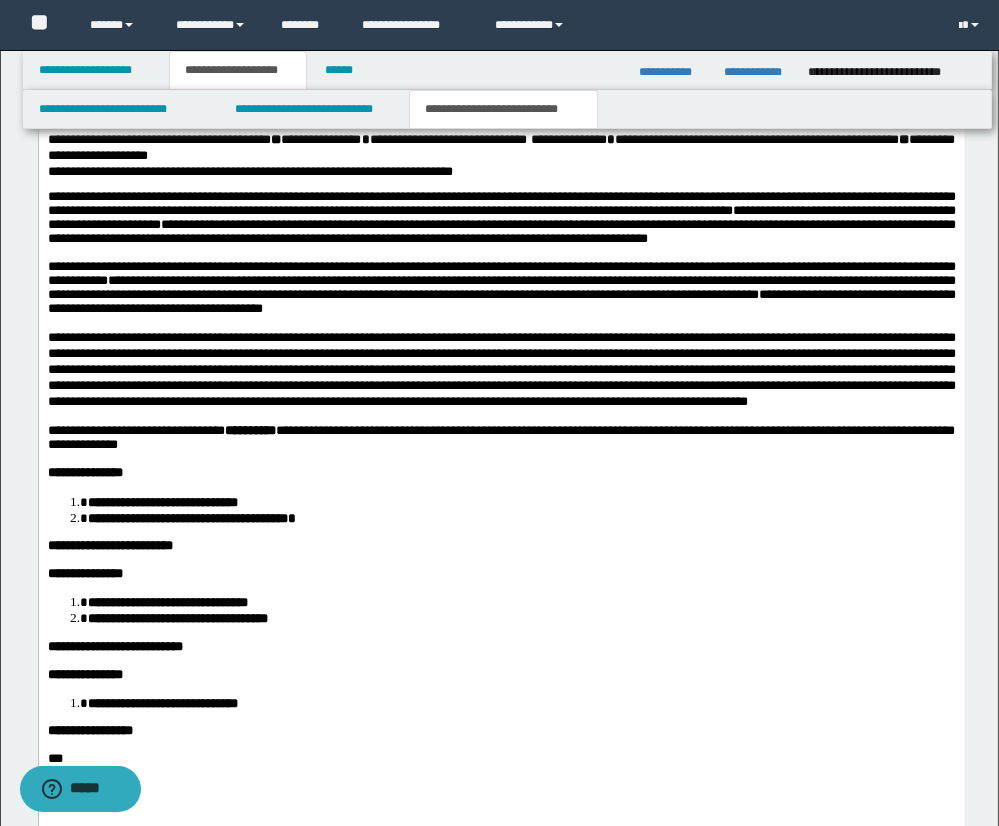 click on "**********" at bounding box center (501, 289) 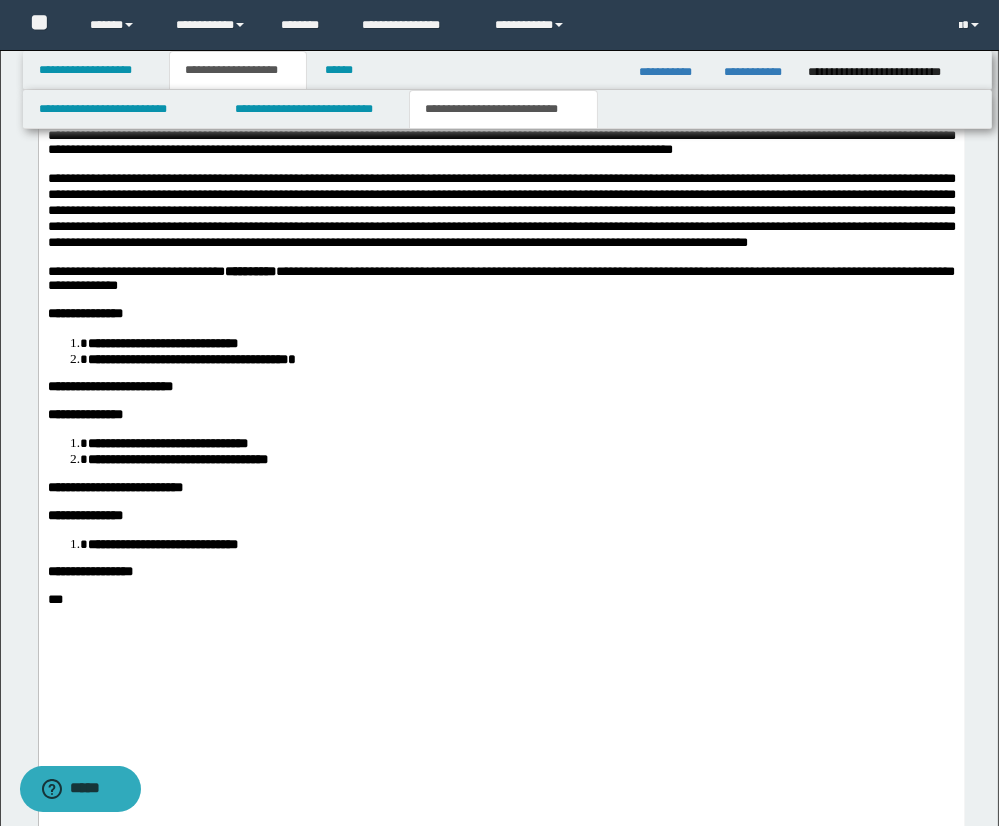 scroll, scrollTop: 3052, scrollLeft: 0, axis: vertical 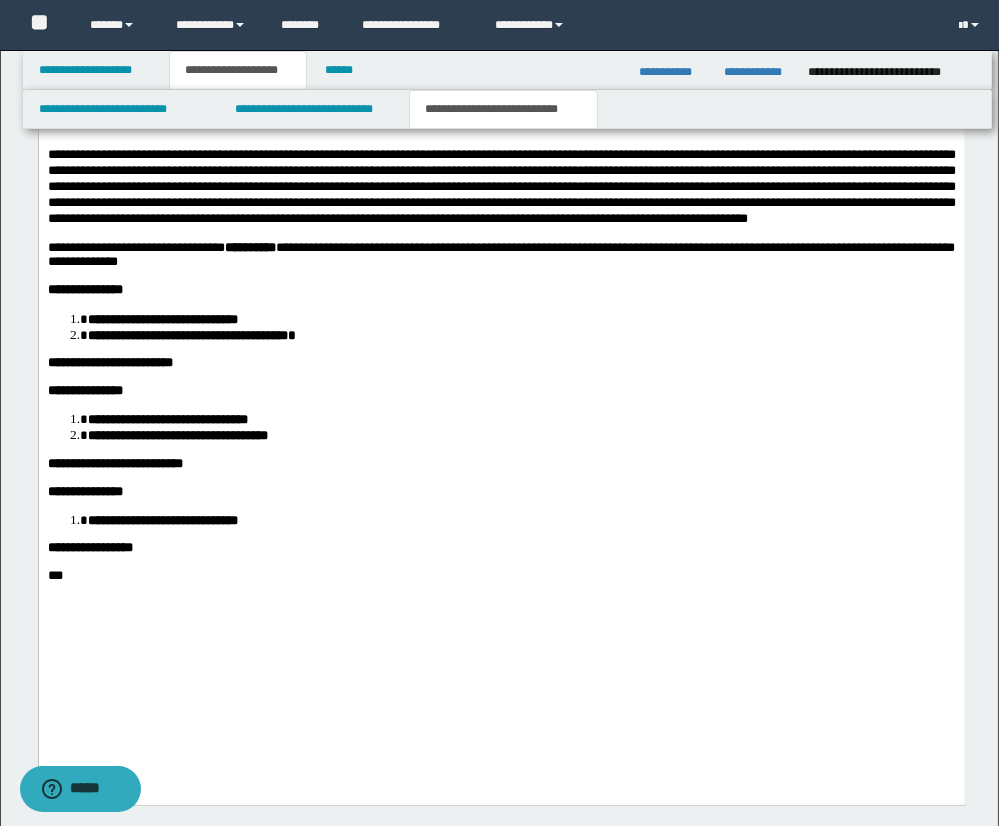 click on "*********" at bounding box center [249, 248] 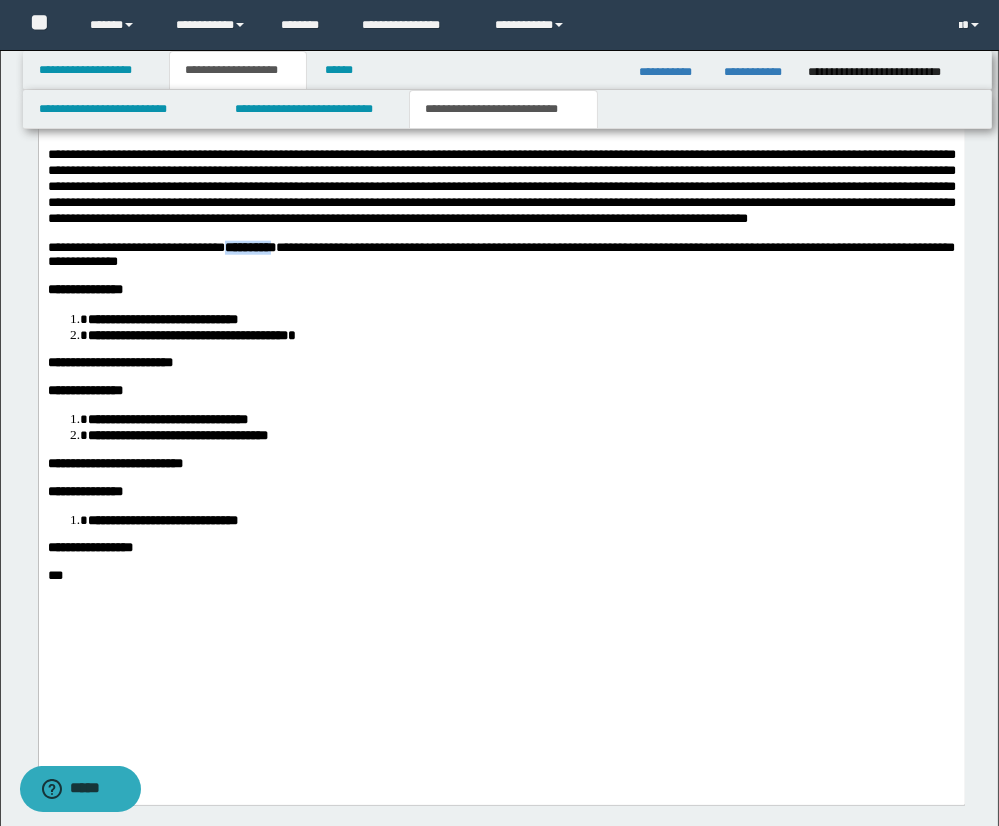 drag, startPoint x: 239, startPoint y: 338, endPoint x: 319, endPoint y: 338, distance: 80 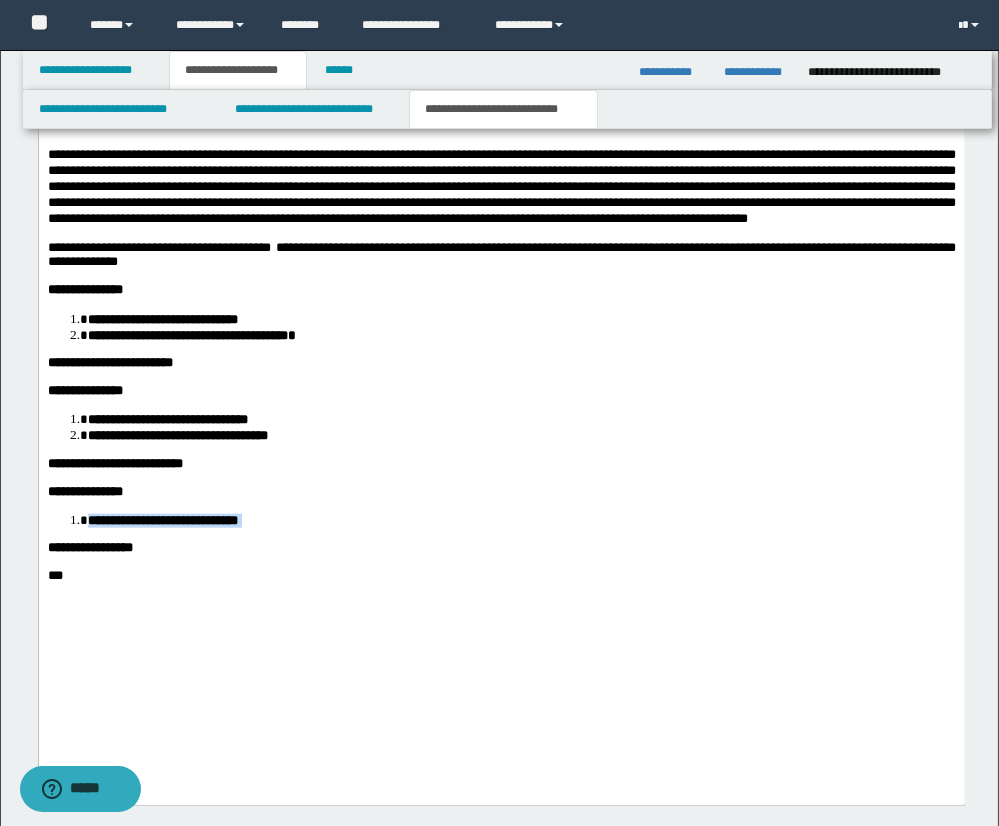 drag, startPoint x: 86, startPoint y: 616, endPoint x: 337, endPoint y: 616, distance: 251 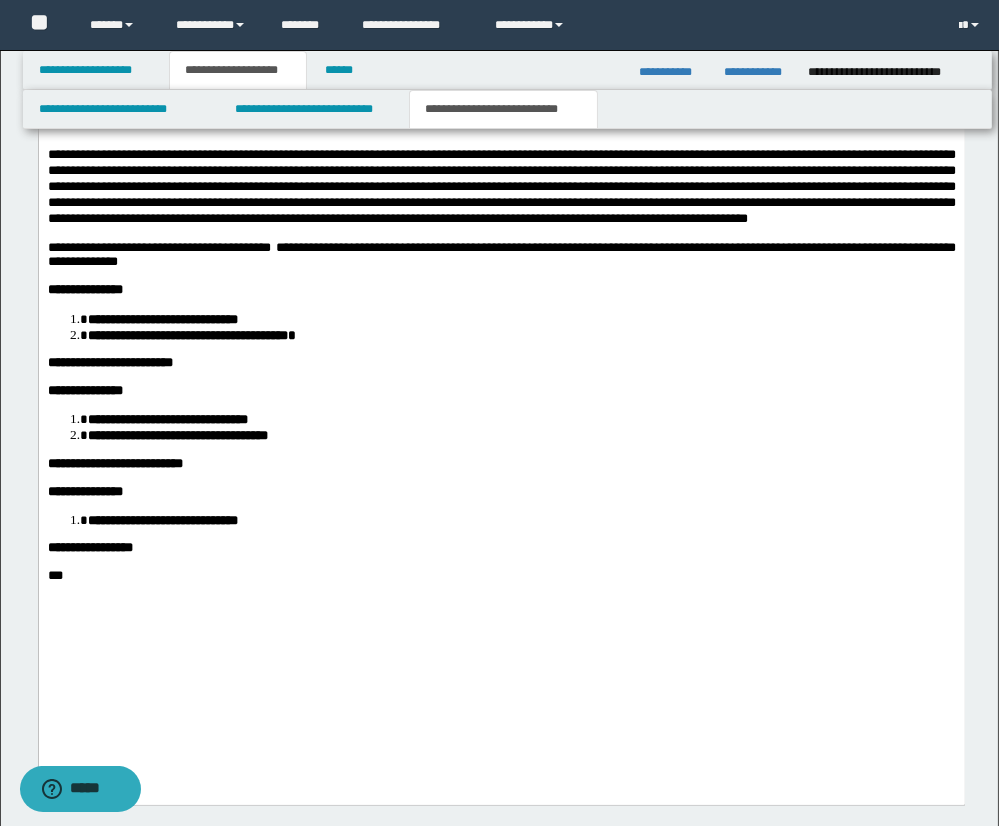 click on "**********" at bounding box center [521, 336] 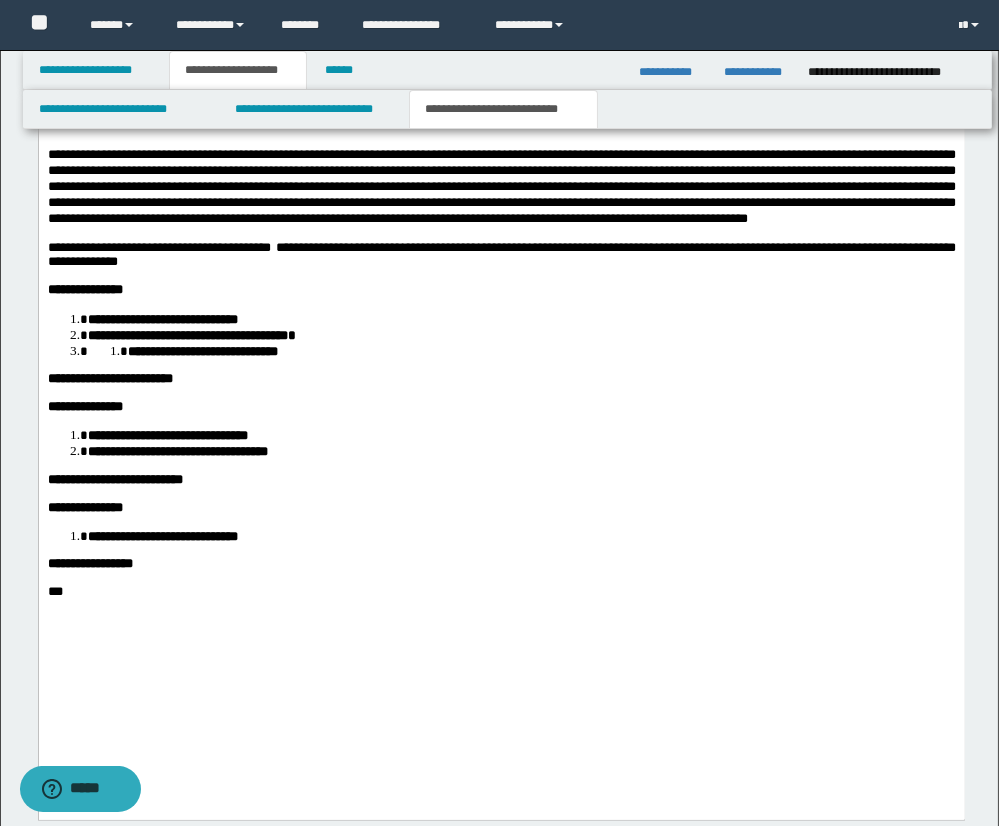 click on "**********" at bounding box center (202, 352) 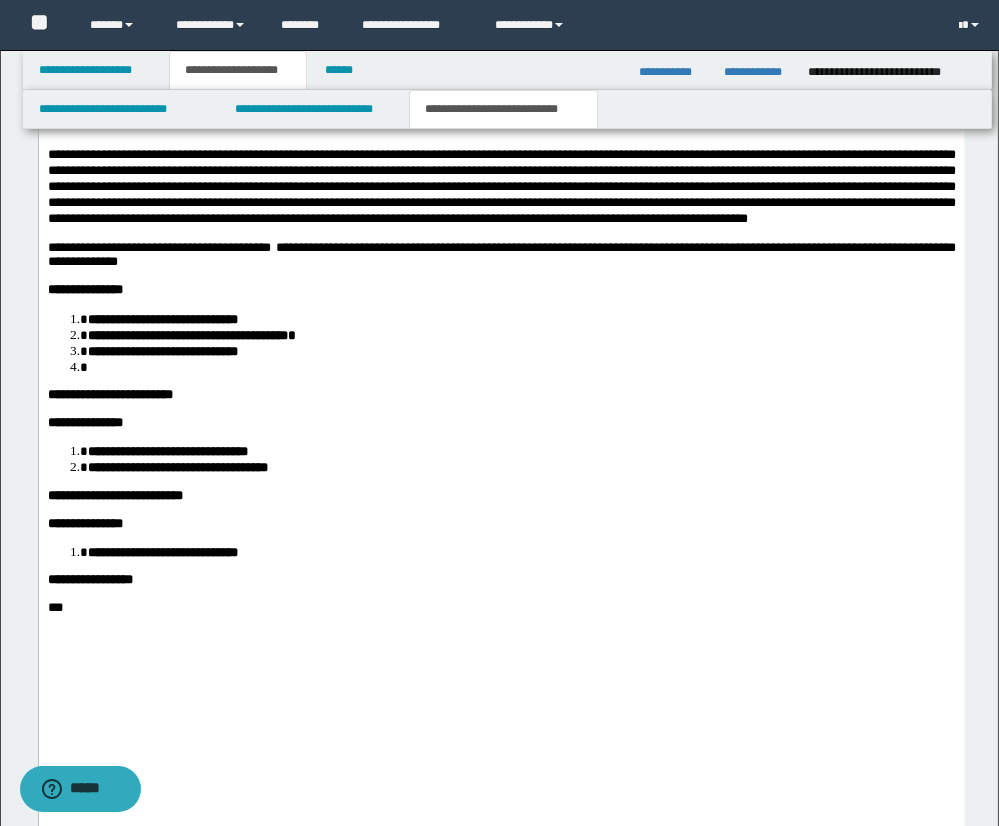 click at bounding box center (521, 368) 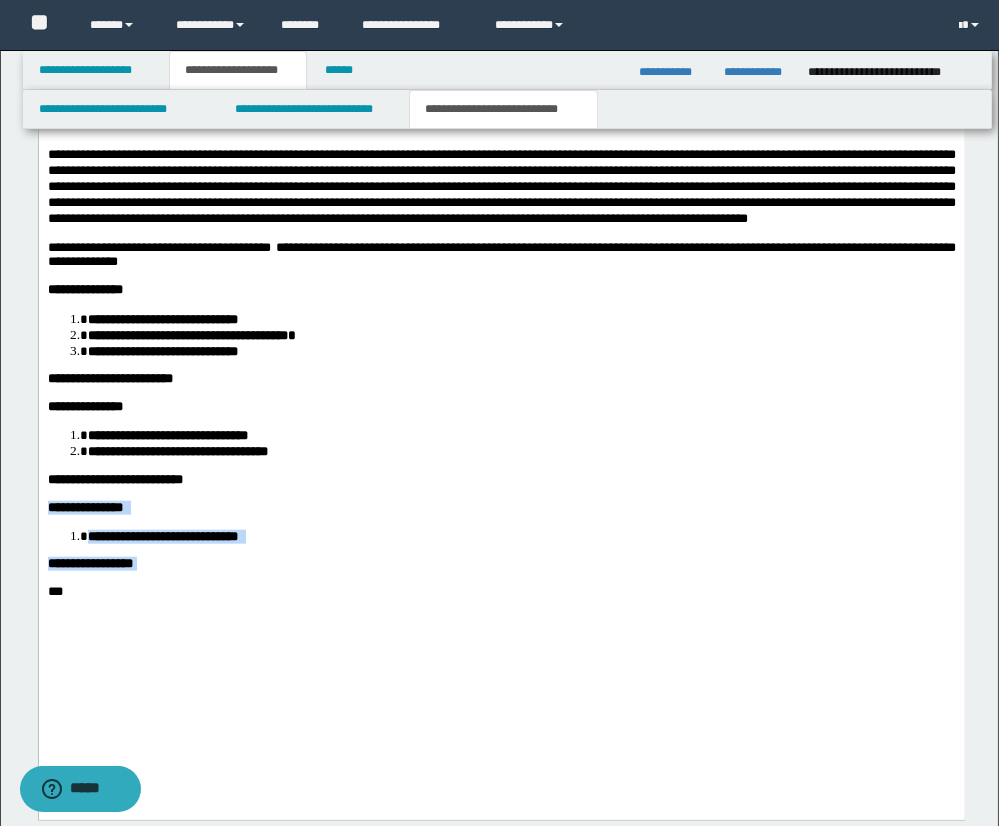 drag, startPoint x: 47, startPoint y: 602, endPoint x: 222, endPoint y: 663, distance: 185.32674 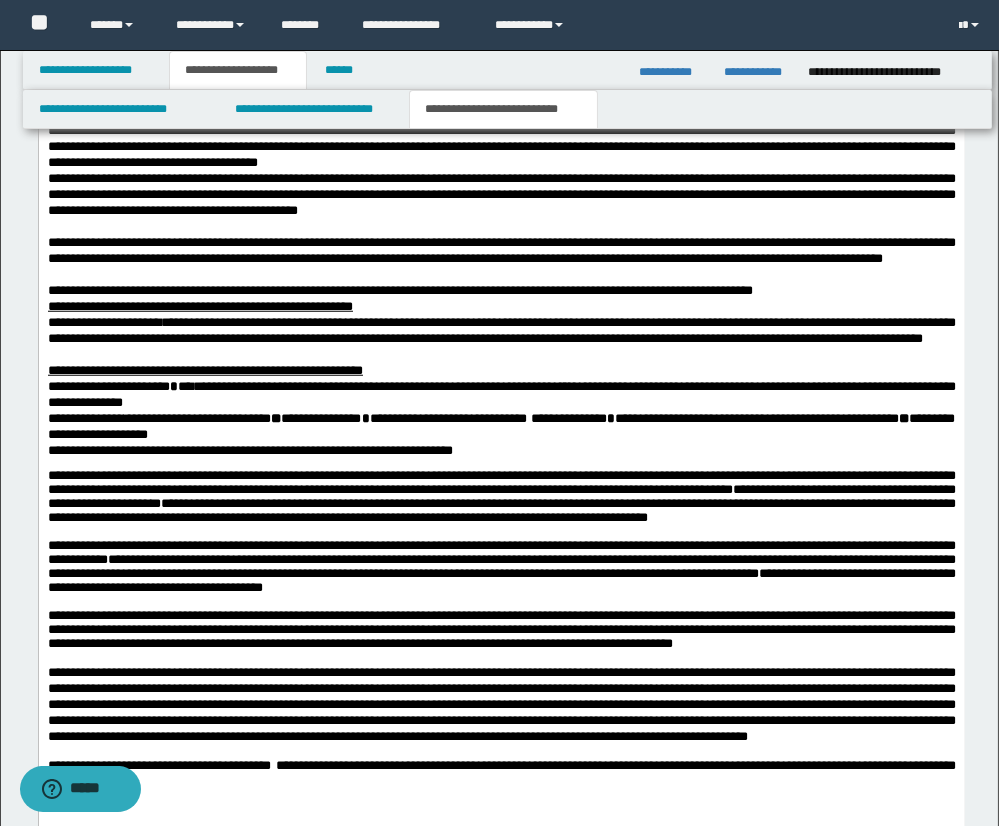 scroll, scrollTop: 2535, scrollLeft: 0, axis: vertical 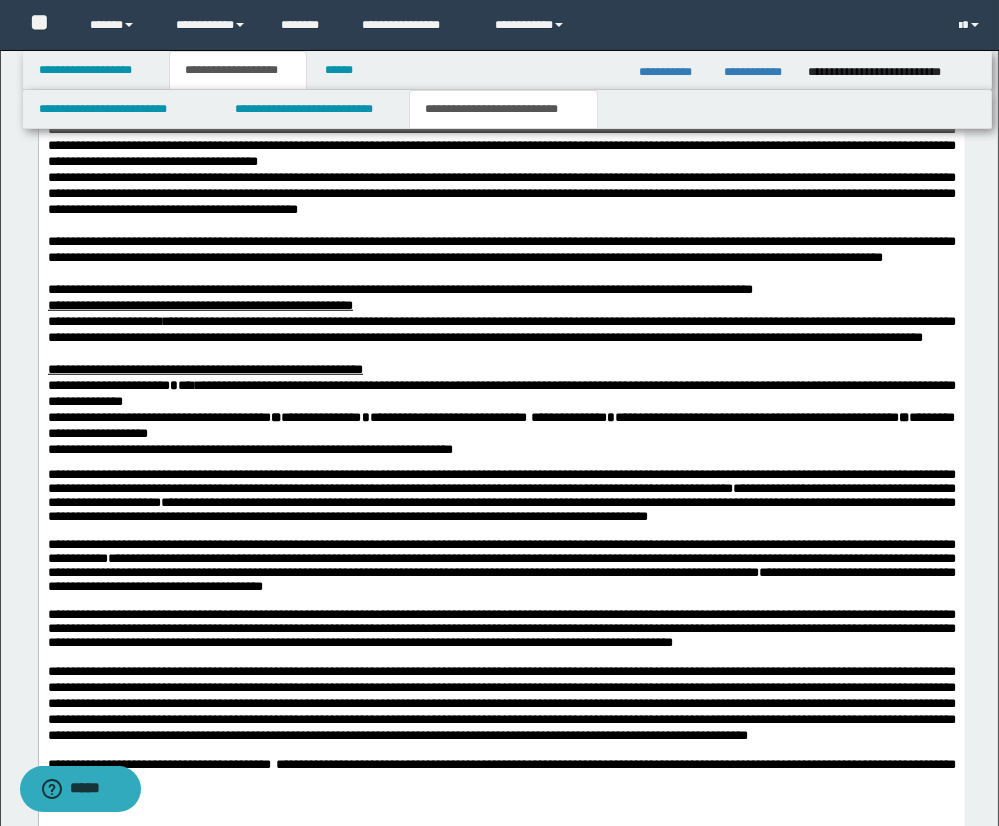 click on "**********" at bounding box center (501, 250) 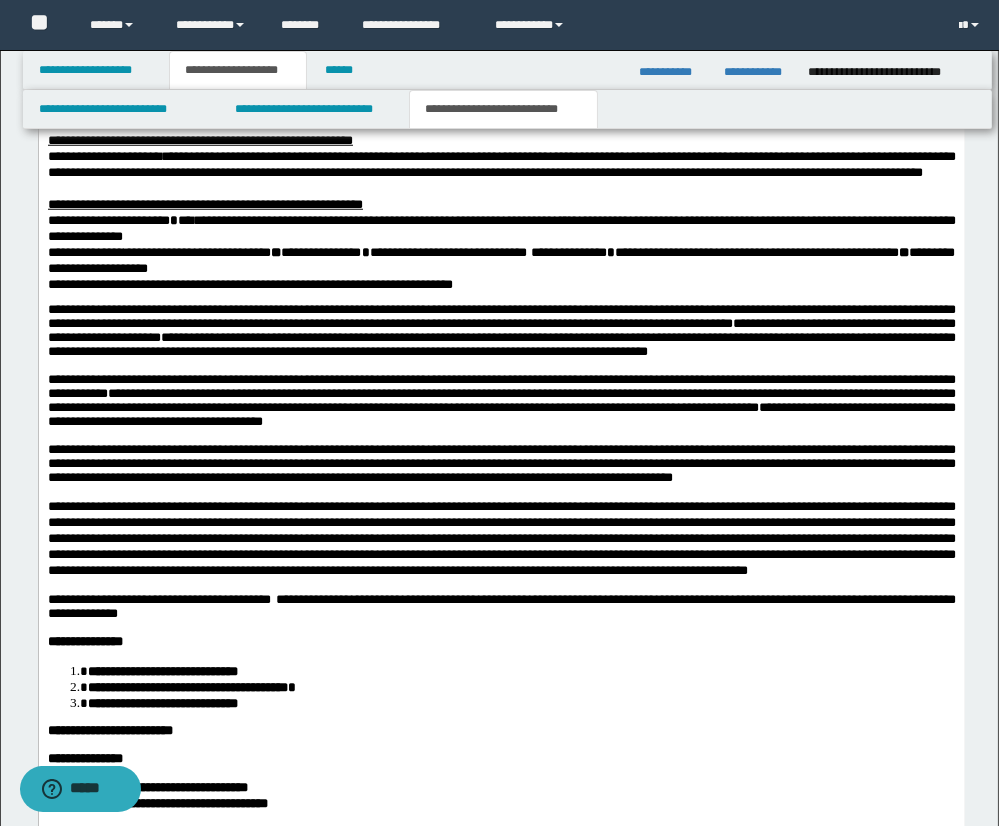 scroll, scrollTop: 2702, scrollLeft: 0, axis: vertical 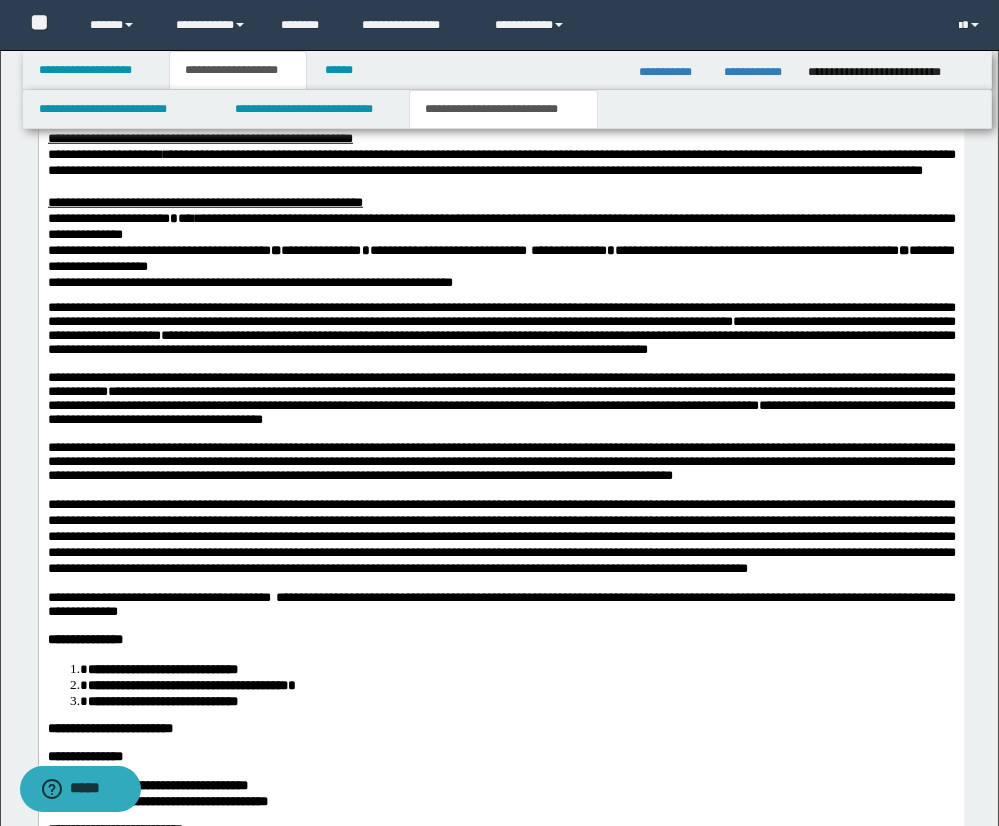 click on "**********" at bounding box center [501, 399] 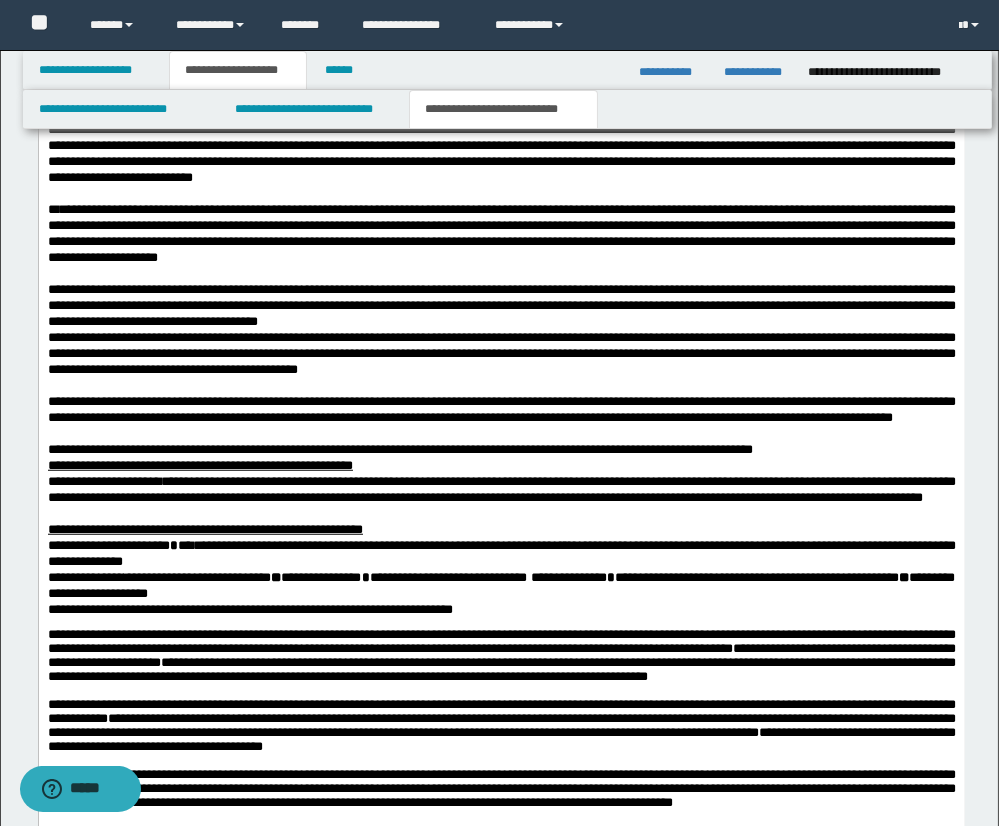 scroll, scrollTop: 2371, scrollLeft: 0, axis: vertical 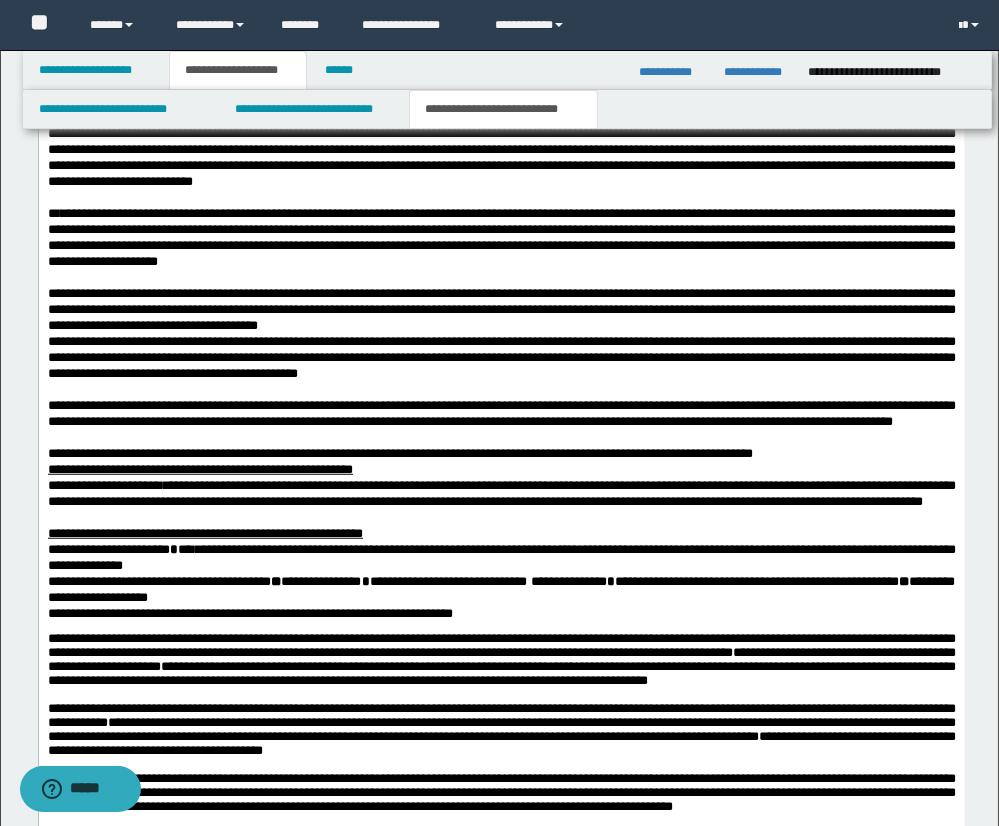 click on "**********" at bounding box center (501, 414) 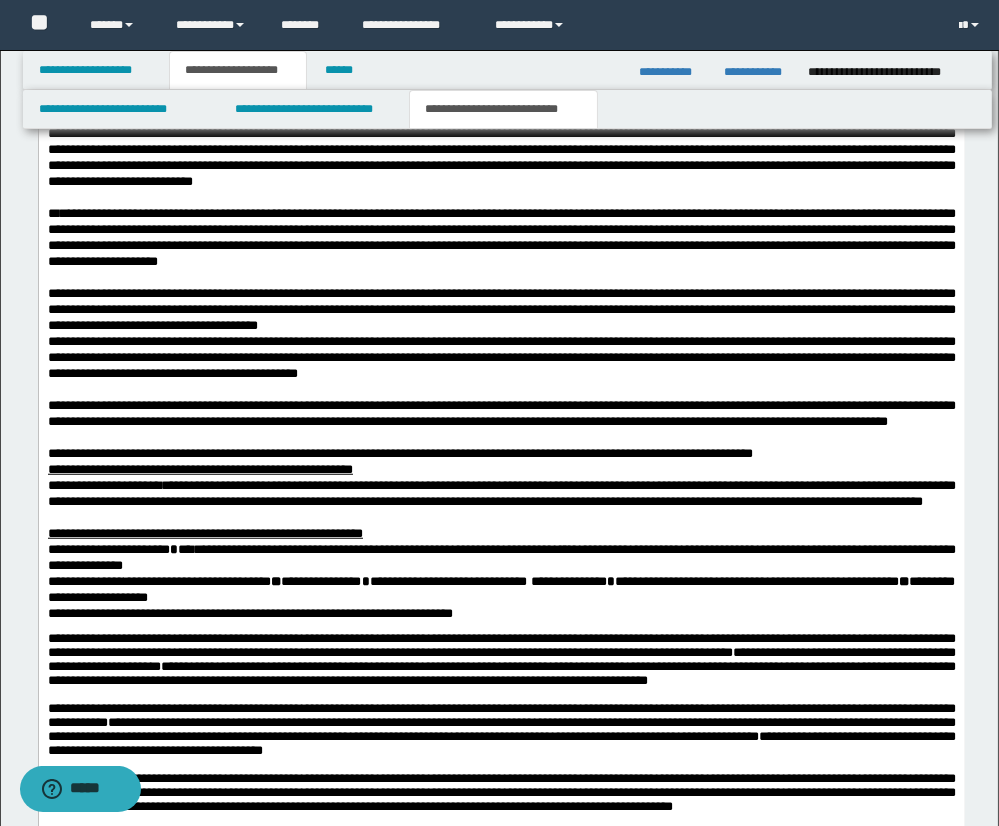 click on "**********" at bounding box center [501, 414] 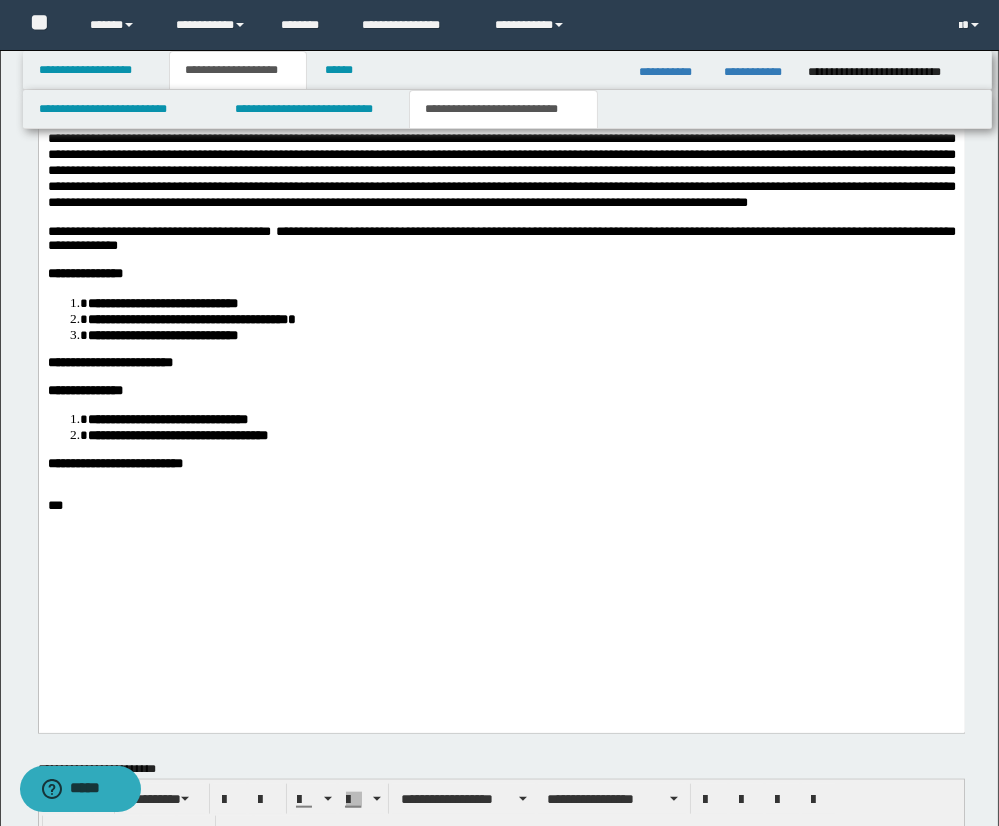 scroll, scrollTop: 3069, scrollLeft: 0, axis: vertical 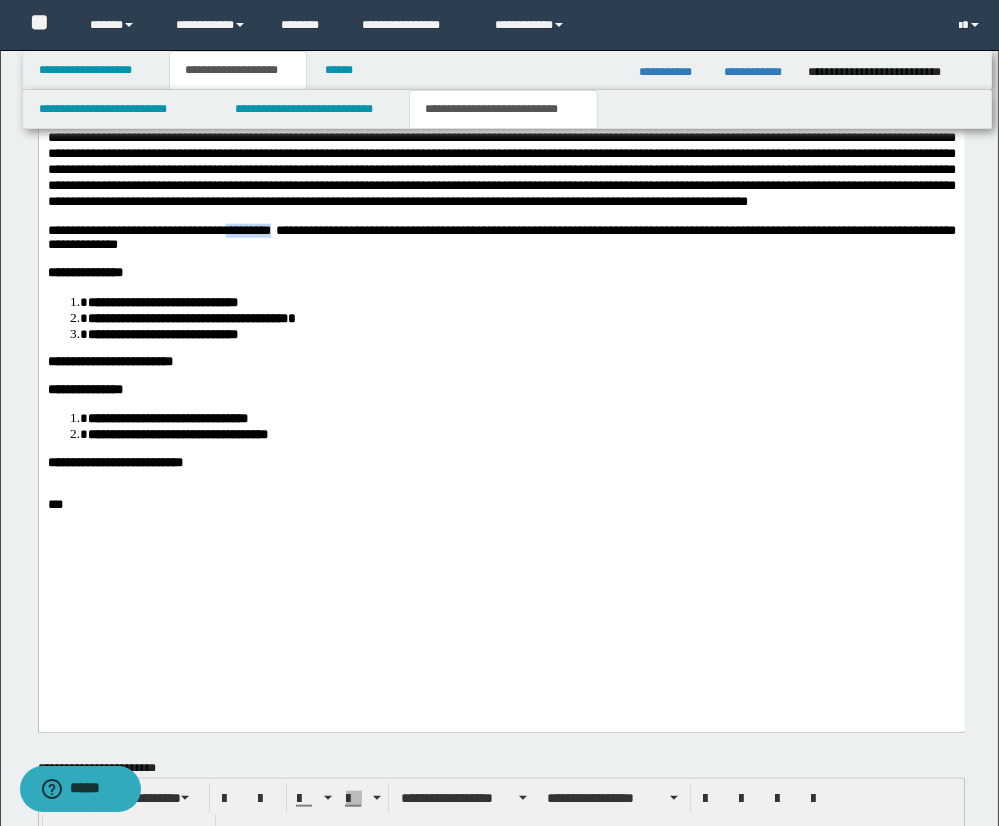 drag, startPoint x: 240, startPoint y: 321, endPoint x: 313, endPoint y: 322, distance: 73.00685 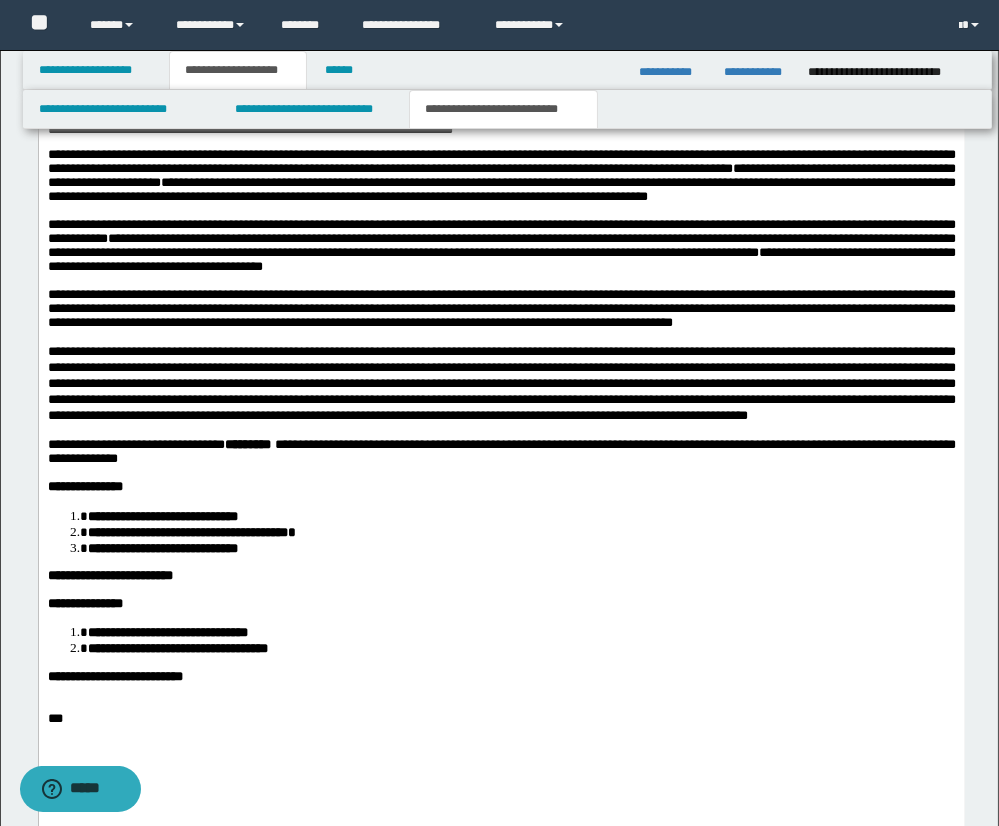 scroll, scrollTop: 2826, scrollLeft: 0, axis: vertical 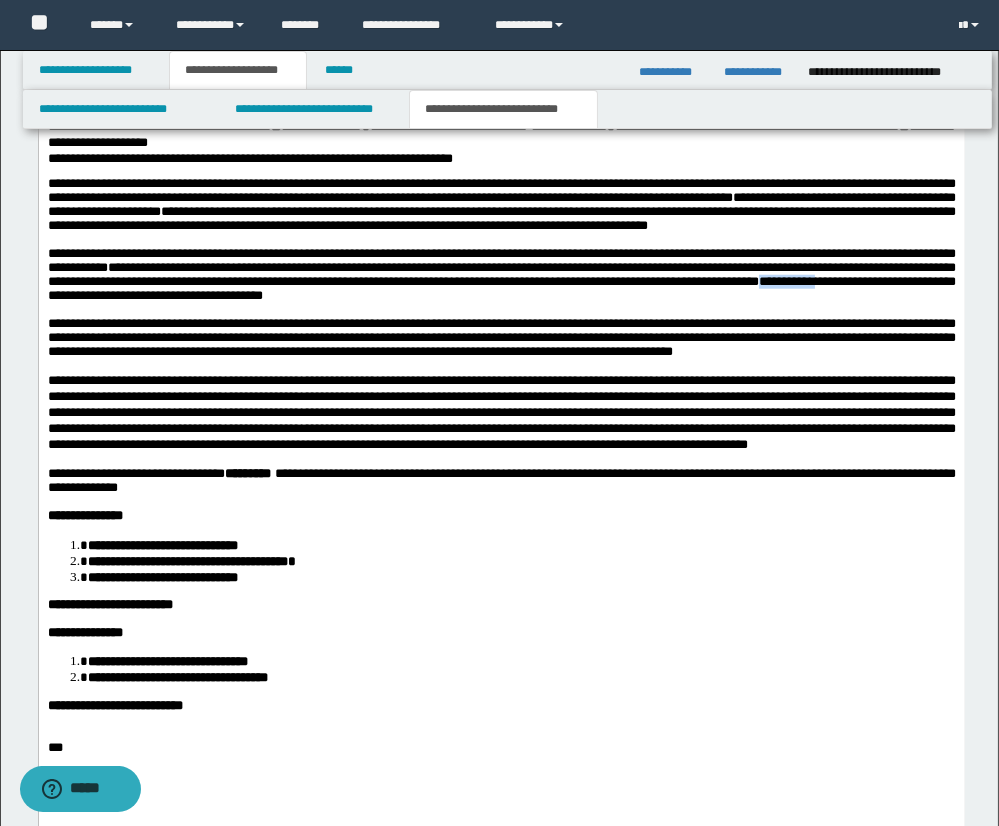 drag, startPoint x: 45, startPoint y: 365, endPoint x: 116, endPoint y: 363, distance: 71.02816 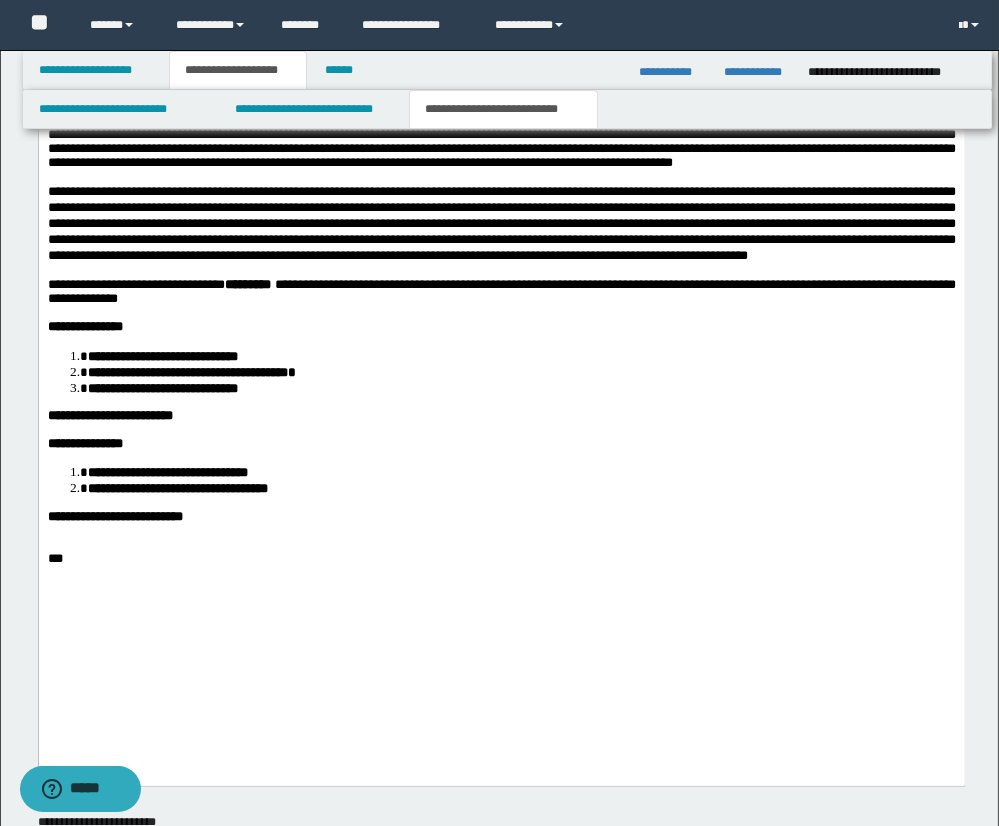 scroll, scrollTop: 3036, scrollLeft: 0, axis: vertical 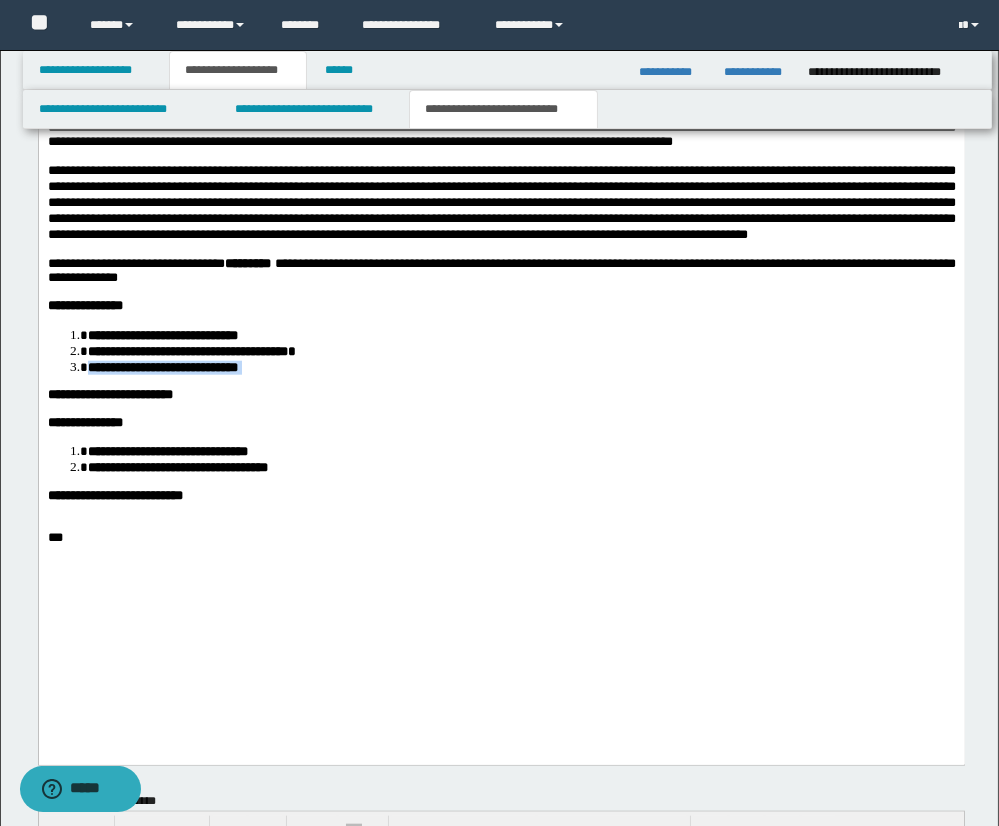 drag, startPoint x: 87, startPoint y: 461, endPoint x: 354, endPoint y: 463, distance: 267.00748 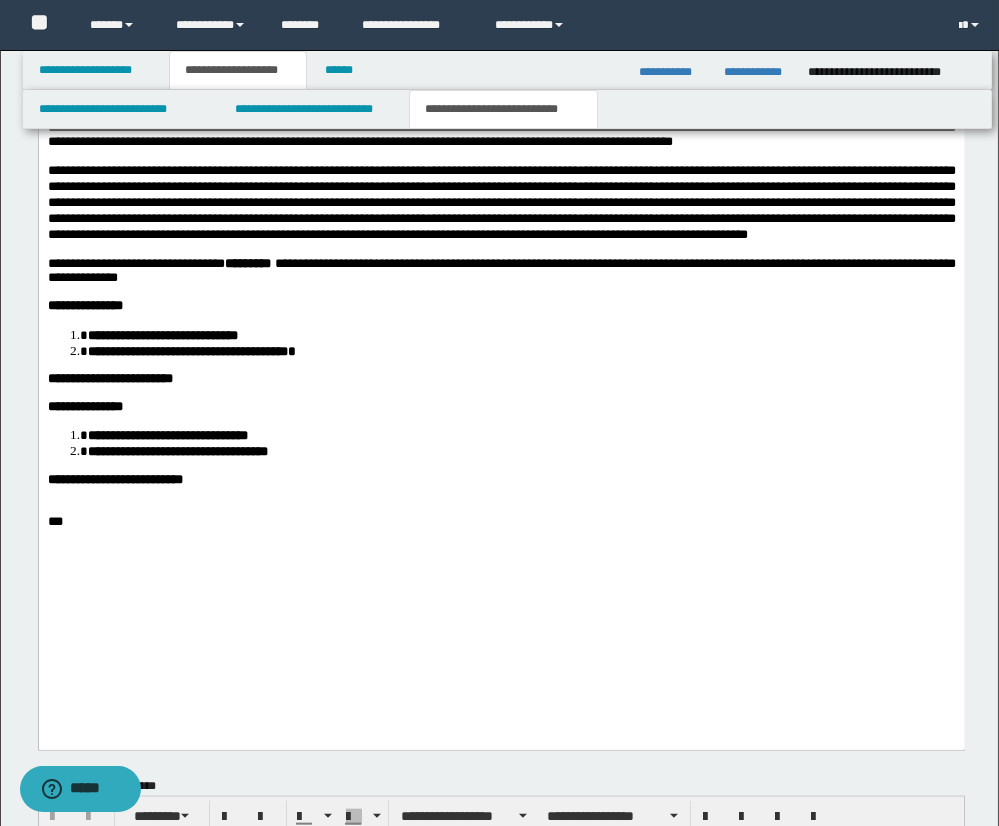 click on "**********" at bounding box center (521, 436) 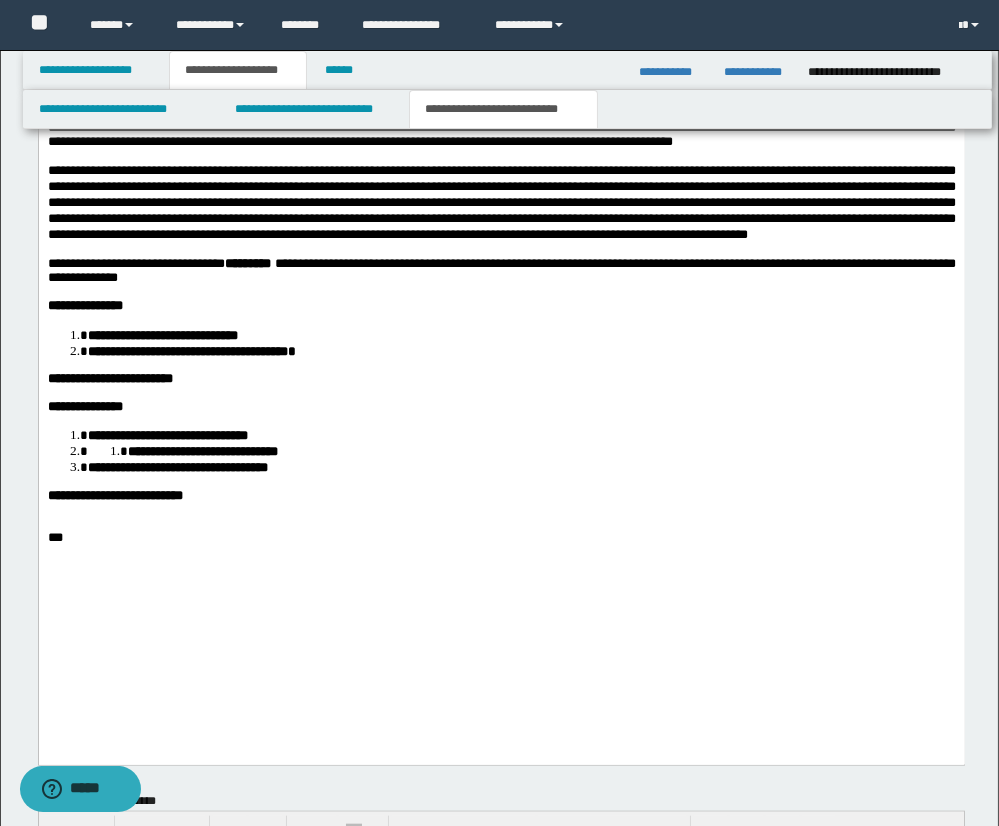 click on "**********" at bounding box center [202, 452] 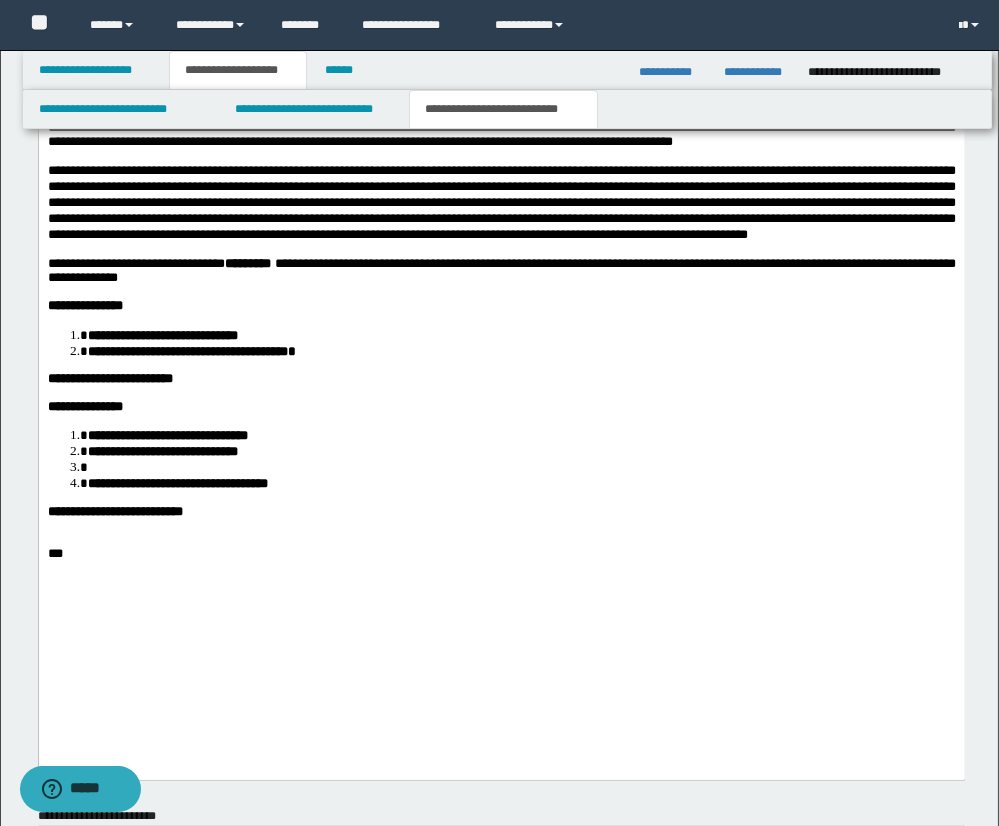 click at bounding box center (521, 468) 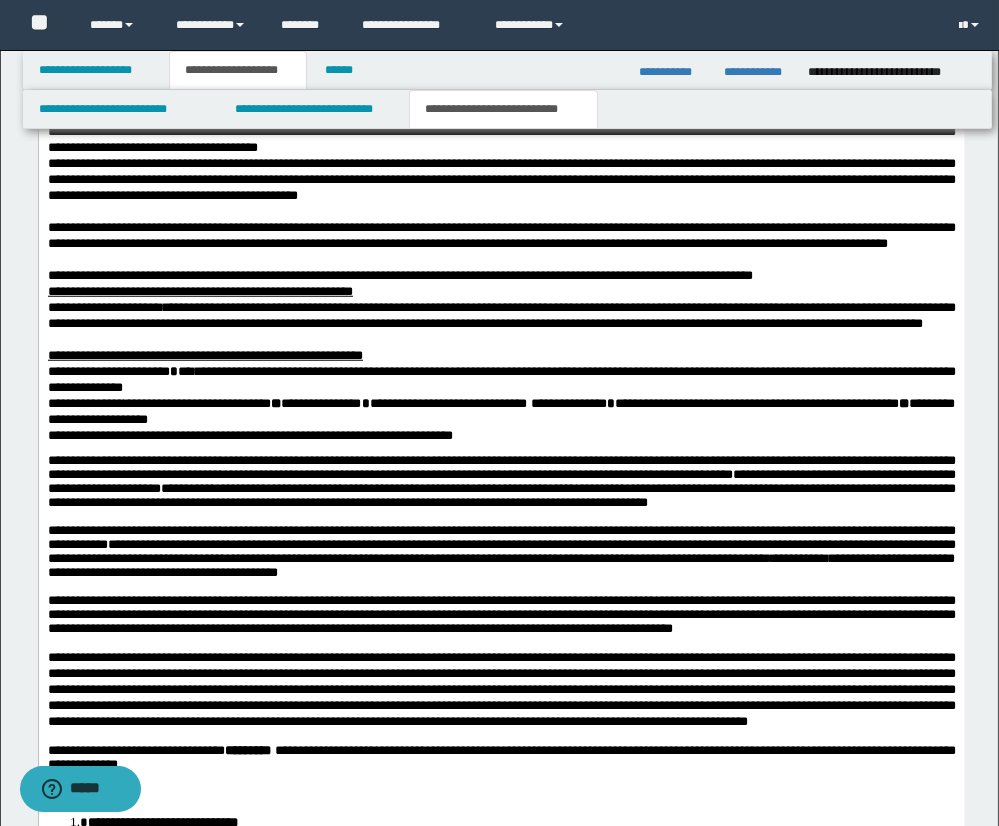 scroll, scrollTop: 2555, scrollLeft: 0, axis: vertical 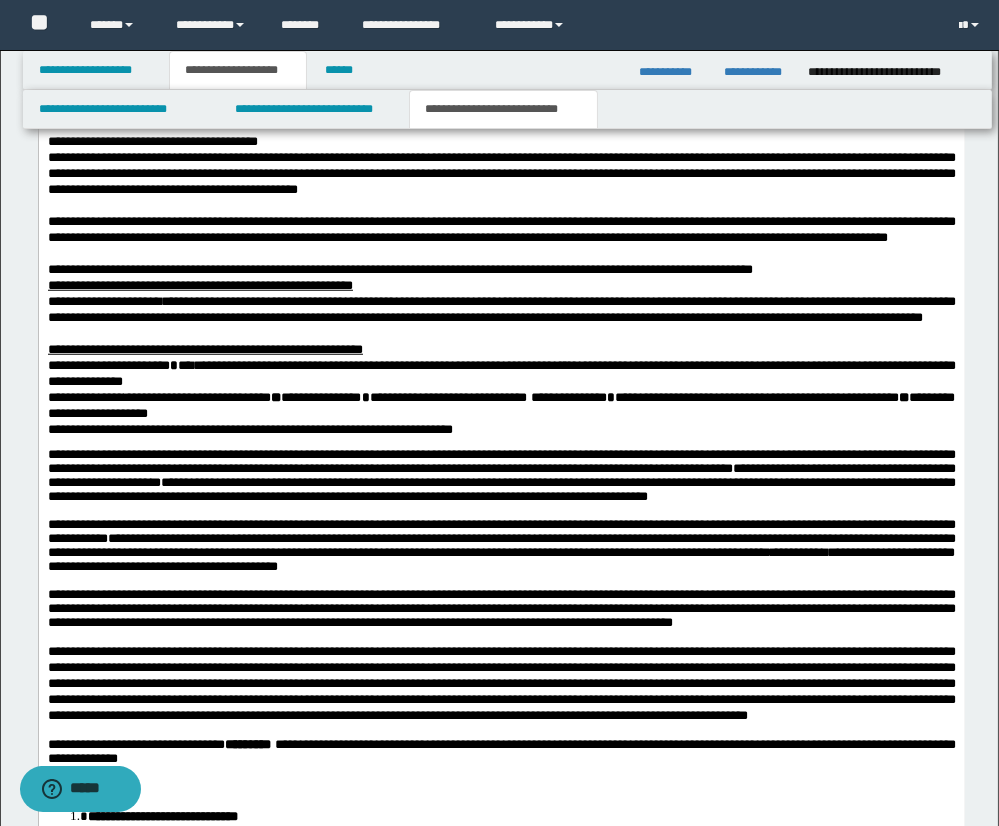 click on "**********" at bounding box center [501, 230] 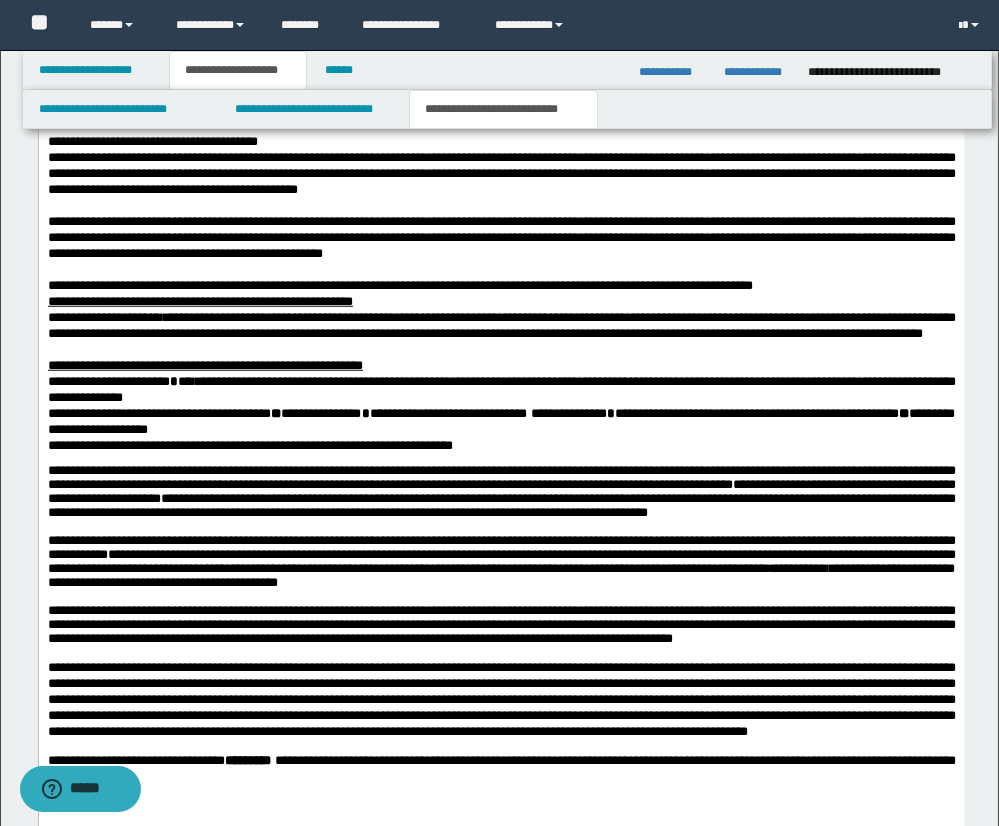 click on "**********" at bounding box center [501, 238] 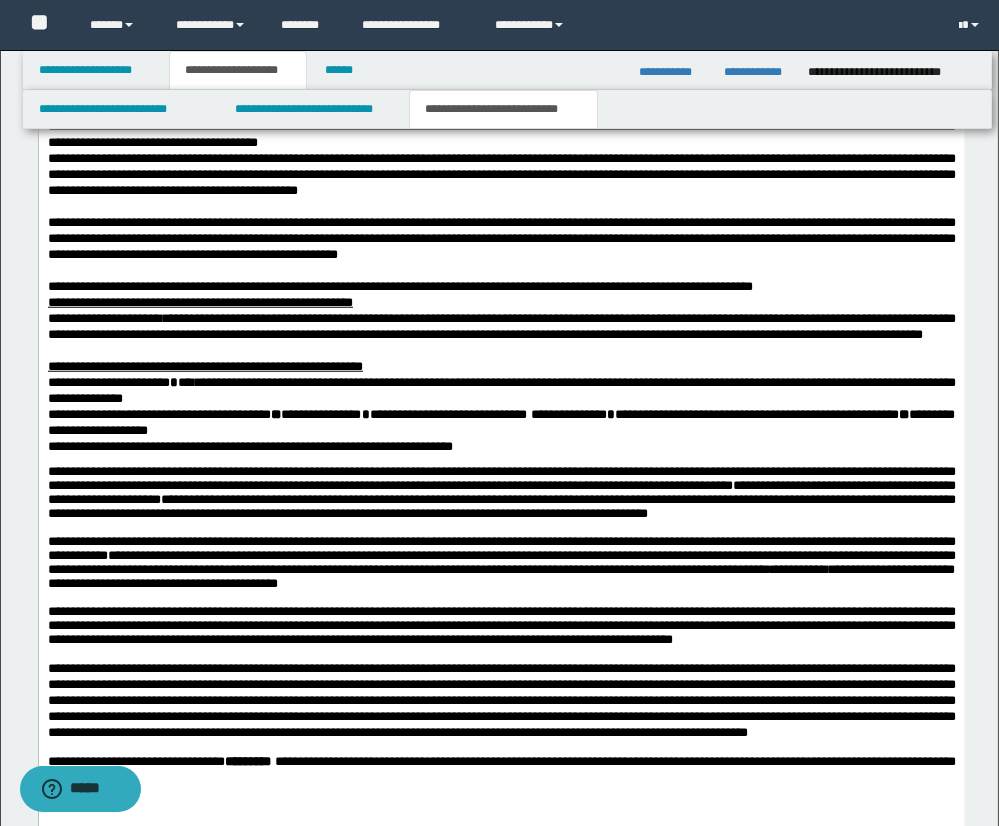 scroll, scrollTop: 2552, scrollLeft: 0, axis: vertical 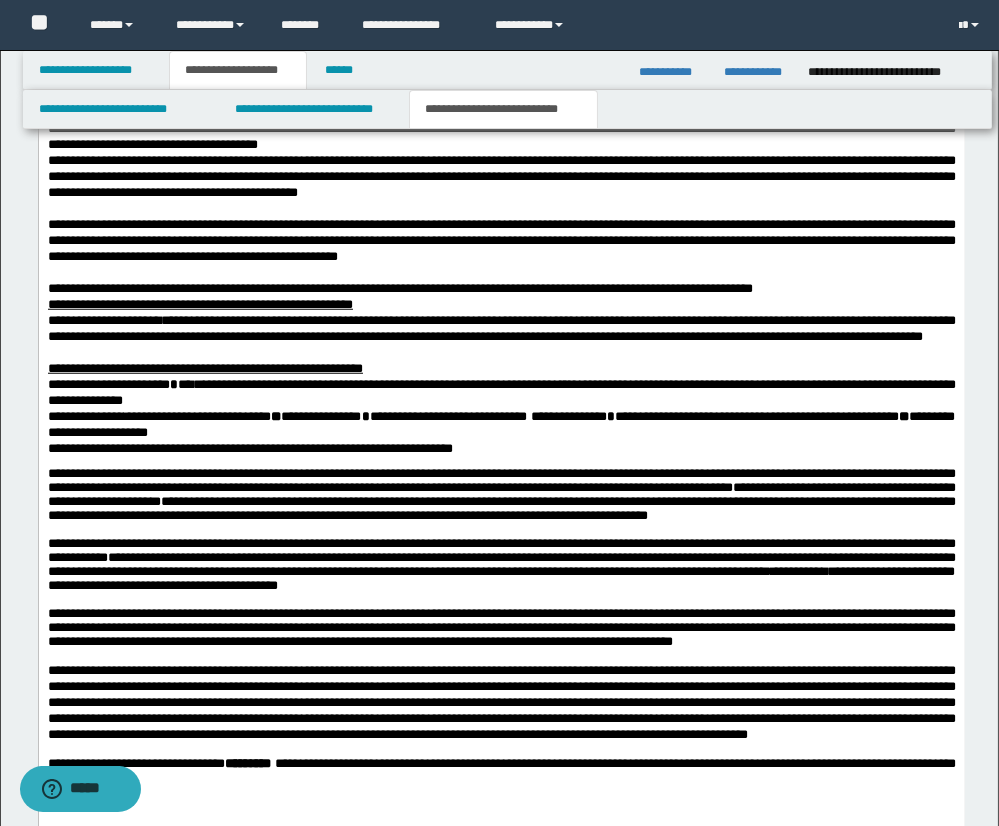 click on "**********" at bounding box center [501, 241] 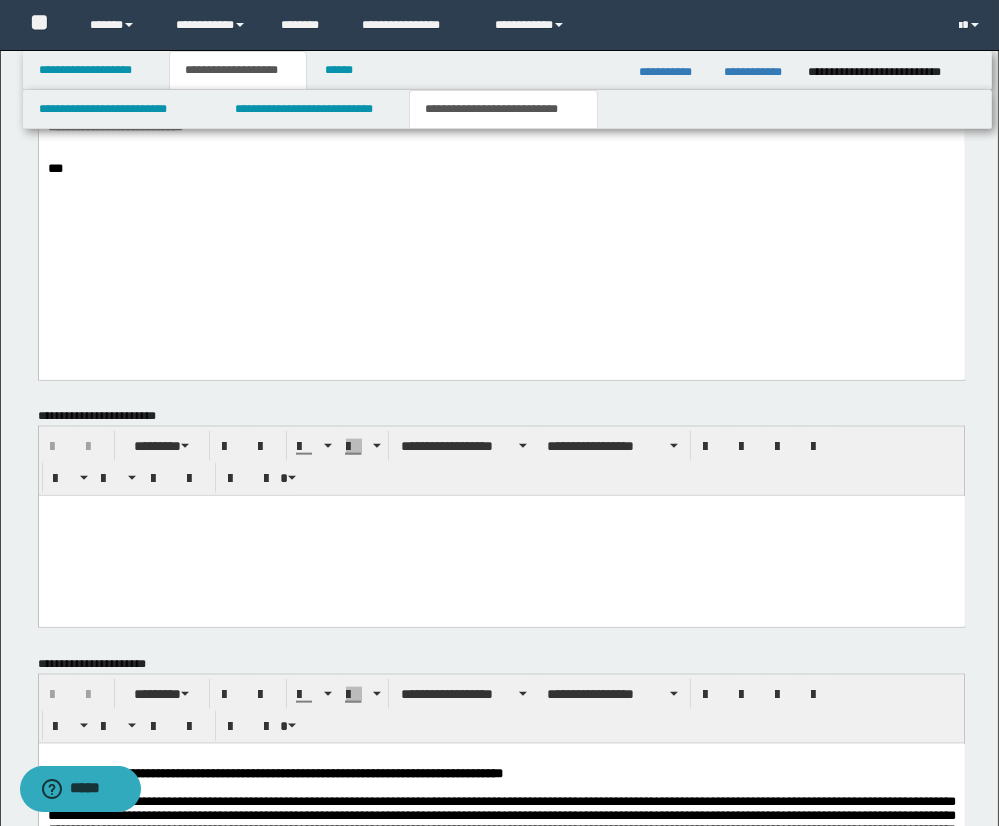 scroll, scrollTop: 3459, scrollLeft: 0, axis: vertical 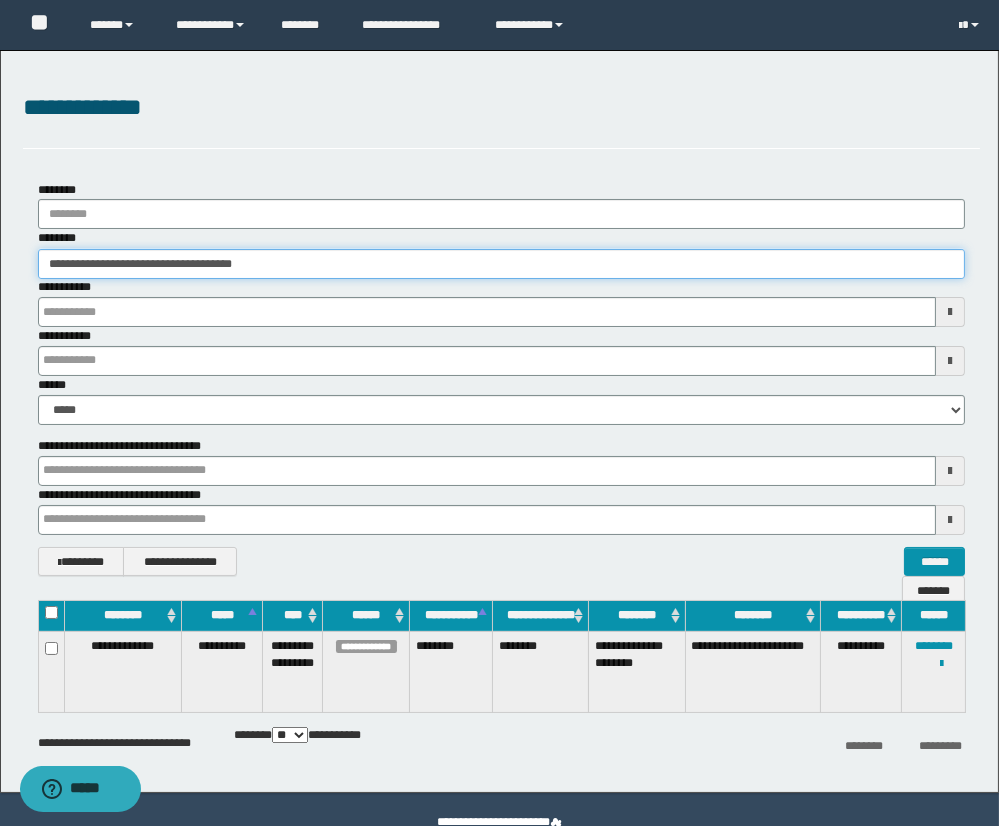 drag, startPoint x: 309, startPoint y: 262, endPoint x: 43, endPoint y: 249, distance: 266.31747 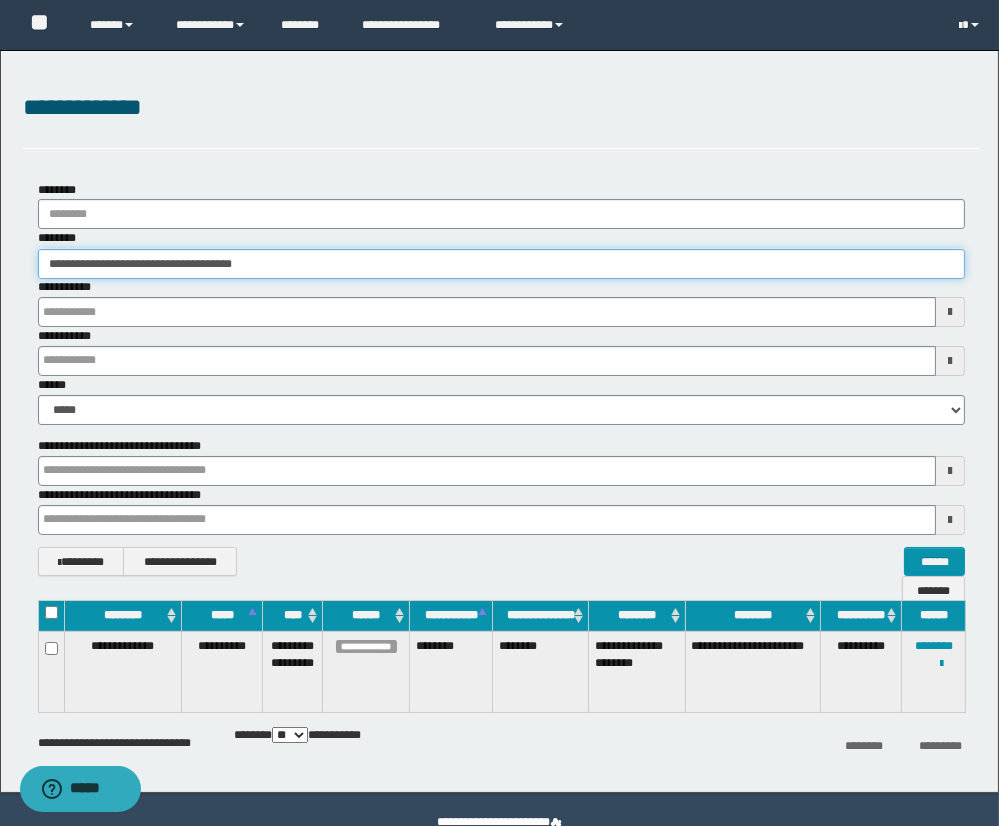 click on "**********" at bounding box center [502, 264] 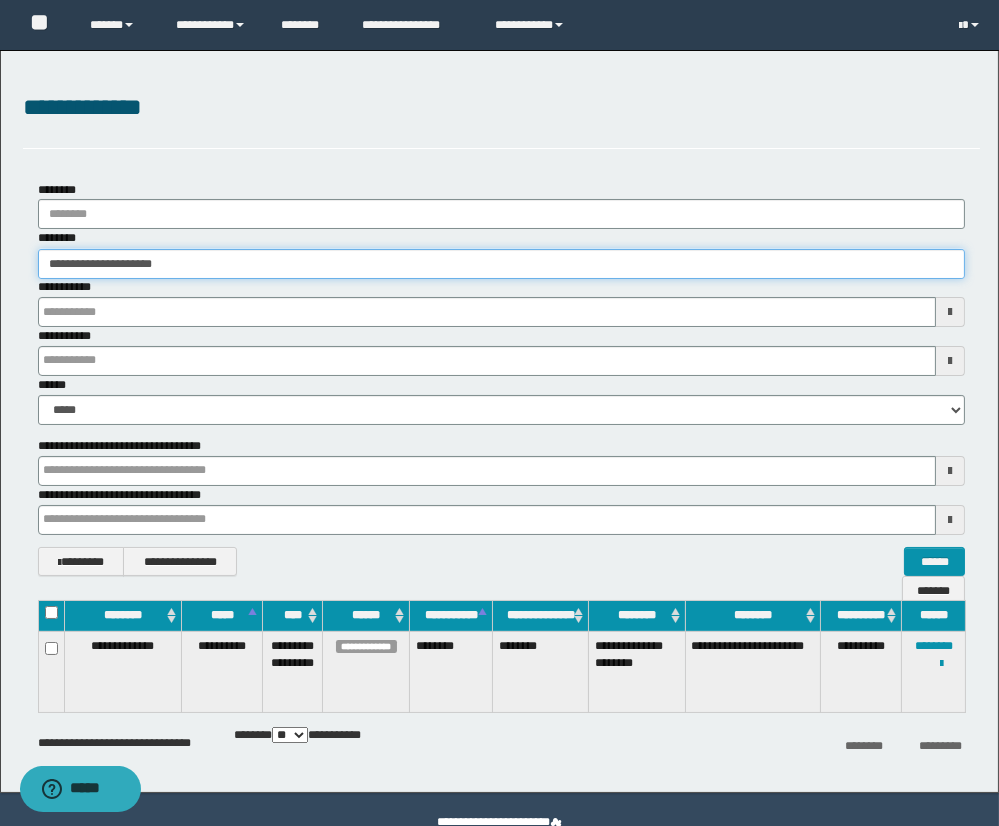 type on "**********" 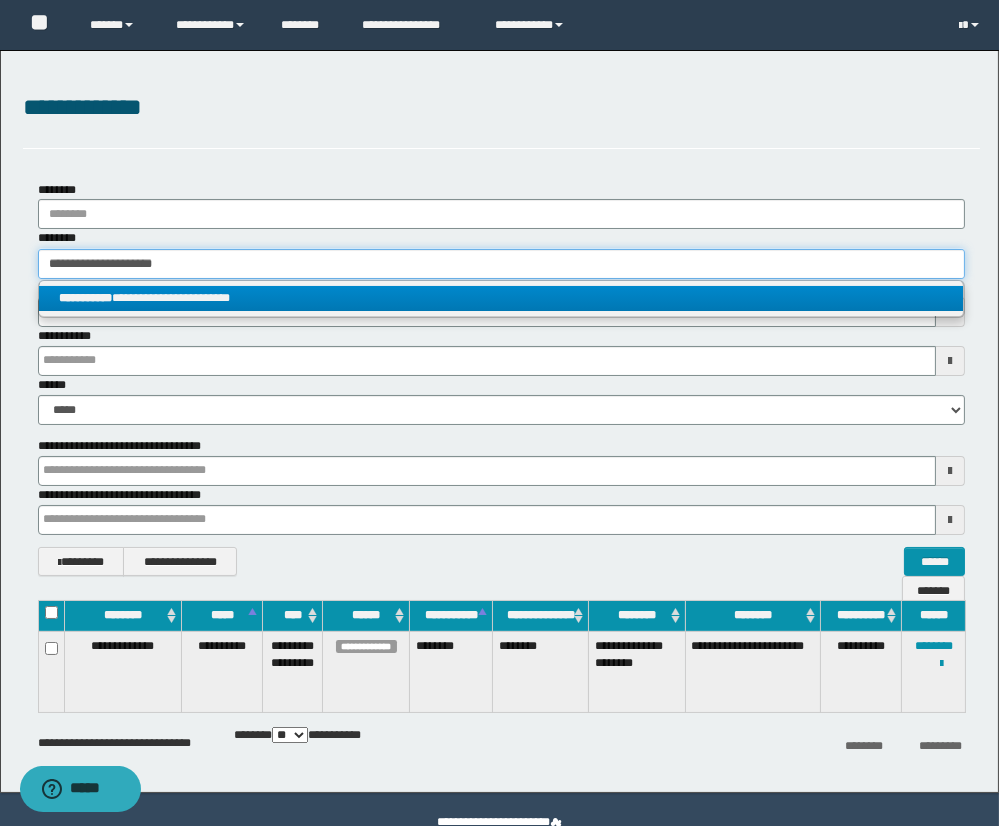 type on "**********" 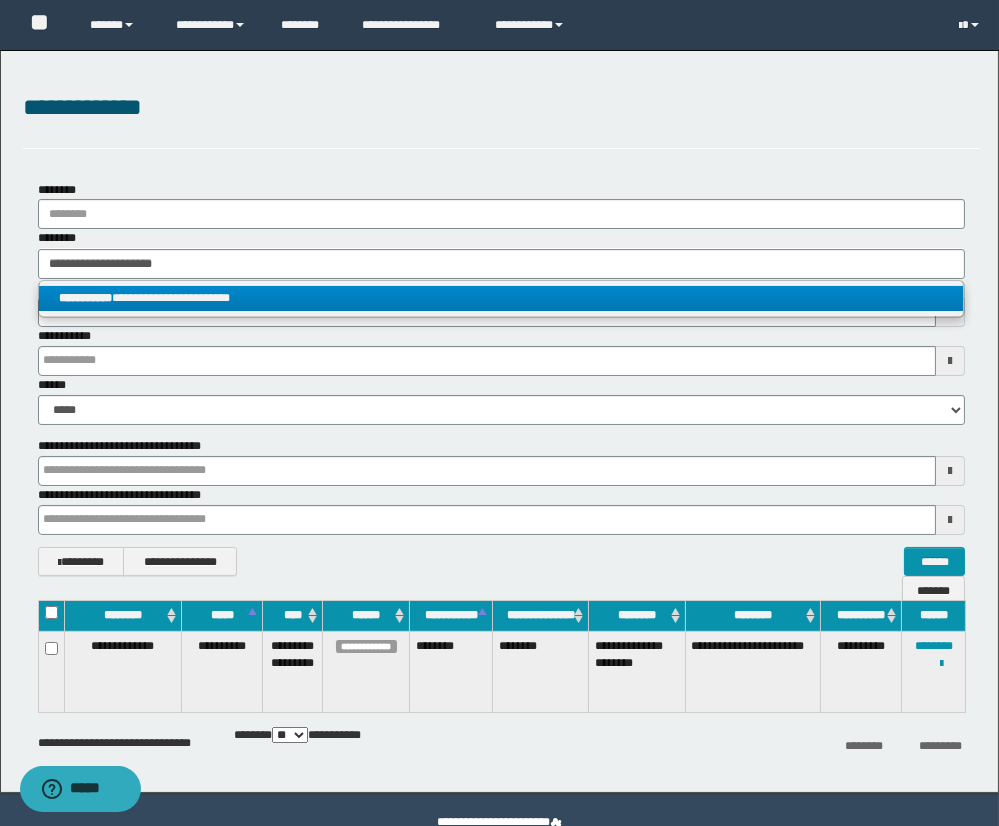 click on "**********" at bounding box center (501, 298) 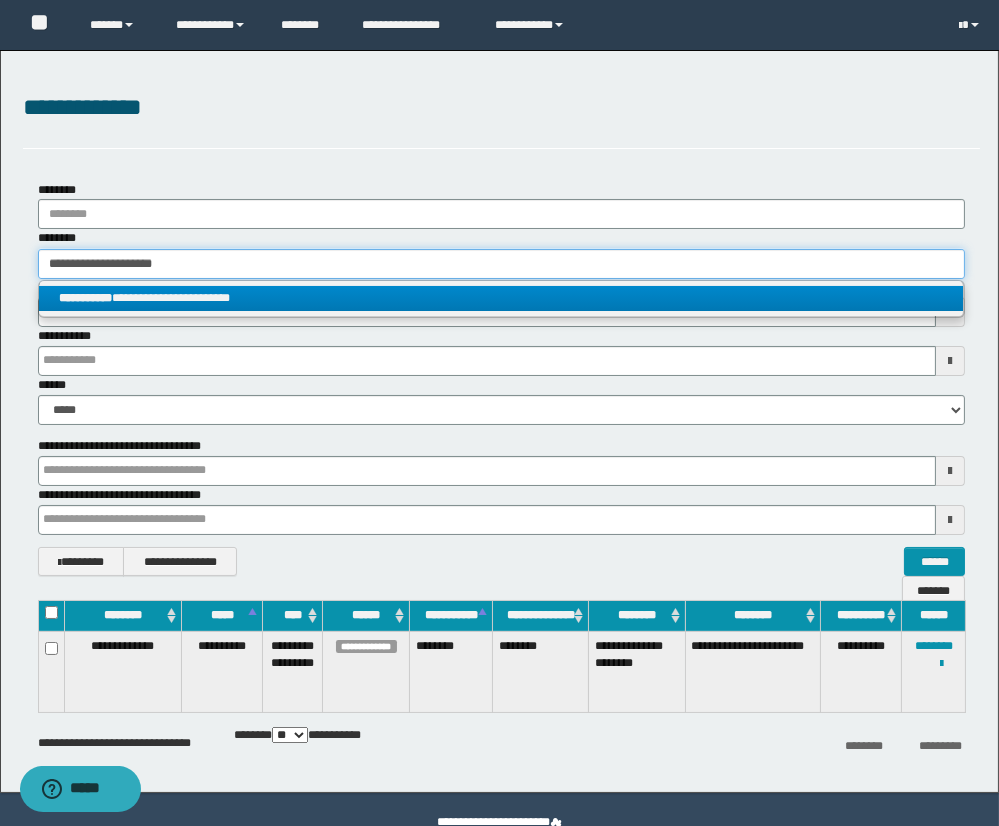 type 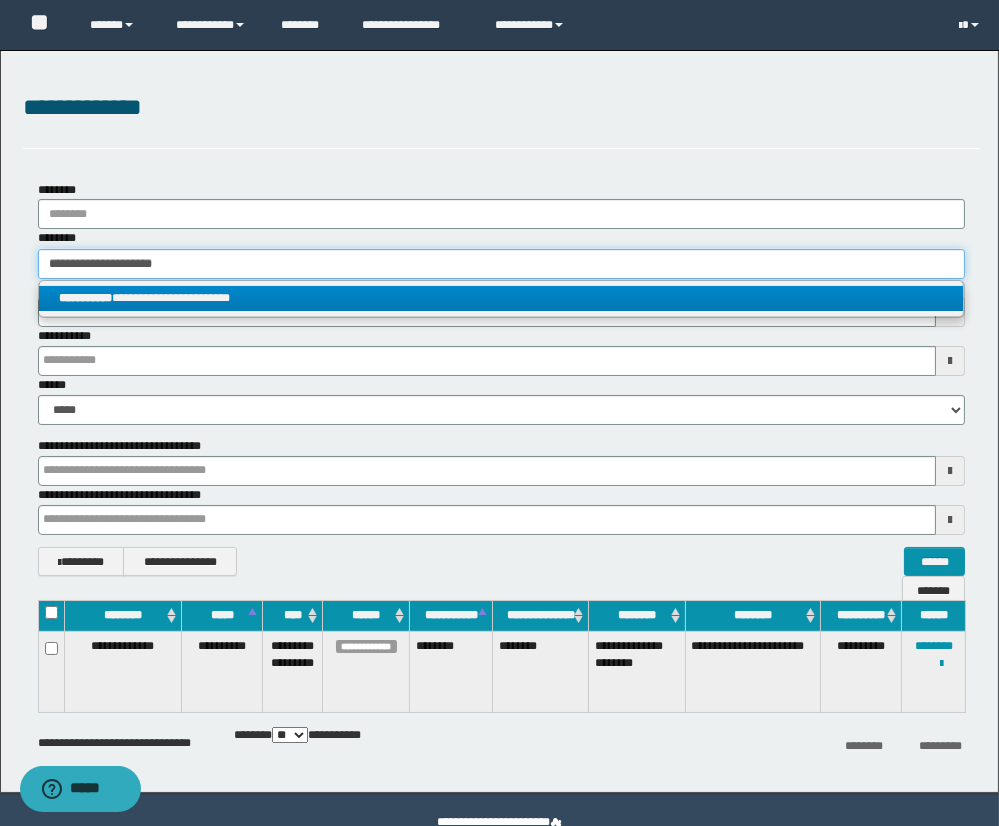 type on "**********" 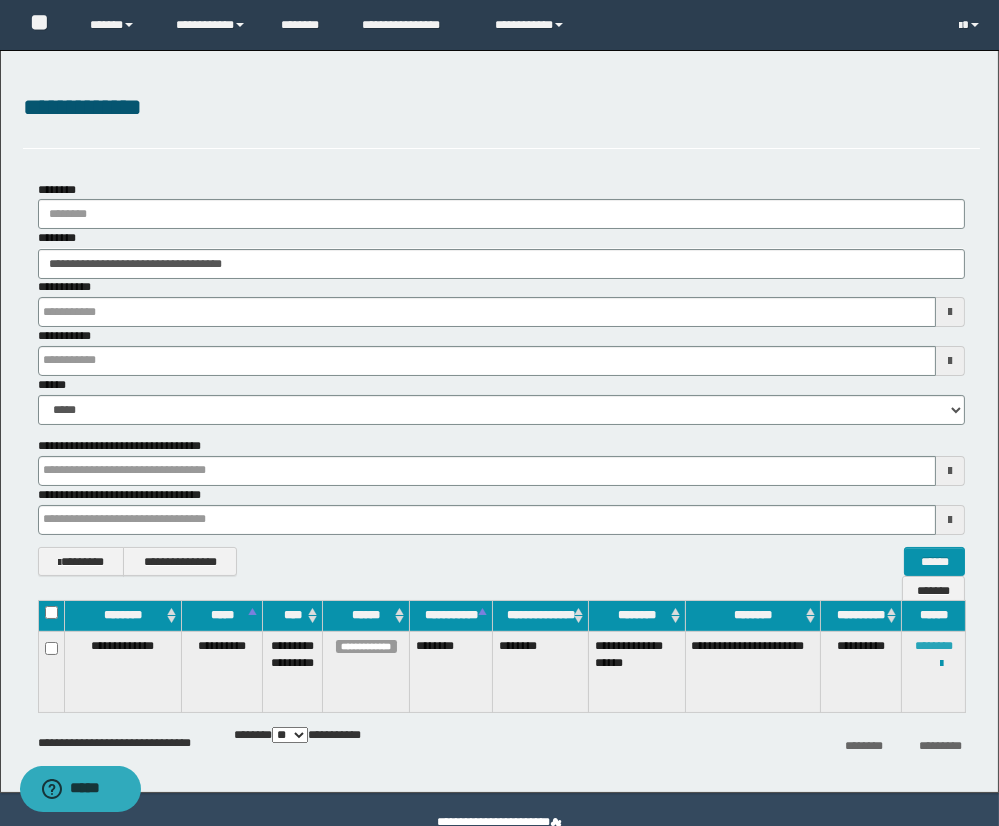 click on "********" at bounding box center (934, 646) 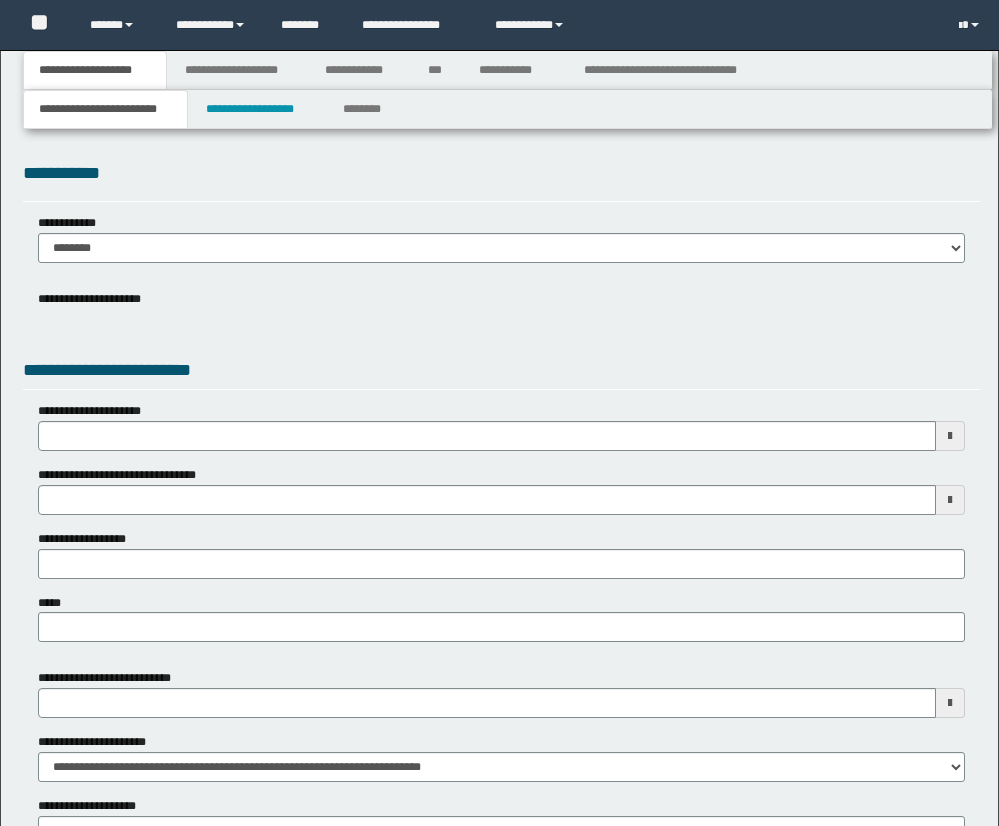 scroll, scrollTop: 0, scrollLeft: 0, axis: both 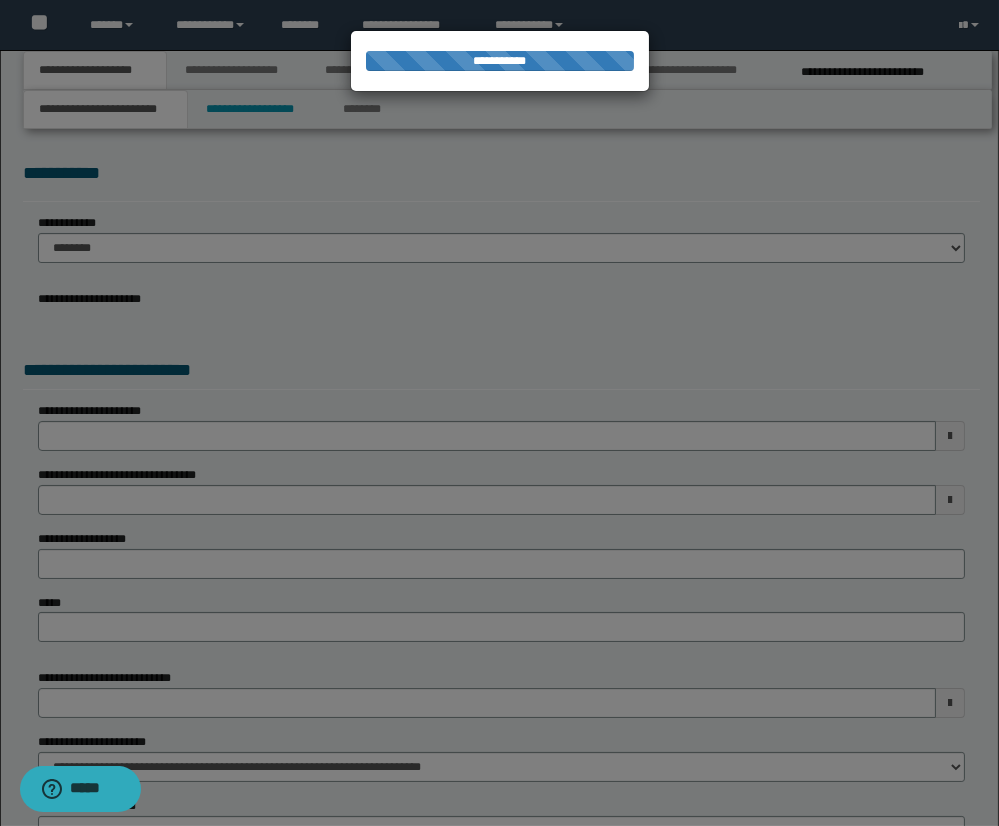 select on "*" 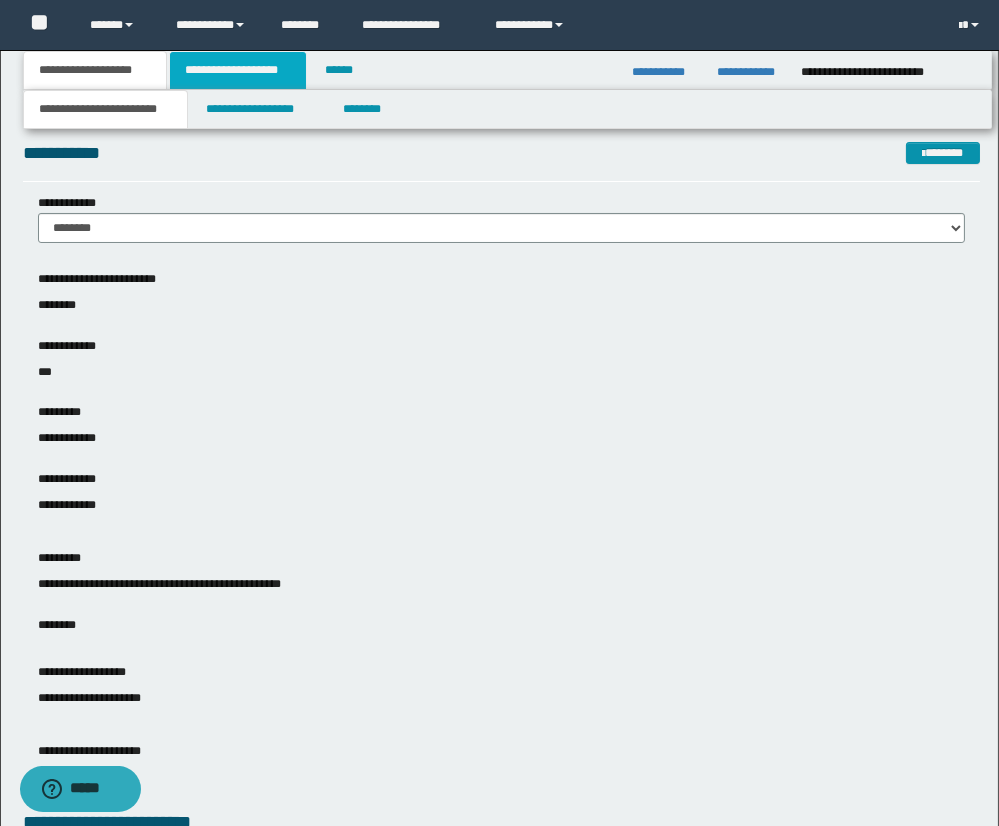 scroll, scrollTop: 20, scrollLeft: 0, axis: vertical 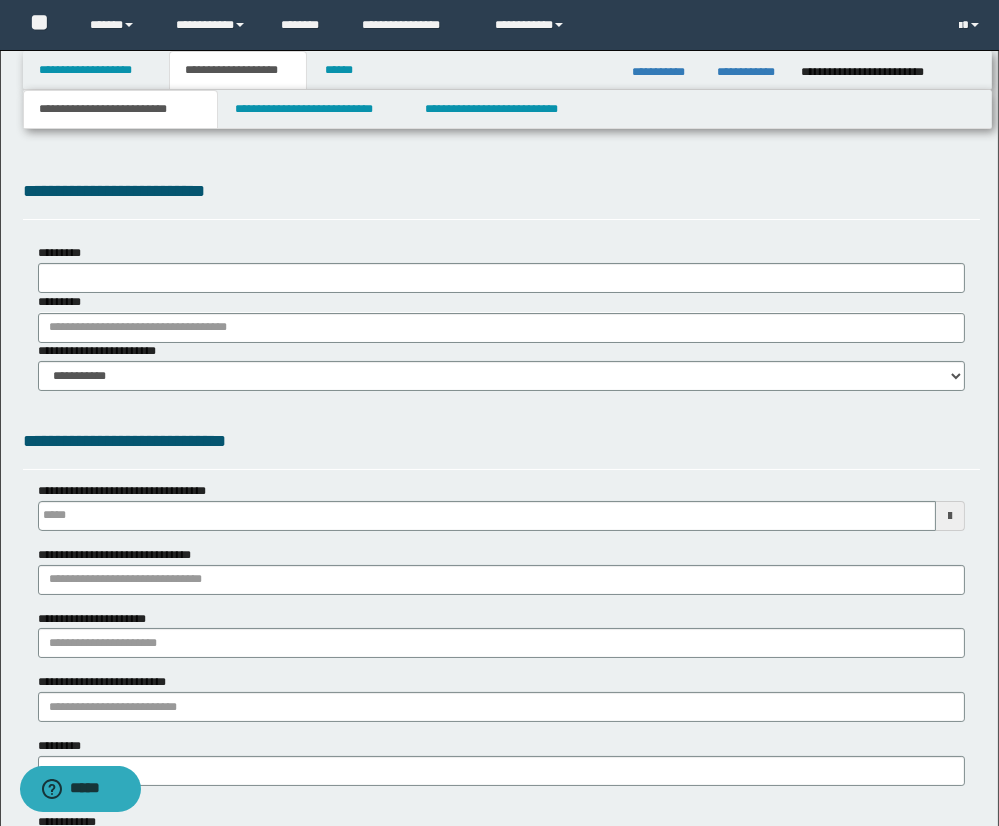 type 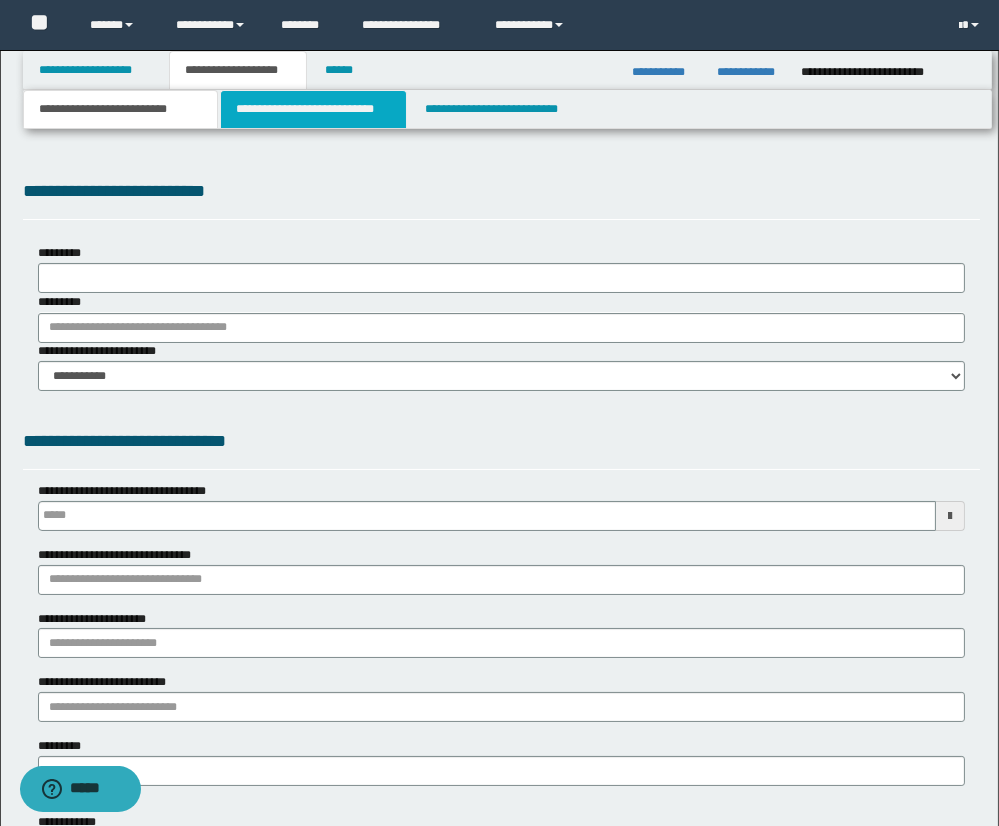 click on "**********" at bounding box center (313, 109) 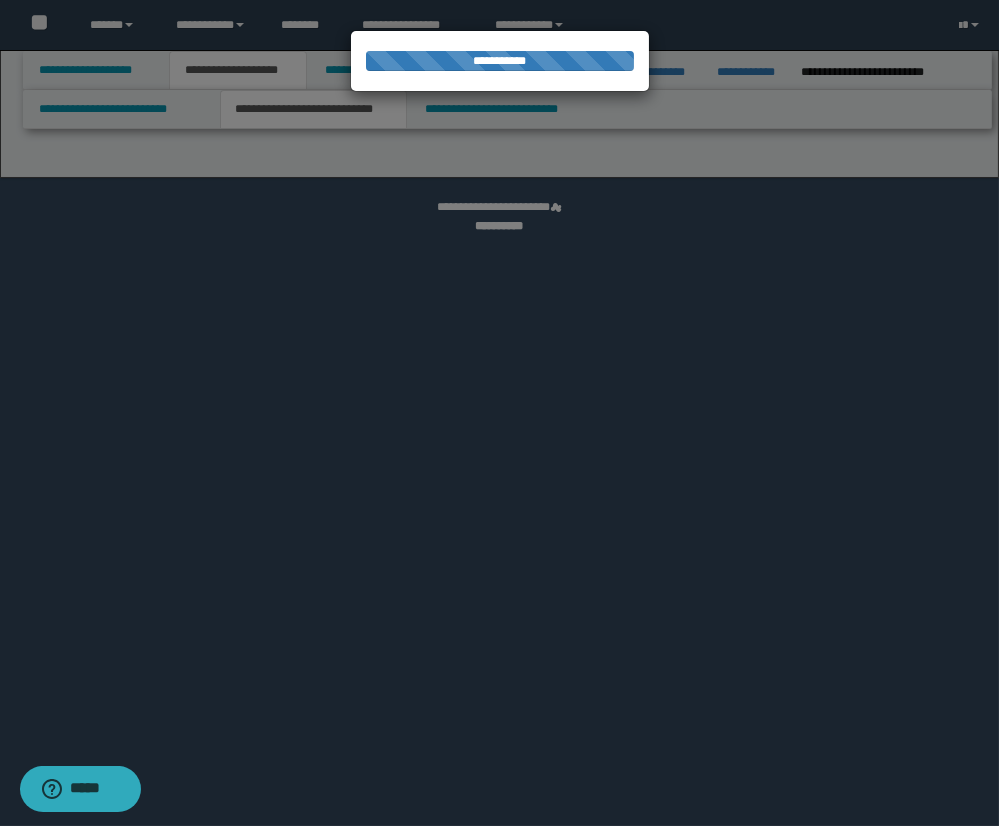 select on "*" 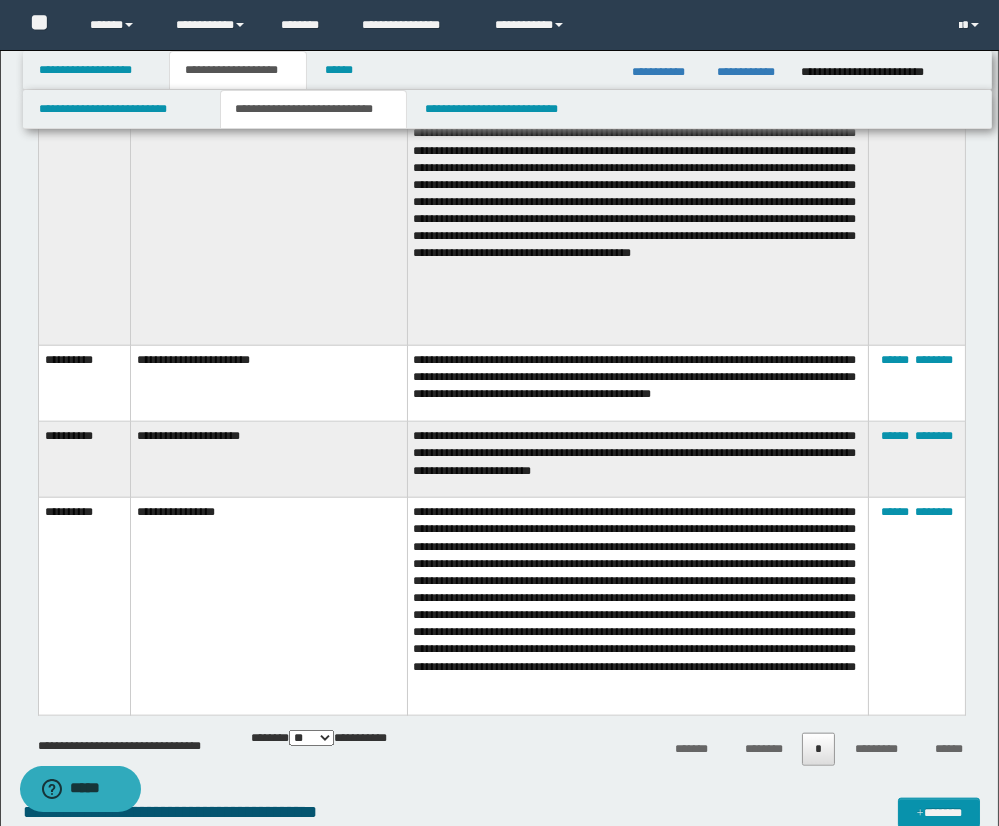 scroll, scrollTop: 3250, scrollLeft: 0, axis: vertical 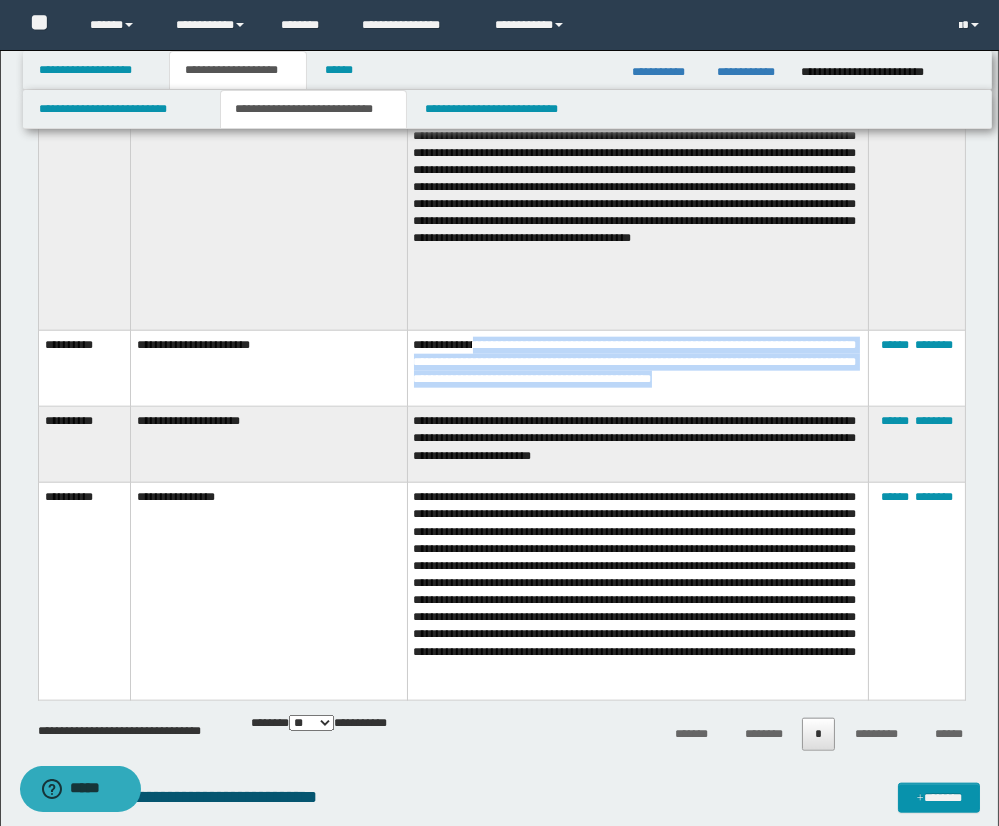 drag, startPoint x: 484, startPoint y: 361, endPoint x: 562, endPoint y: 397, distance: 85.90693 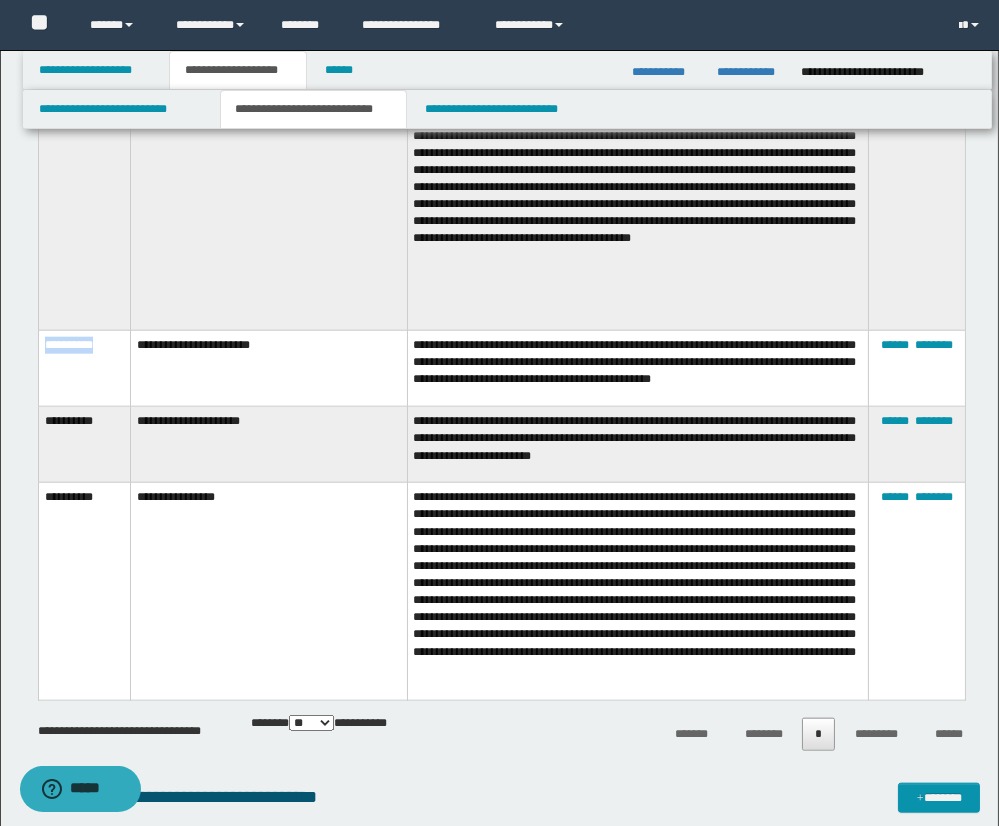 drag, startPoint x: 44, startPoint y: 352, endPoint x: 127, endPoint y: 353, distance: 83.00603 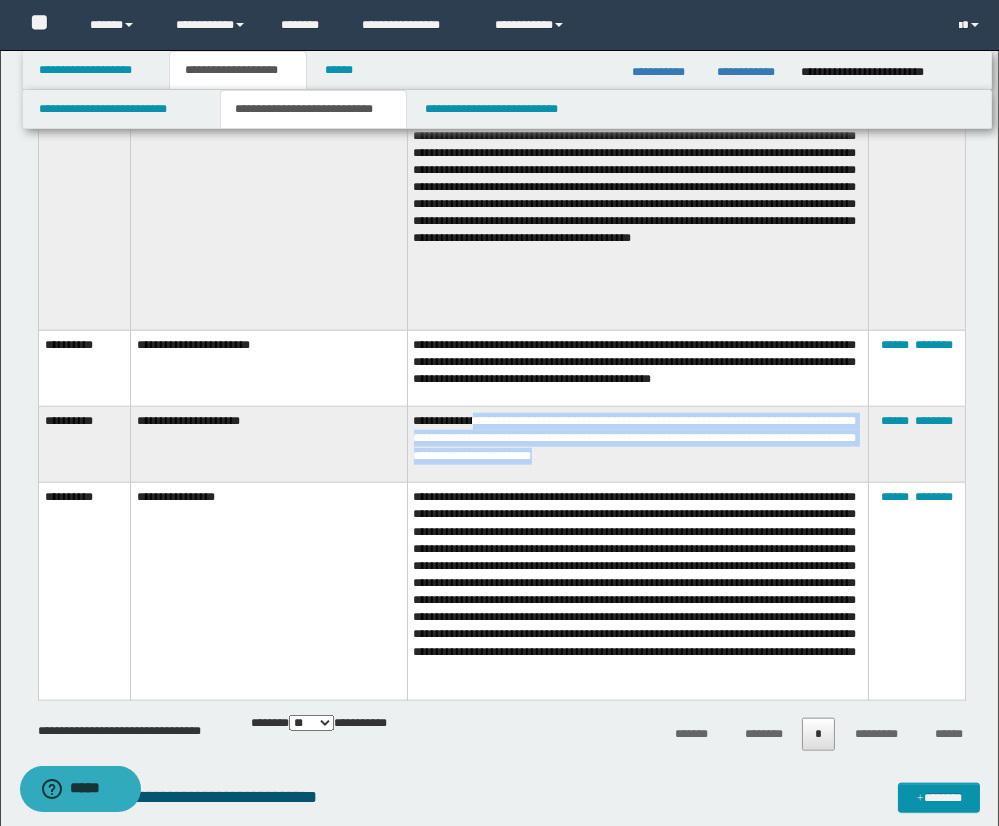 drag, startPoint x: 484, startPoint y: 432, endPoint x: 841, endPoint y: 470, distance: 359.01672 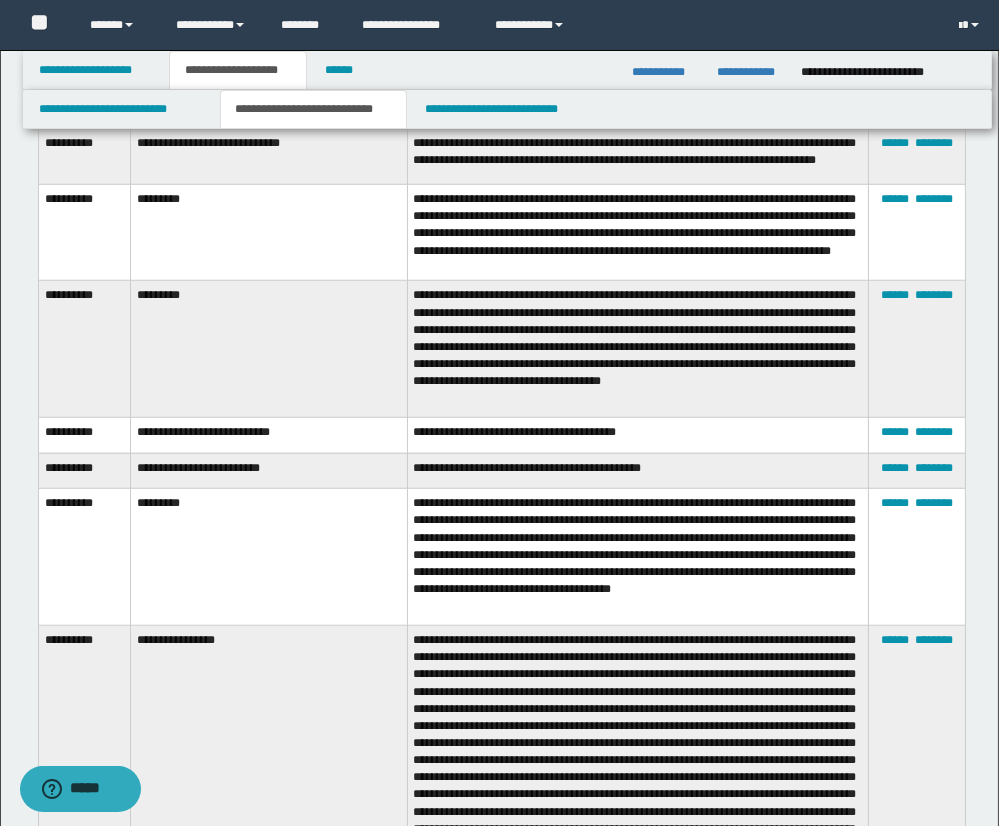 scroll, scrollTop: 2466, scrollLeft: 0, axis: vertical 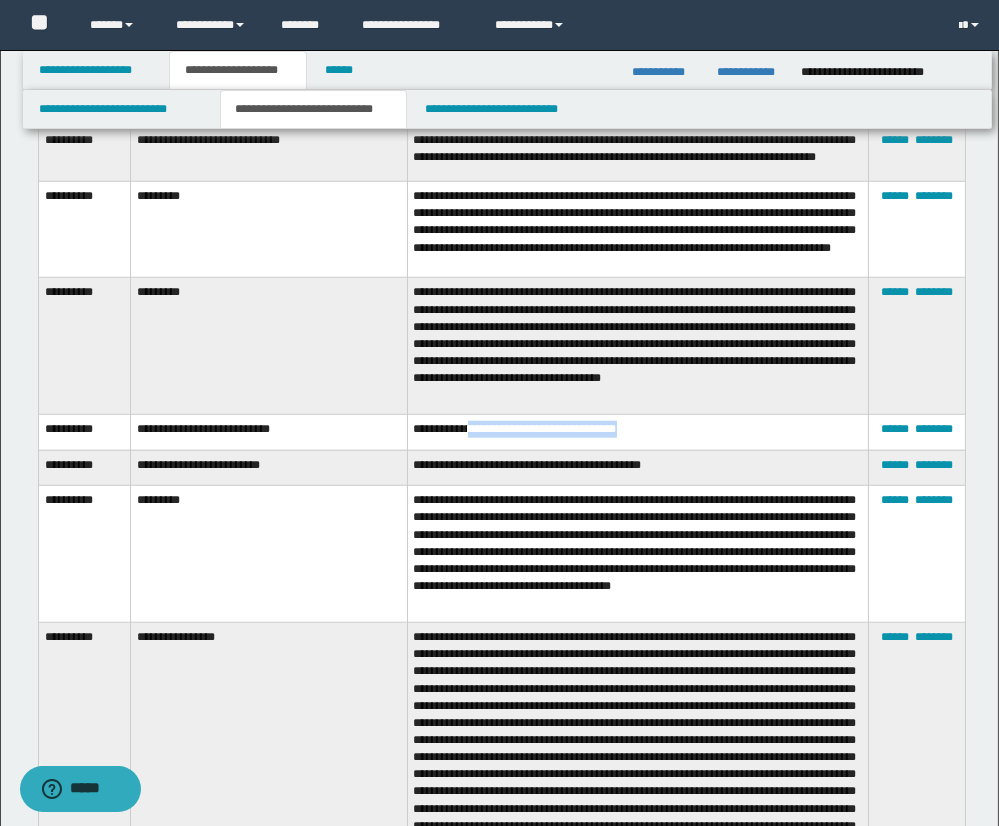 drag, startPoint x: 653, startPoint y: 443, endPoint x: 481, endPoint y: 442, distance: 172.00291 